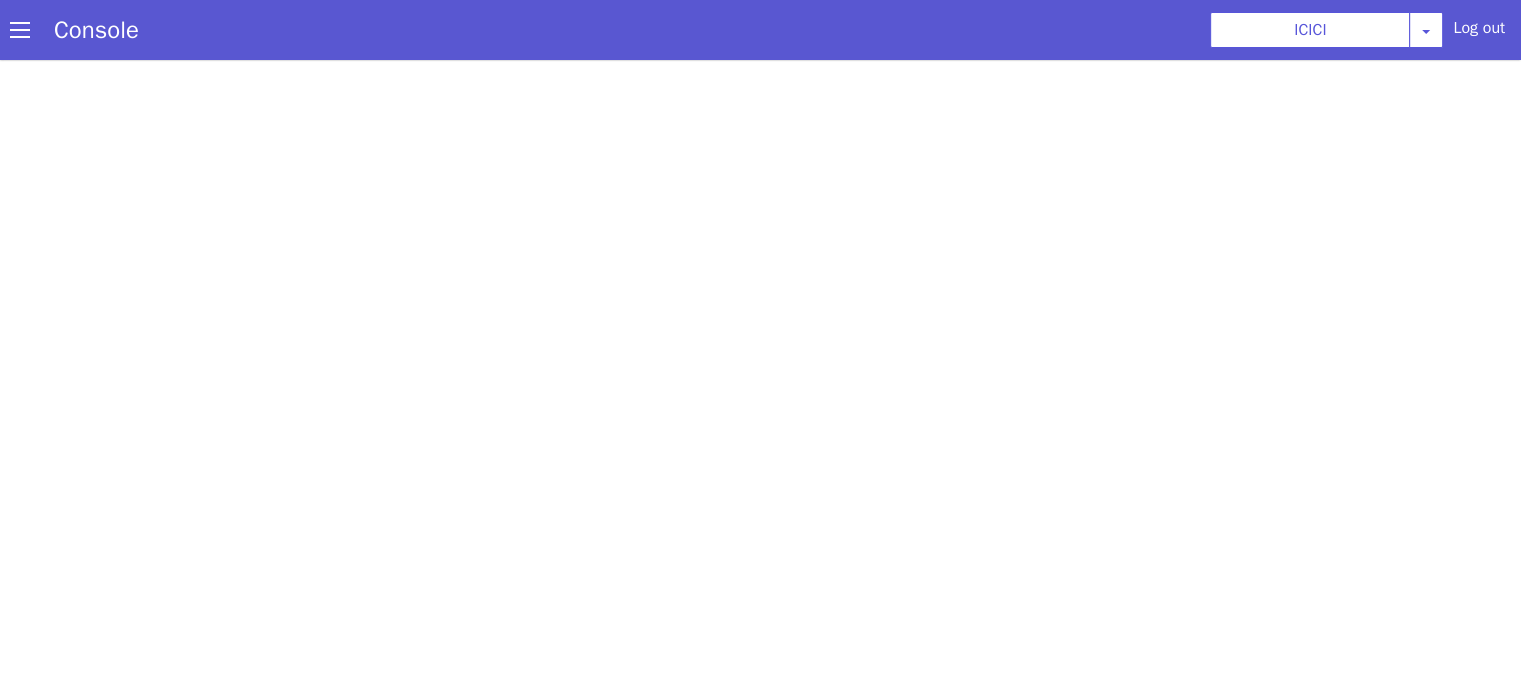 scroll, scrollTop: 0, scrollLeft: 0, axis: both 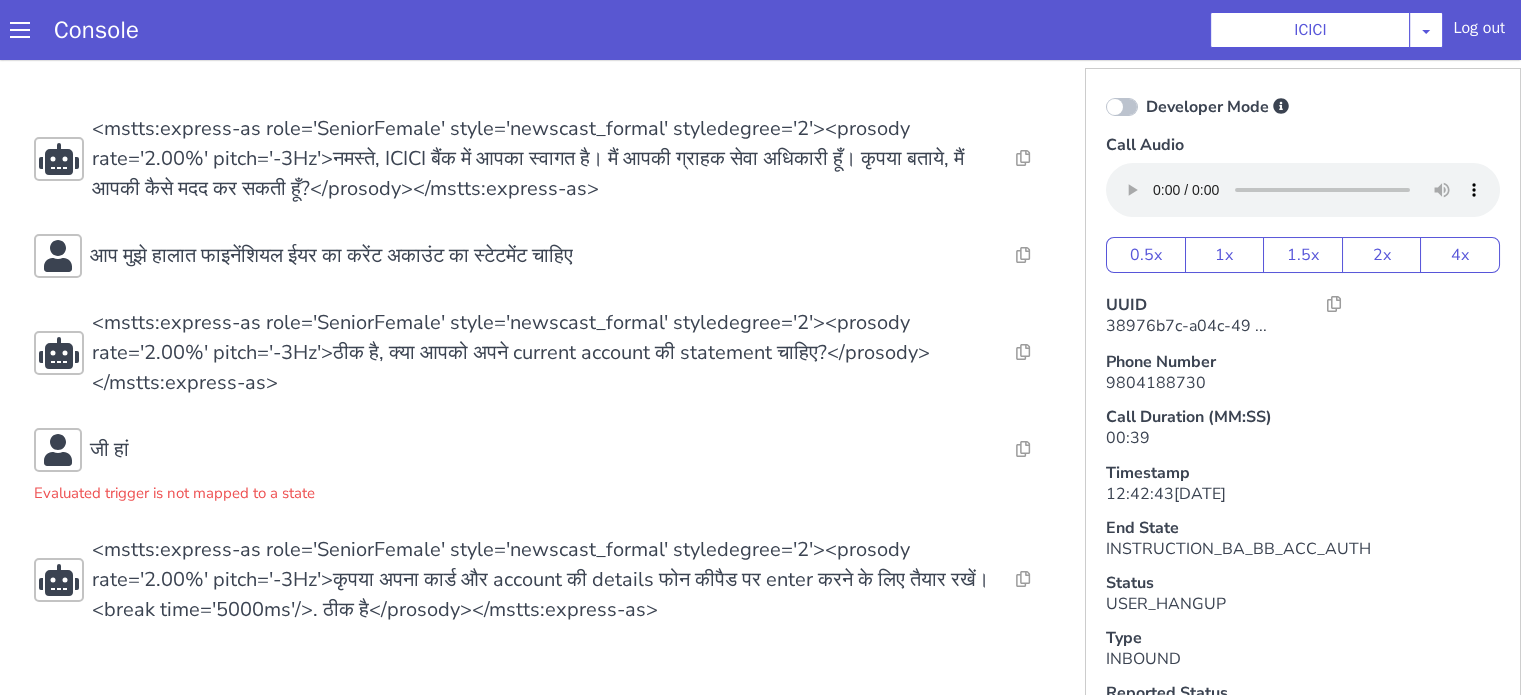 click on "Resolve  Intent Error  Entity Error  Transcription Error  Miscellaneous Submit Resolve  Intent Error  Entity Error  Transcription Error  Miscellaneous Submit Resolve  Intent Error  Entity Error  Transcription Error  Miscellaneous Submit <mstts:express-as role='SeniorFemale' style='newscast_formal' styledegree='2'><prosody rate='2.00%' pitch='-3Hz'>नमस्ते, ICICI बैंक में आपका स्वागत है। मैं आपकी ग्राहक सेवा अधिकारी हूँ। कृपया बताये, मैं आपकी कैसे मदद कर सकती हूँ?</prosody></mstts:express-as> Resolve  Intent Error  Entity Error  Transcription Error  Miscellaneous Submit आप मुझे हालात फाइनेंशियल ईयर का करेंट अकाउंट का स्टेटमेंट चाहिए Resolve  Intent Error  Entity Error  Transcription Error  Miscellaneous Submit Resolve  Intent Error" at bounding box center [889, -42] 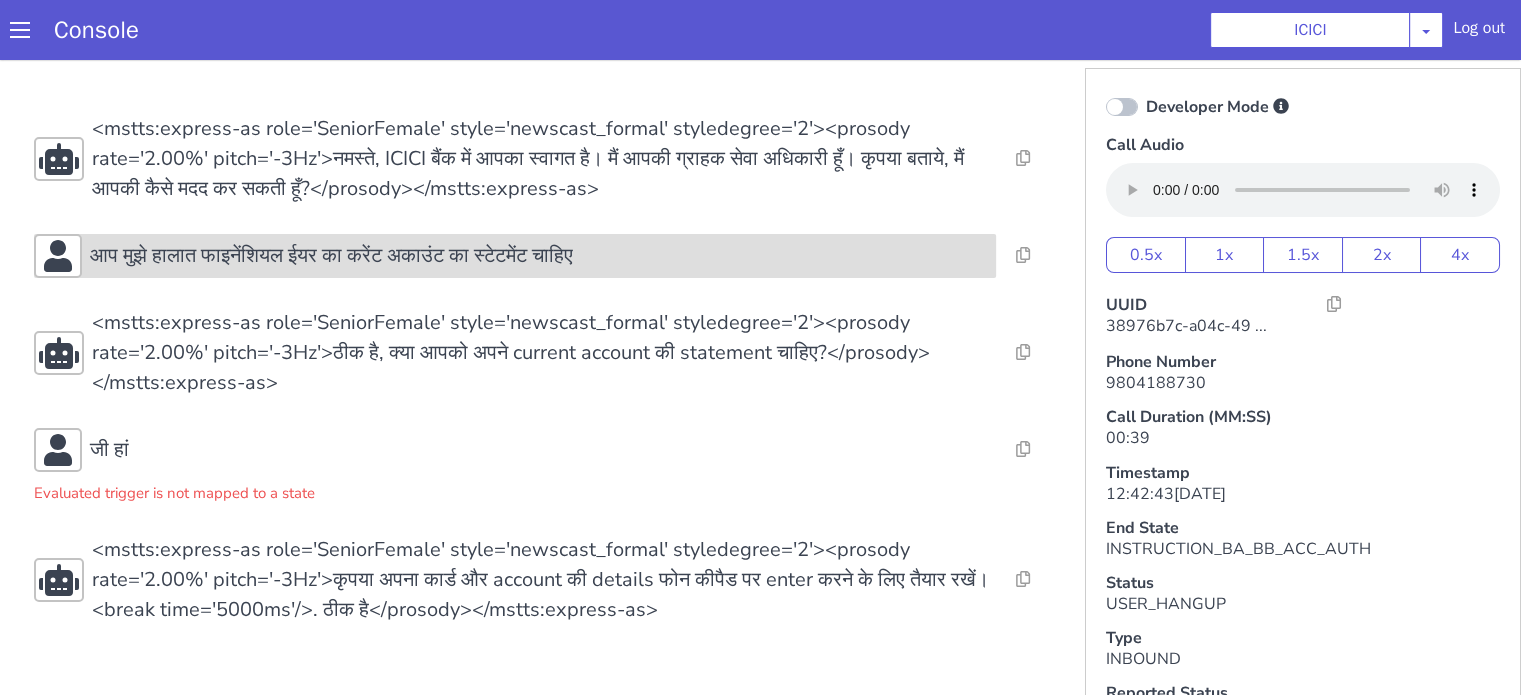 click on "आप मुझे हालात फाइनेंशियल ईयर का करेंट अकाउंट का स्टेटमेंट चाहिए" at bounding box center [835, -228] 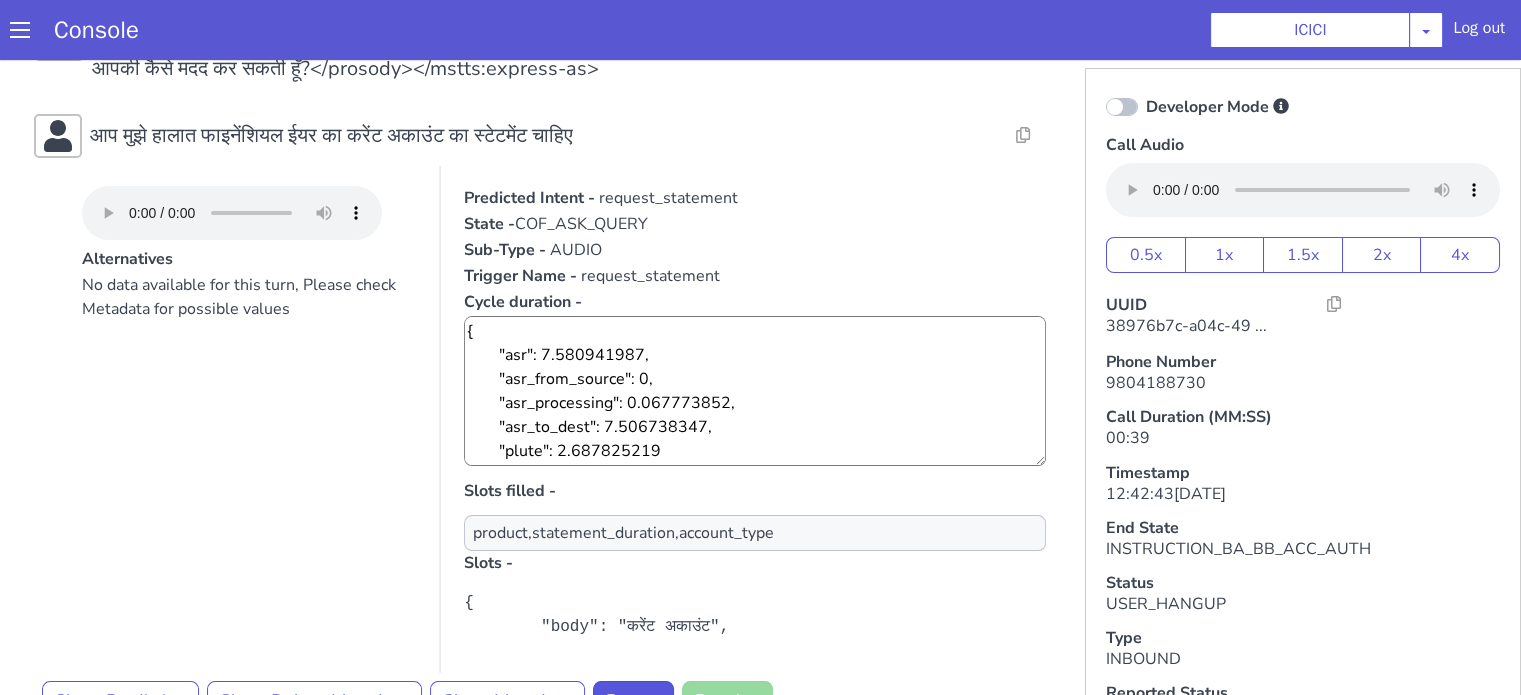scroll, scrollTop: 200, scrollLeft: 0, axis: vertical 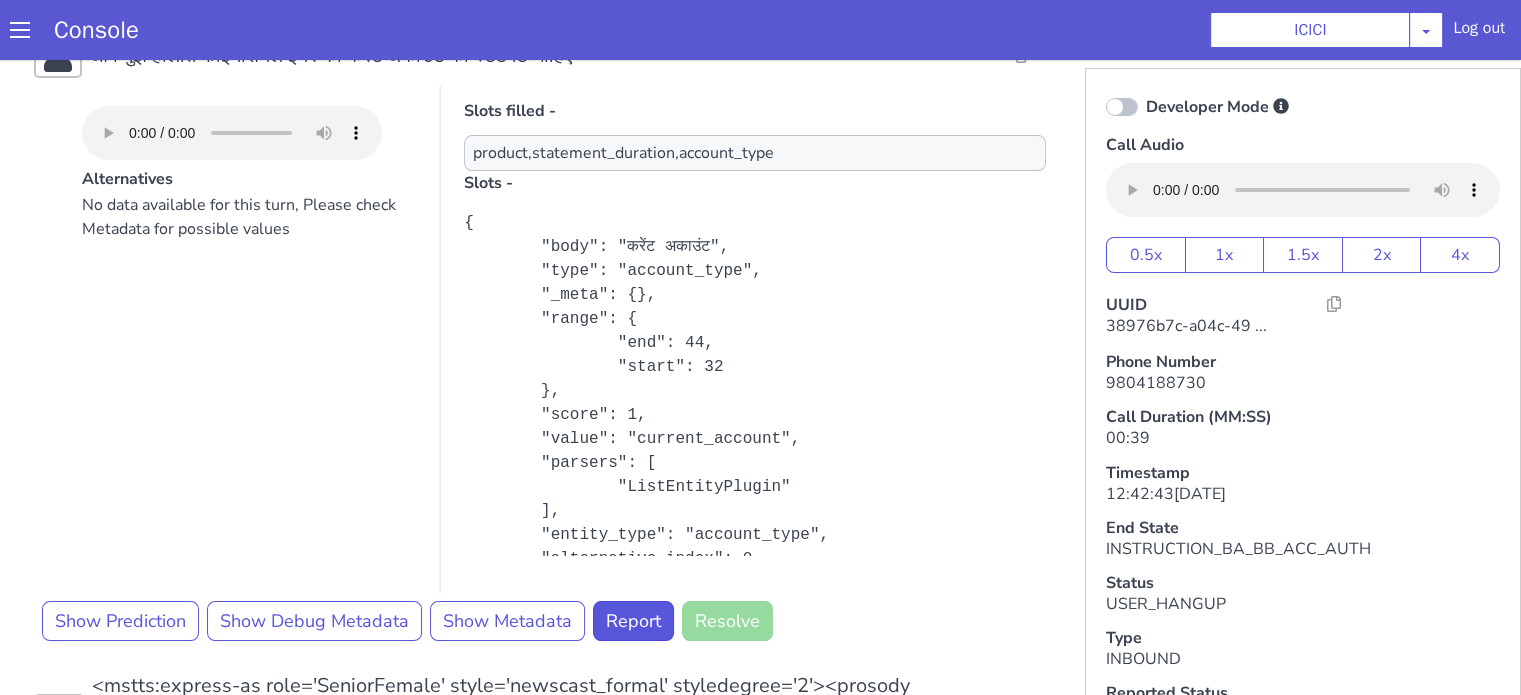click at bounding box center [2695, 384] 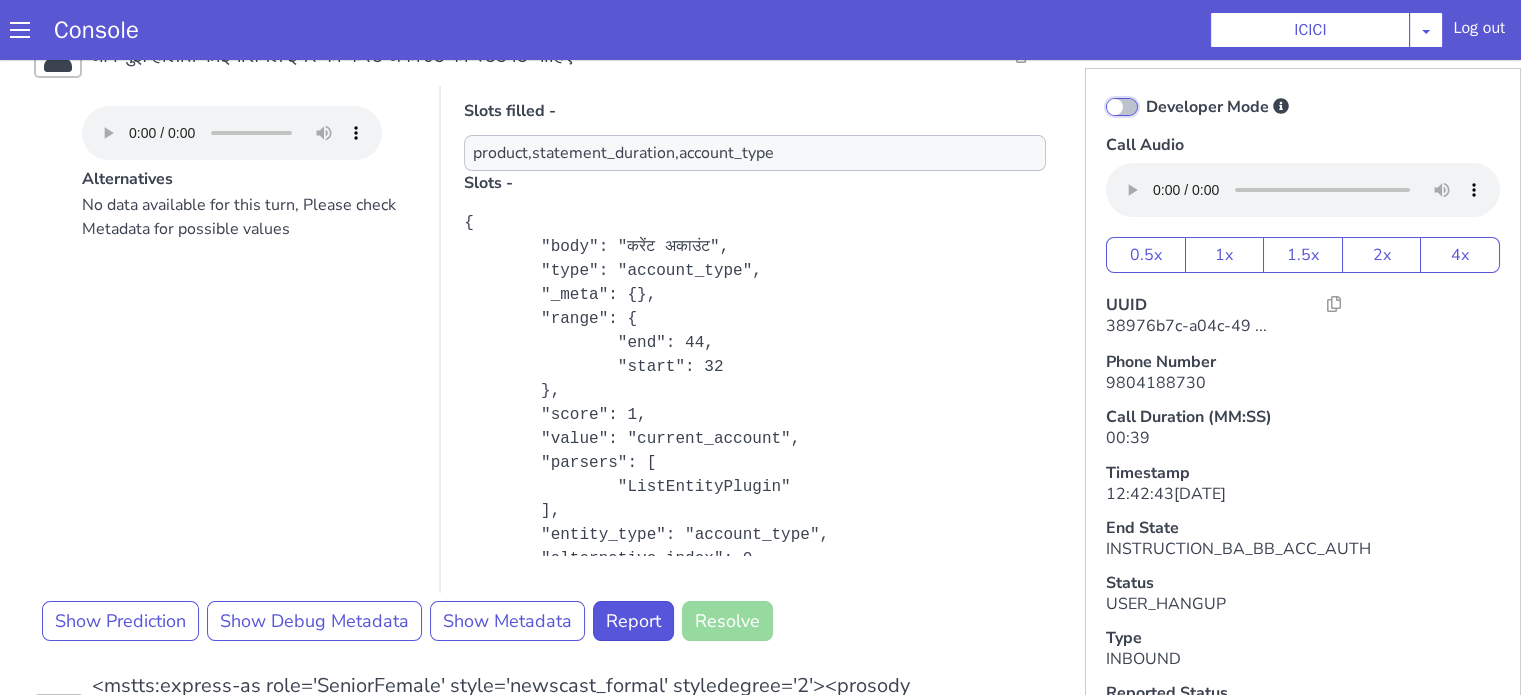 click on "Developer Mode" at bounding box center [2049, -418] 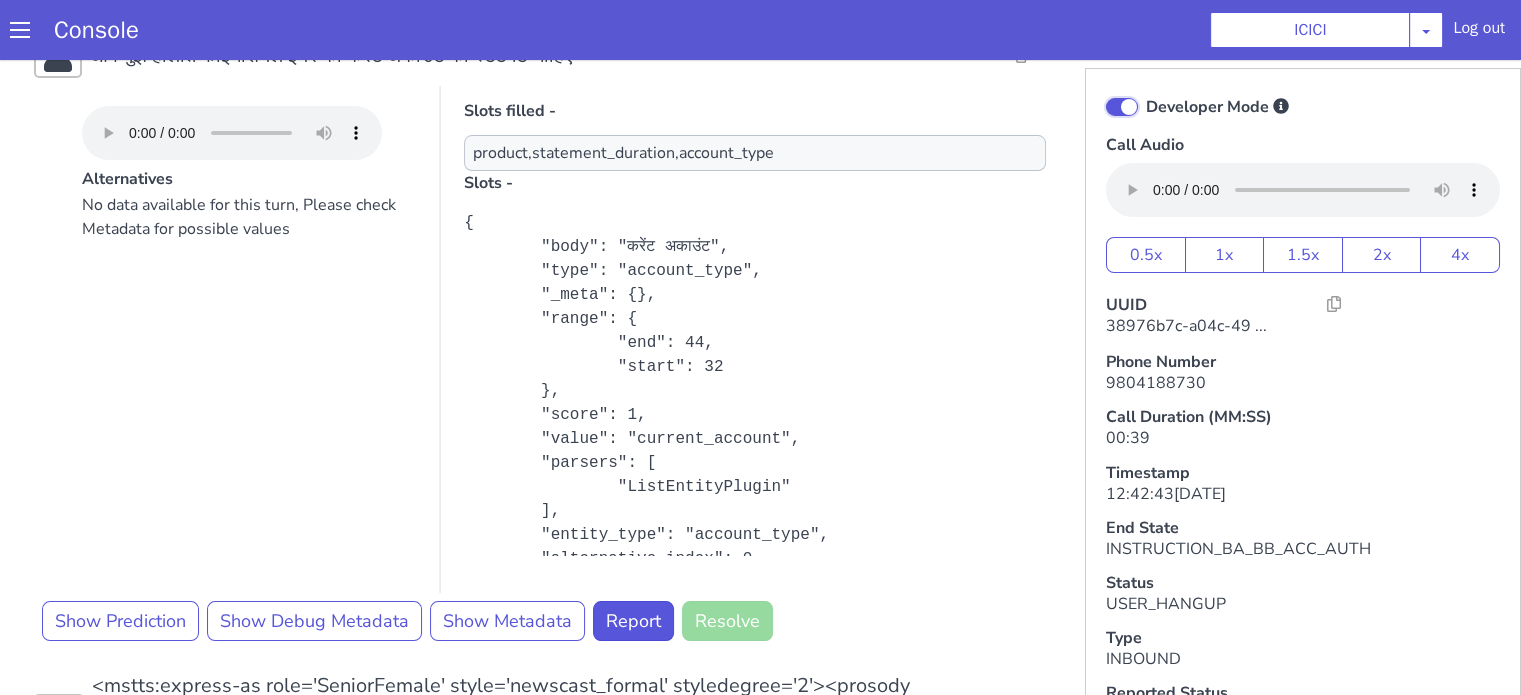 checkbox on "true" 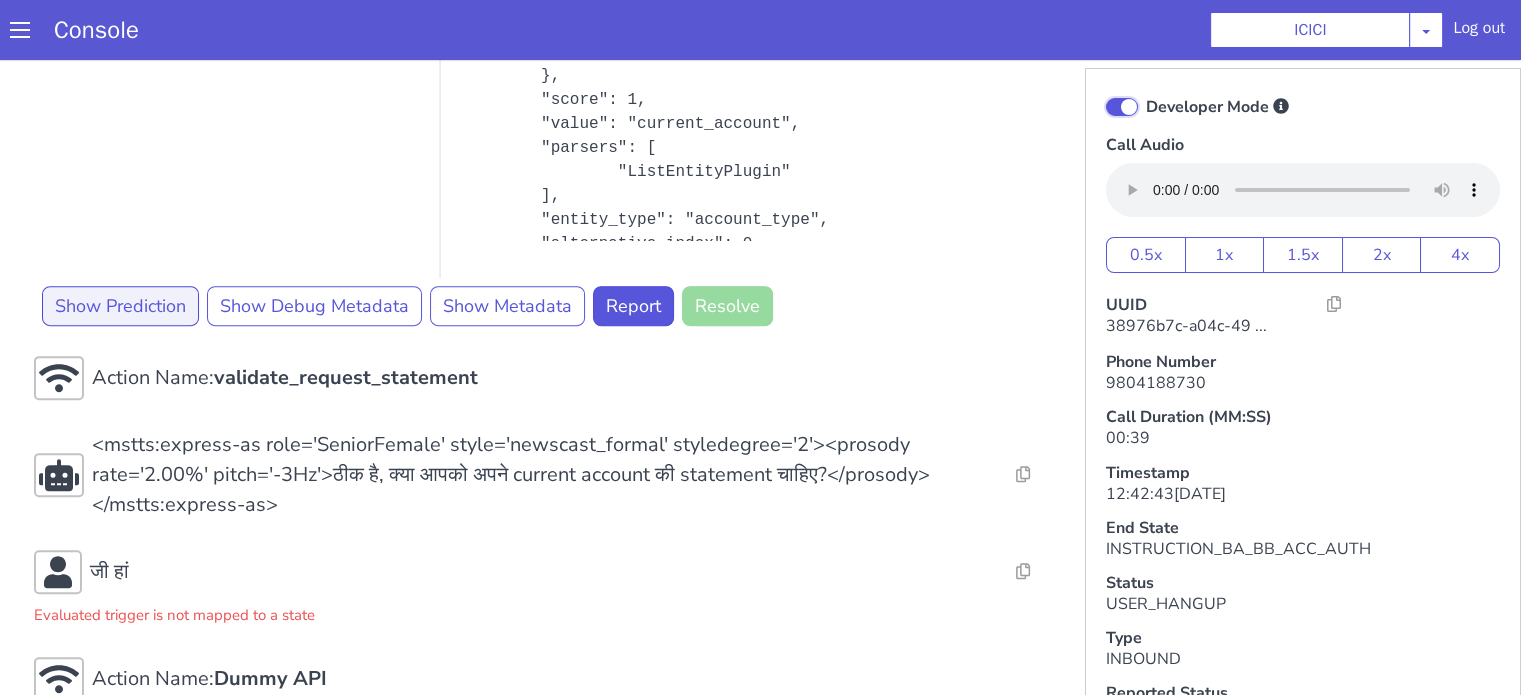 scroll, scrollTop: 819, scrollLeft: 0, axis: vertical 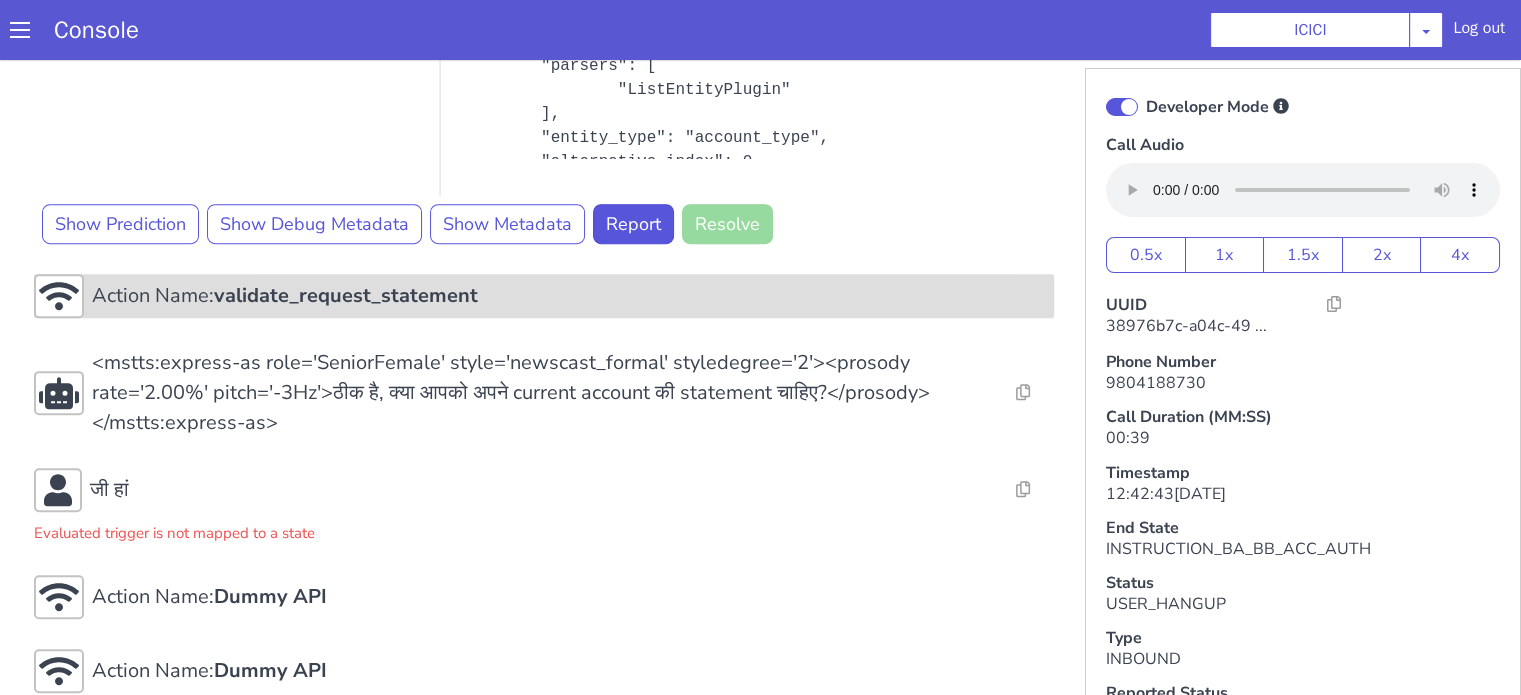 click on "validate_request_statement" at bounding box center [1849, 250] 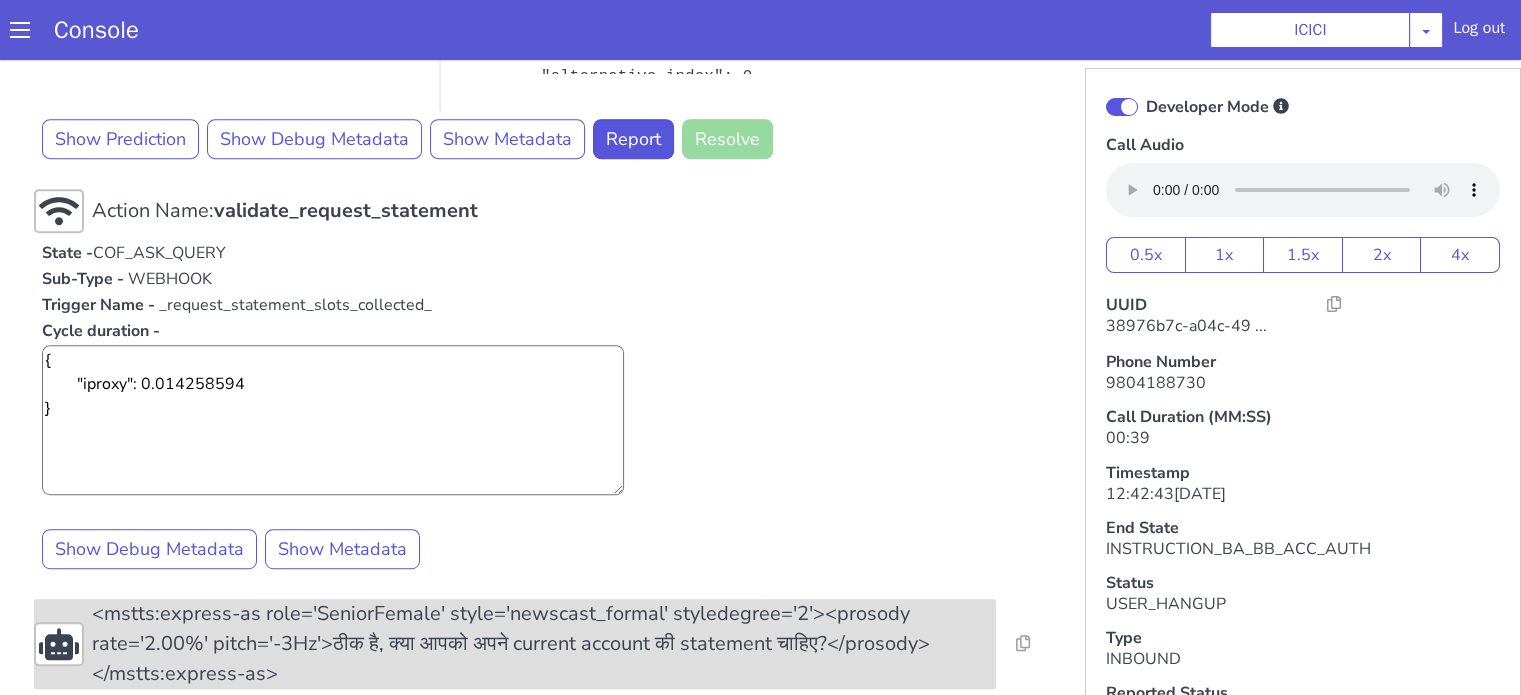 scroll, scrollTop: 1019, scrollLeft: 0, axis: vertical 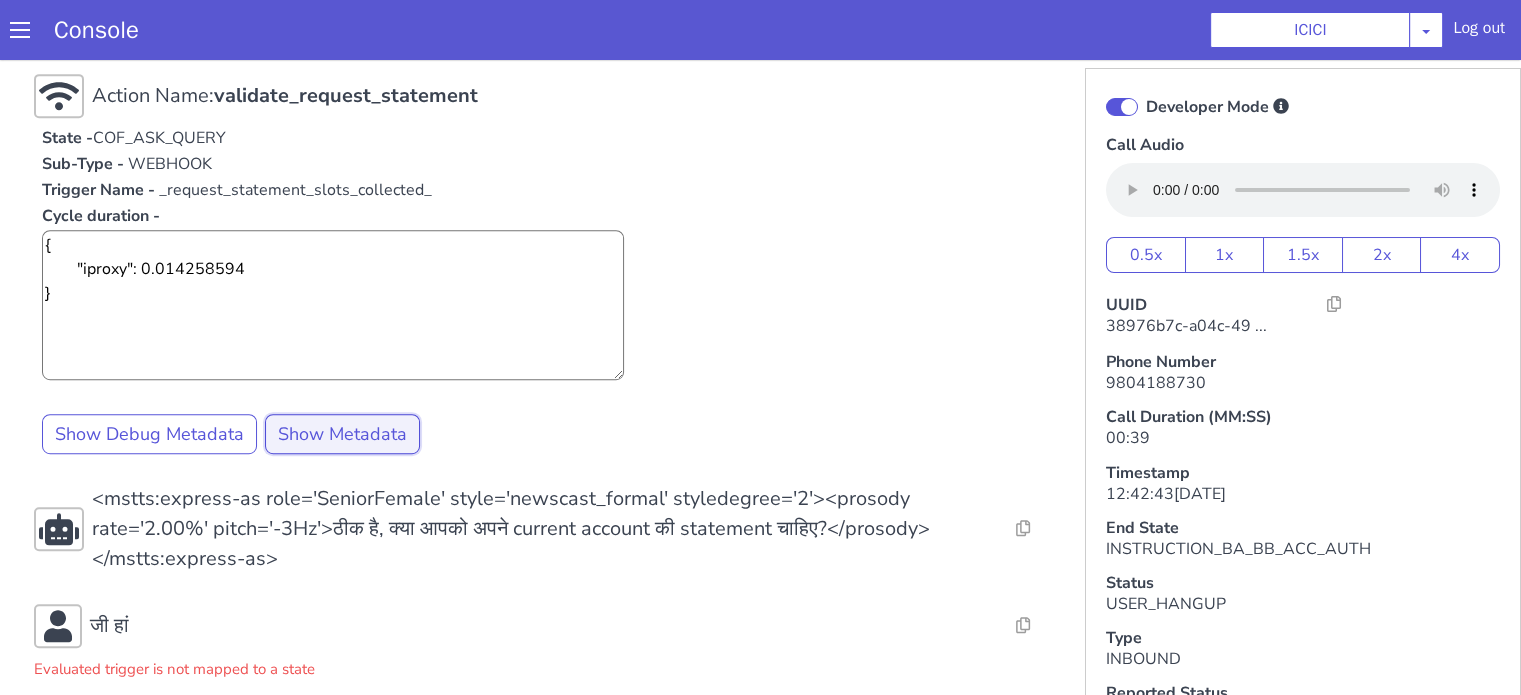 click on "Show Metadata" at bounding box center [1245, -78] 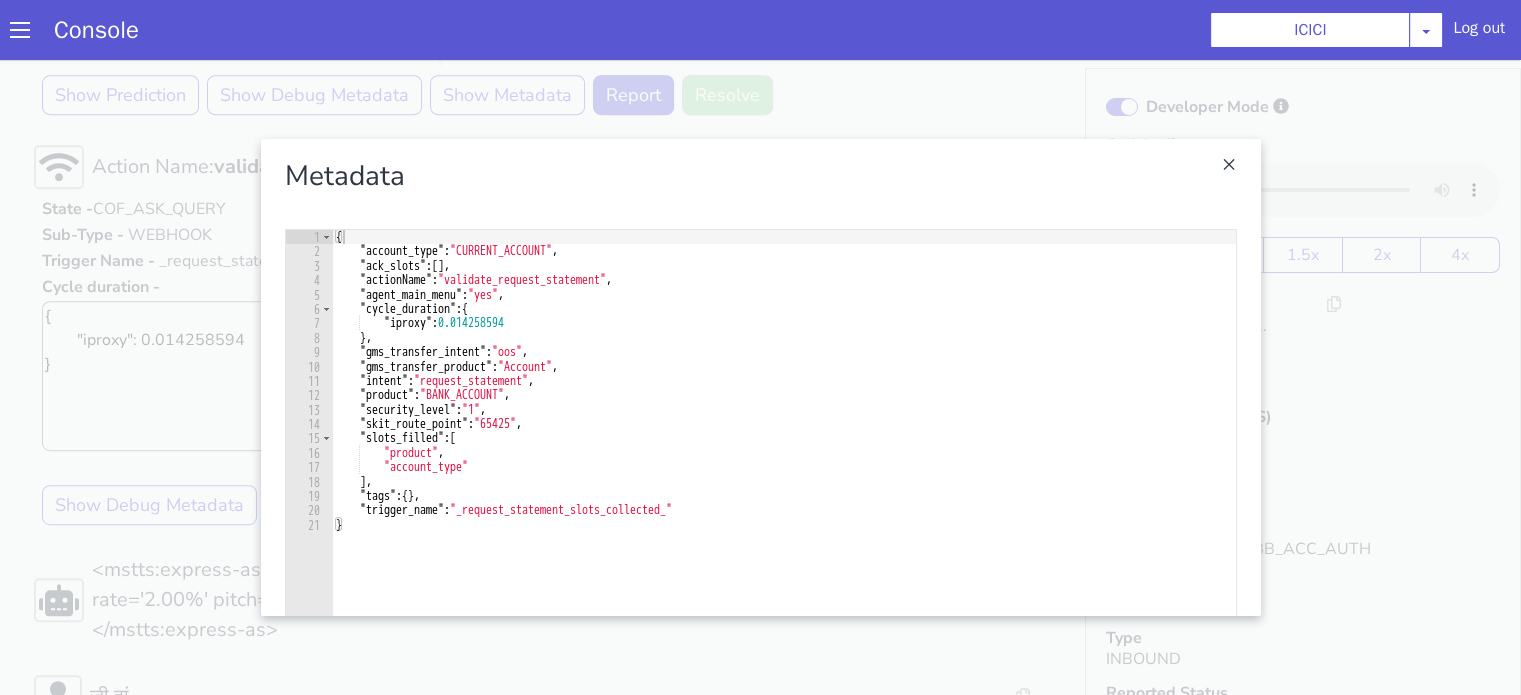 scroll, scrollTop: 919, scrollLeft: 0, axis: vertical 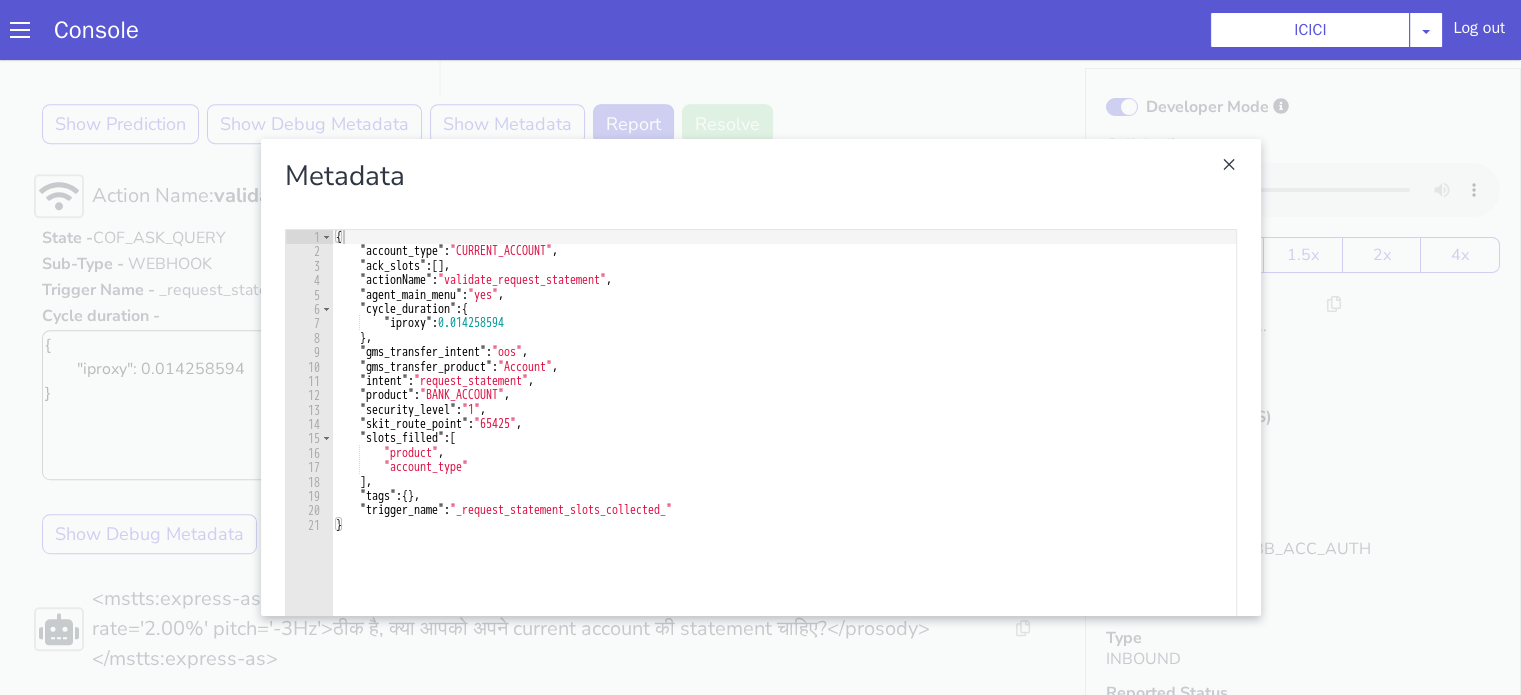 click at bounding box center (1972, -11) 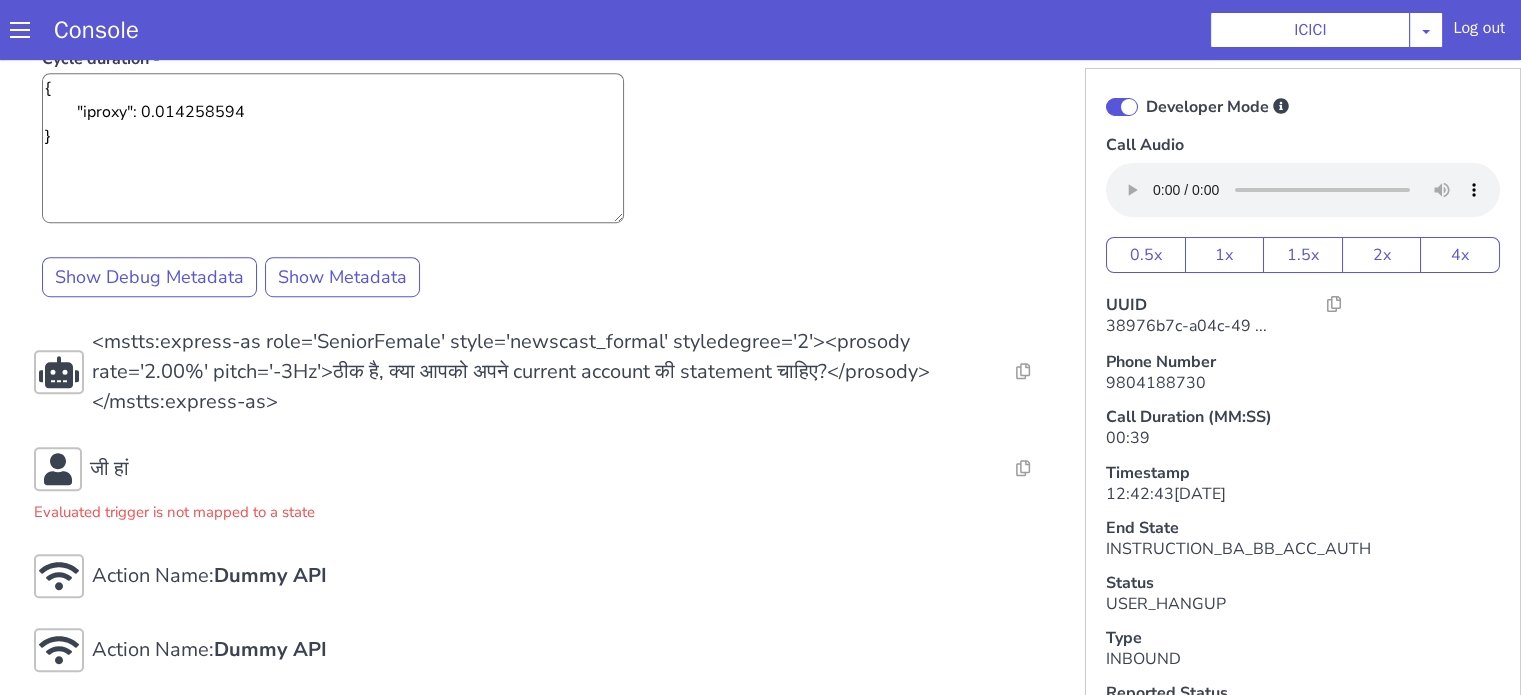 scroll, scrollTop: 1319, scrollLeft: 0, axis: vertical 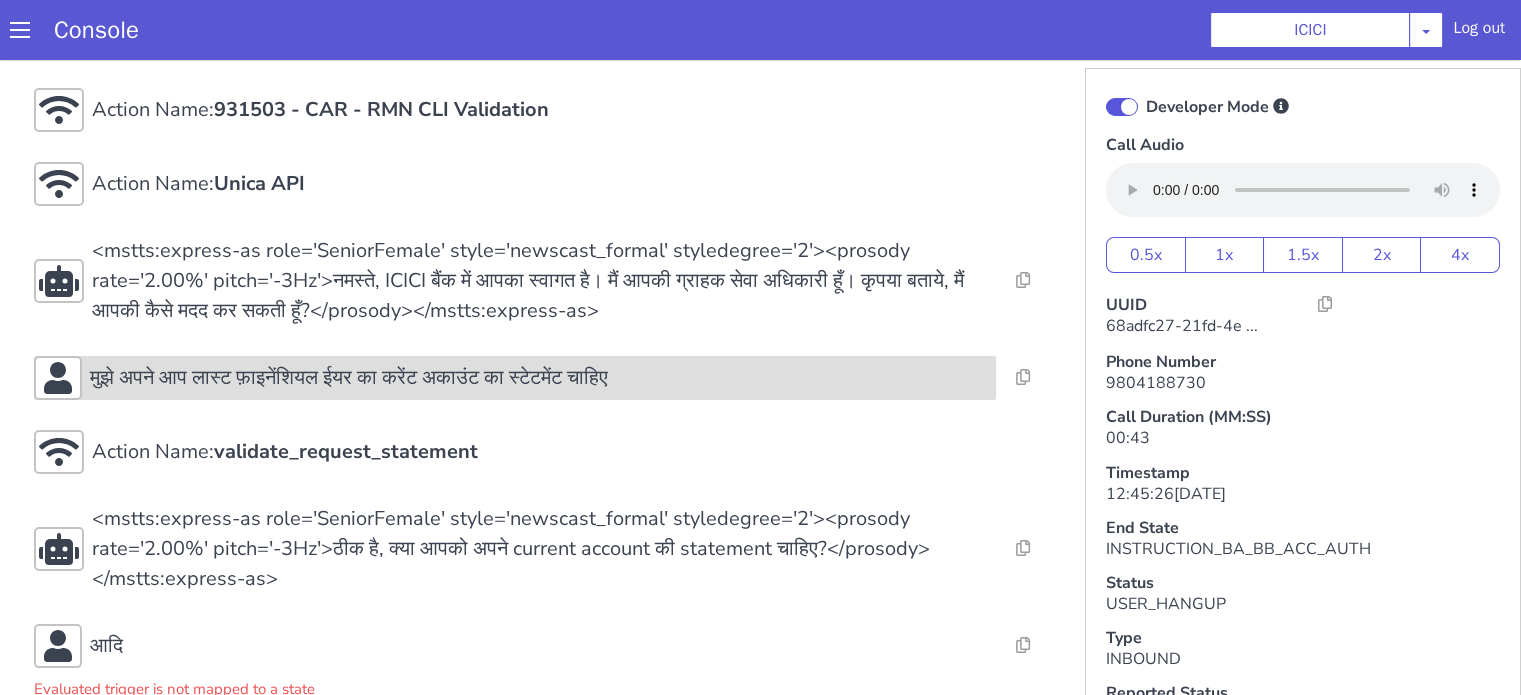 click on "मुझे अपने आप लास्ट फ़ाइनेंशियल ईयर का करेंट अकाउंट का स्टेटमेंट चाहिए" at bounding box center (1217, 1471) 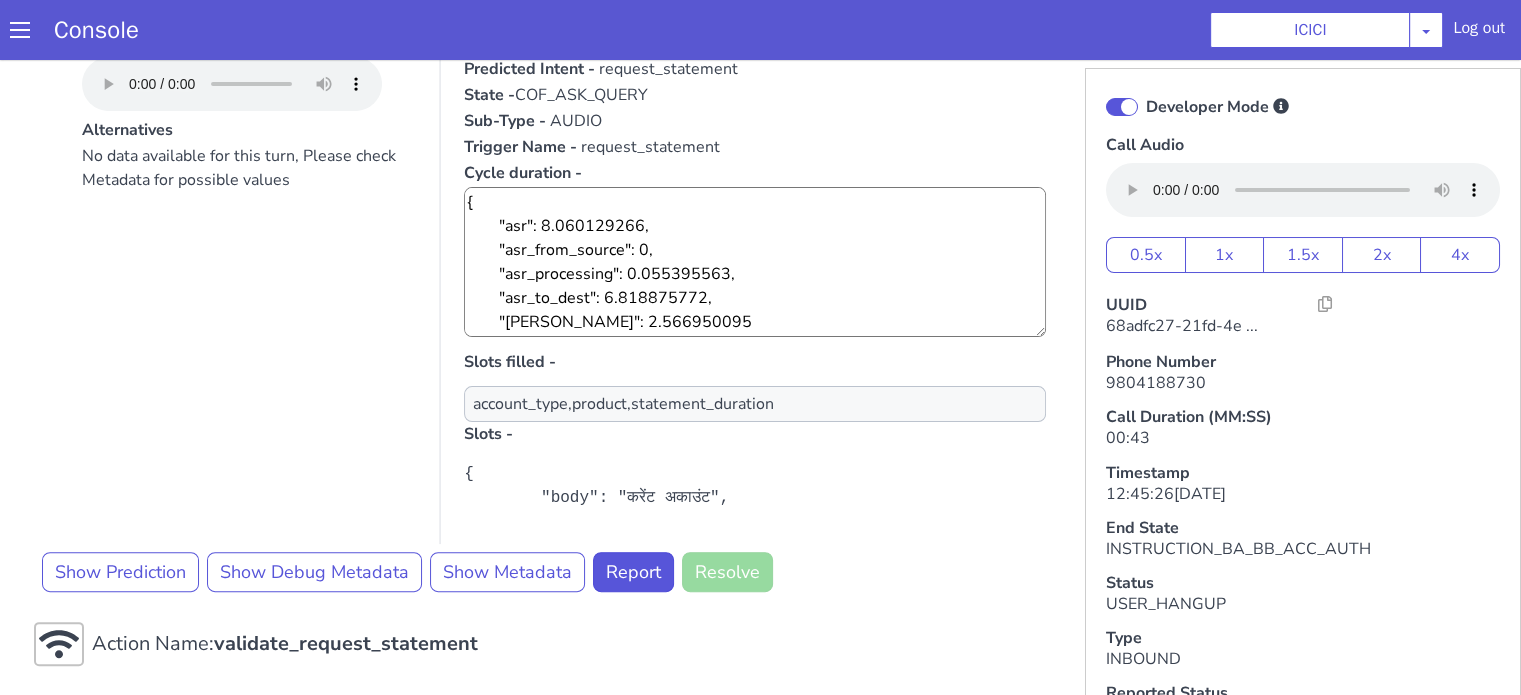 scroll, scrollTop: 600, scrollLeft: 0, axis: vertical 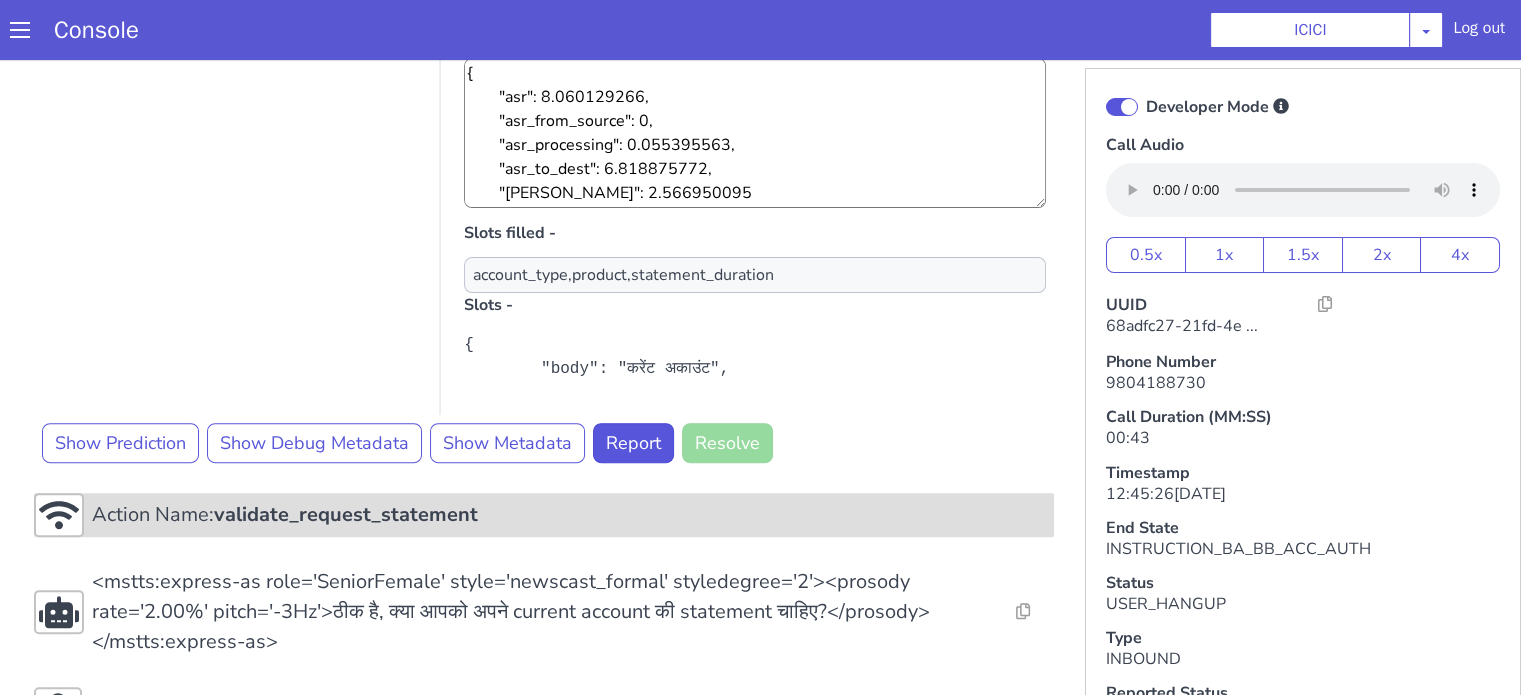 click on "validate_request_statement" at bounding box center (1714, 1341) 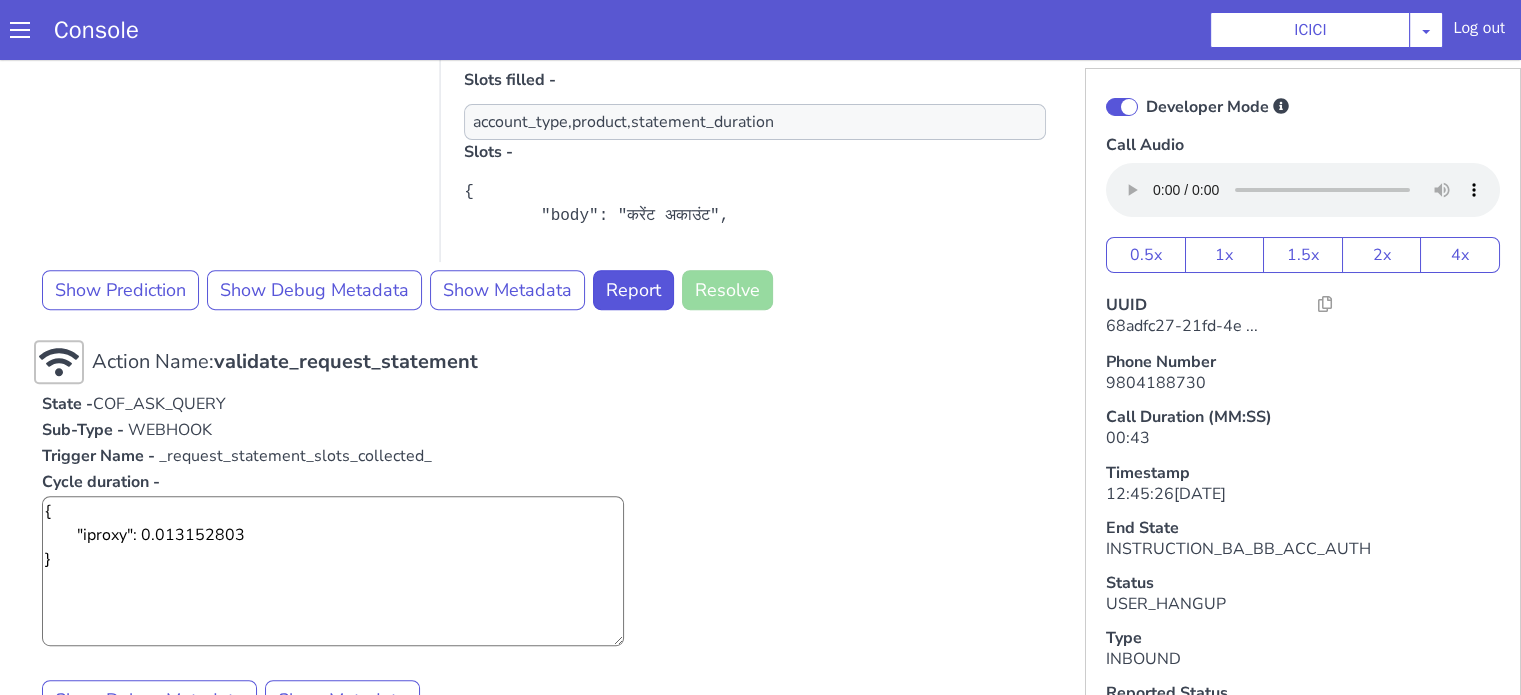 scroll, scrollTop: 900, scrollLeft: 0, axis: vertical 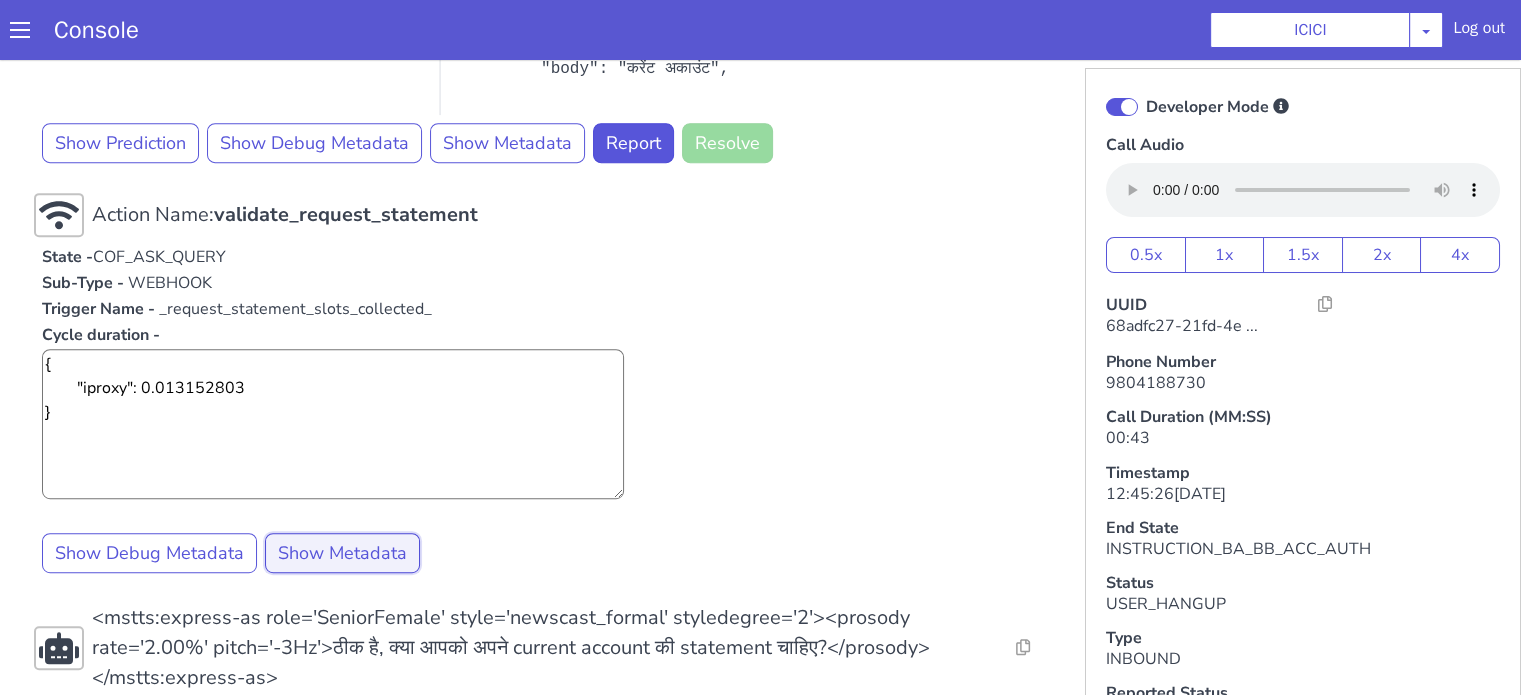 click on "Show Metadata" at bounding box center (584, 1467) 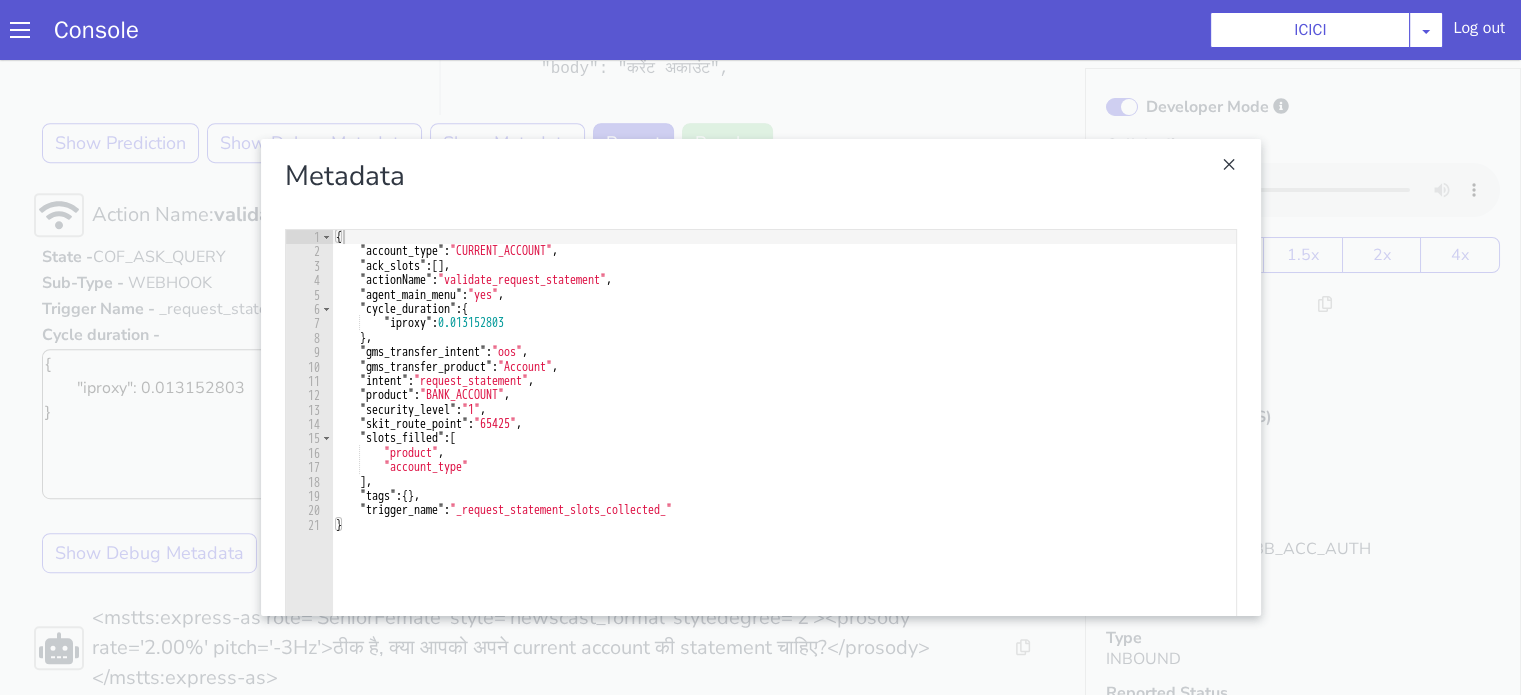 click at bounding box center [790, 1022] 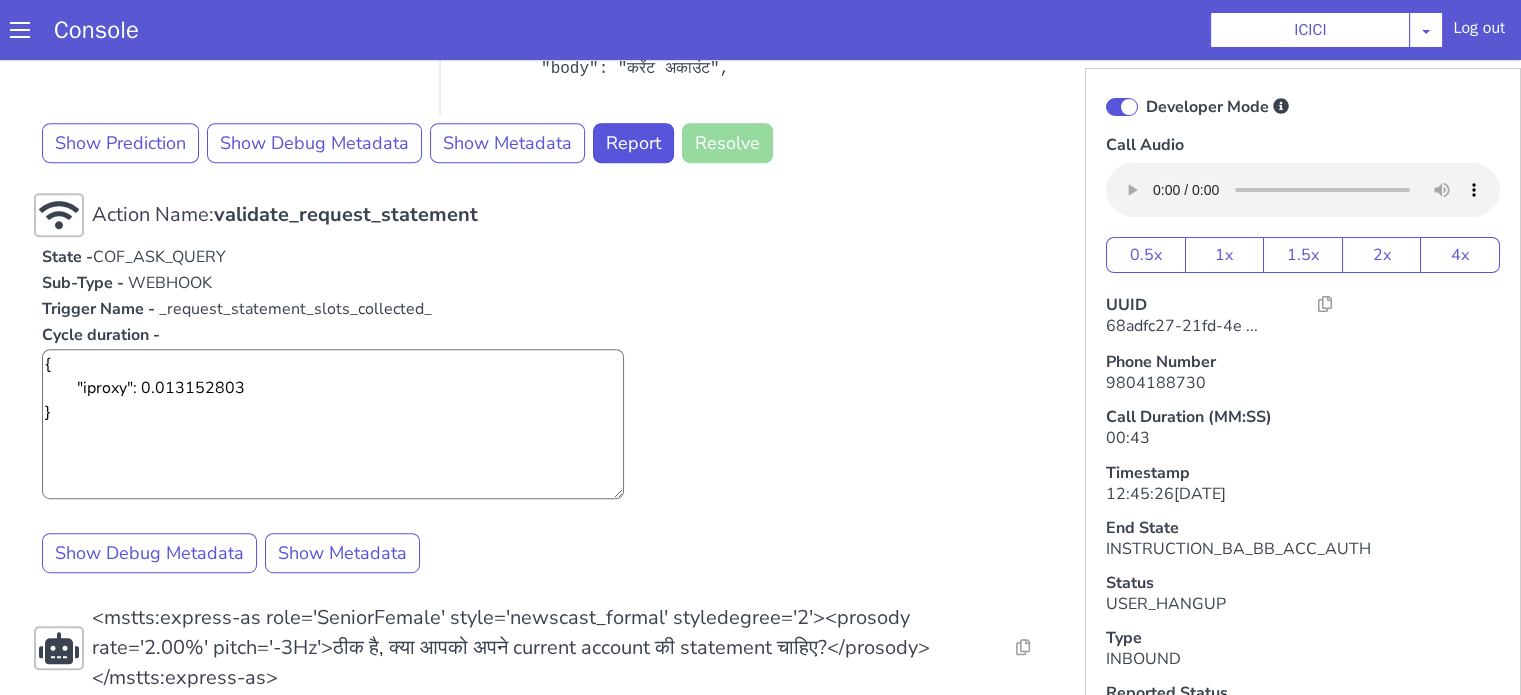 click on "Alternatives No data available for this turn, Please check Metadata for possible values Predicted Intent -   request_statement State -  COF_ASK_QUERY Sub-Type -   AUDIO Trigger Name -   request_statement Cycle duration -  {
"asr": 8.060129266,
"asr_from_source": 0,
"asr_processing": 0.055395563,
"asr_to_dest": 6.818875772,
"plute": 2.566950095
} Slots filled - account_type,product,statement_duration Slots -   {
"body": "करेंट अकाउंट",
"type": "account_type",
"_meta": {},
"range": {
"end": 50,
"start": 38
},
"score": 1,
"value": "current_account",
"parsers": [
"ListEntityPlugin"
],
"entity_type": "account_type",
"alternative_index": 0
}" at bounding box center (535, -113) 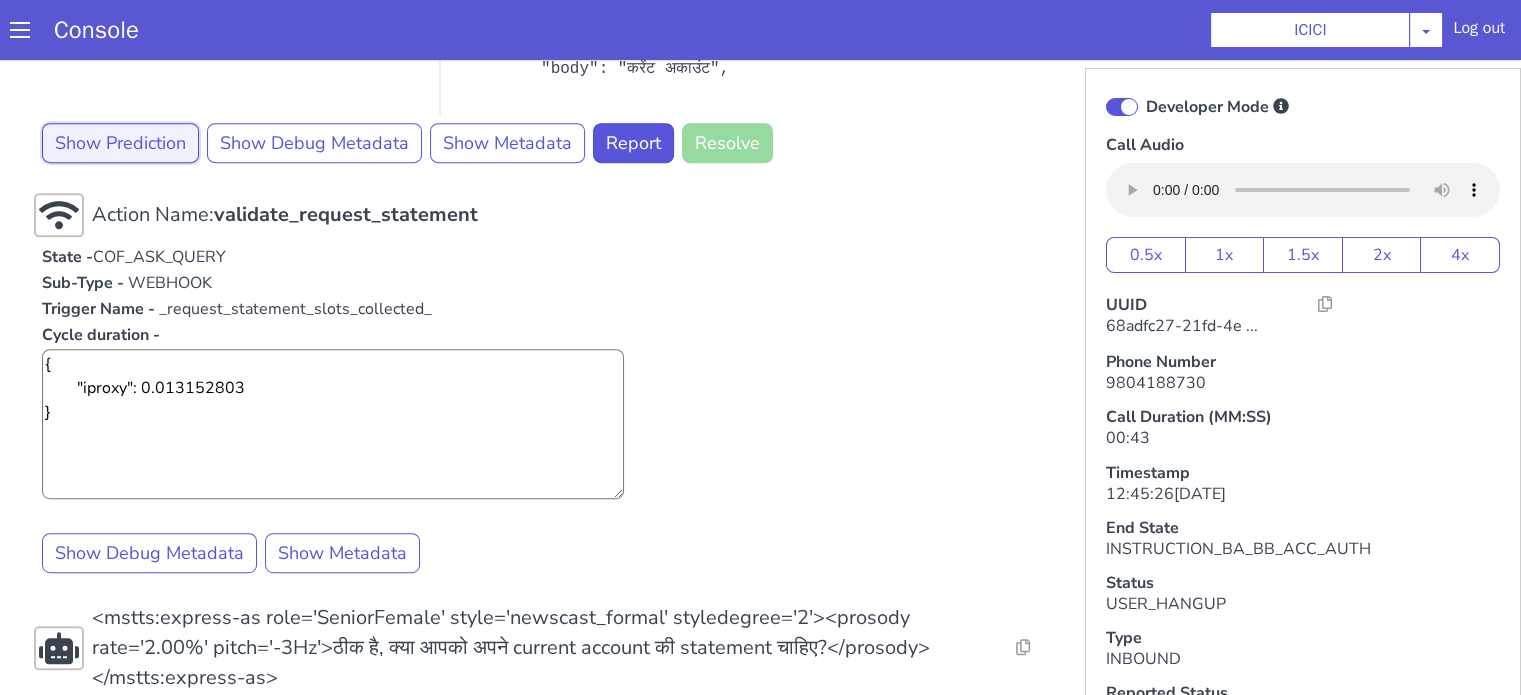 click on "Show Prediction" at bounding box center (1569, 0) 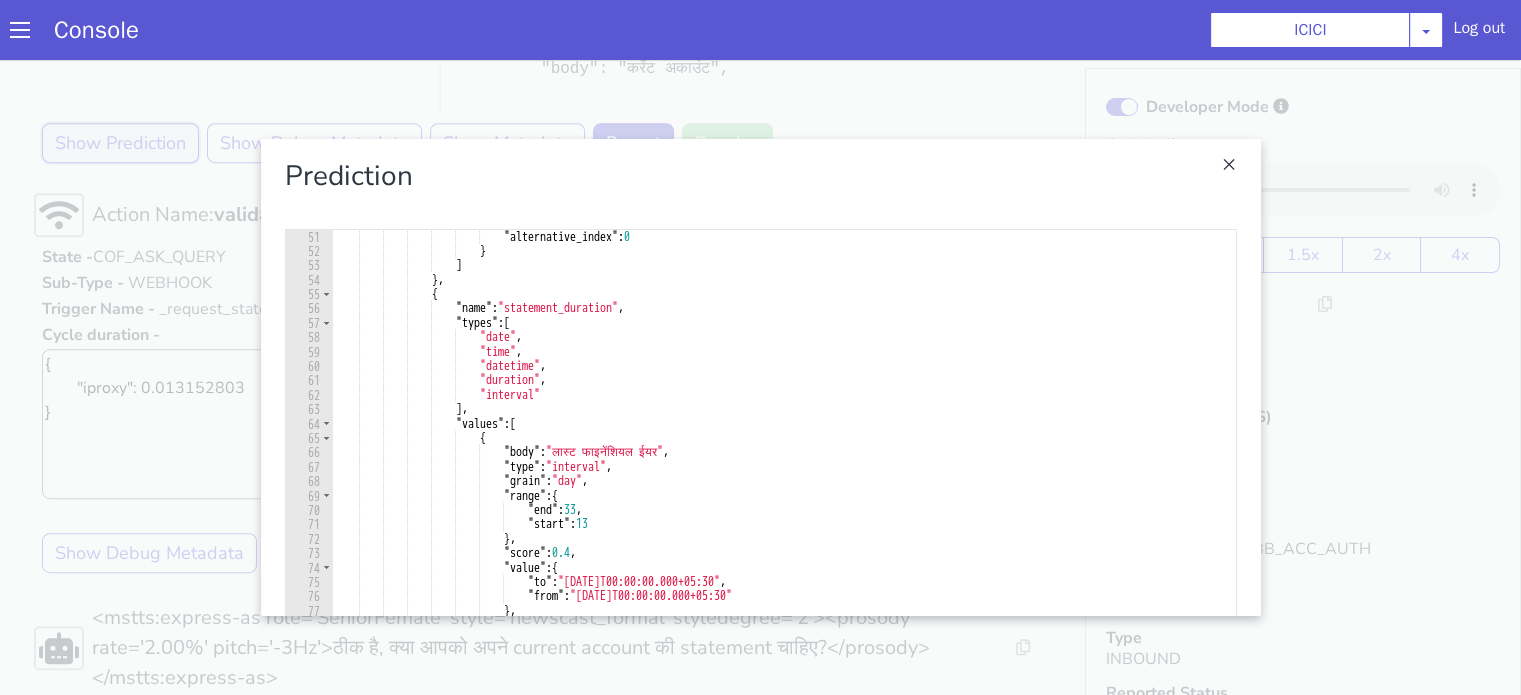 scroll, scrollTop: 600, scrollLeft: 0, axis: vertical 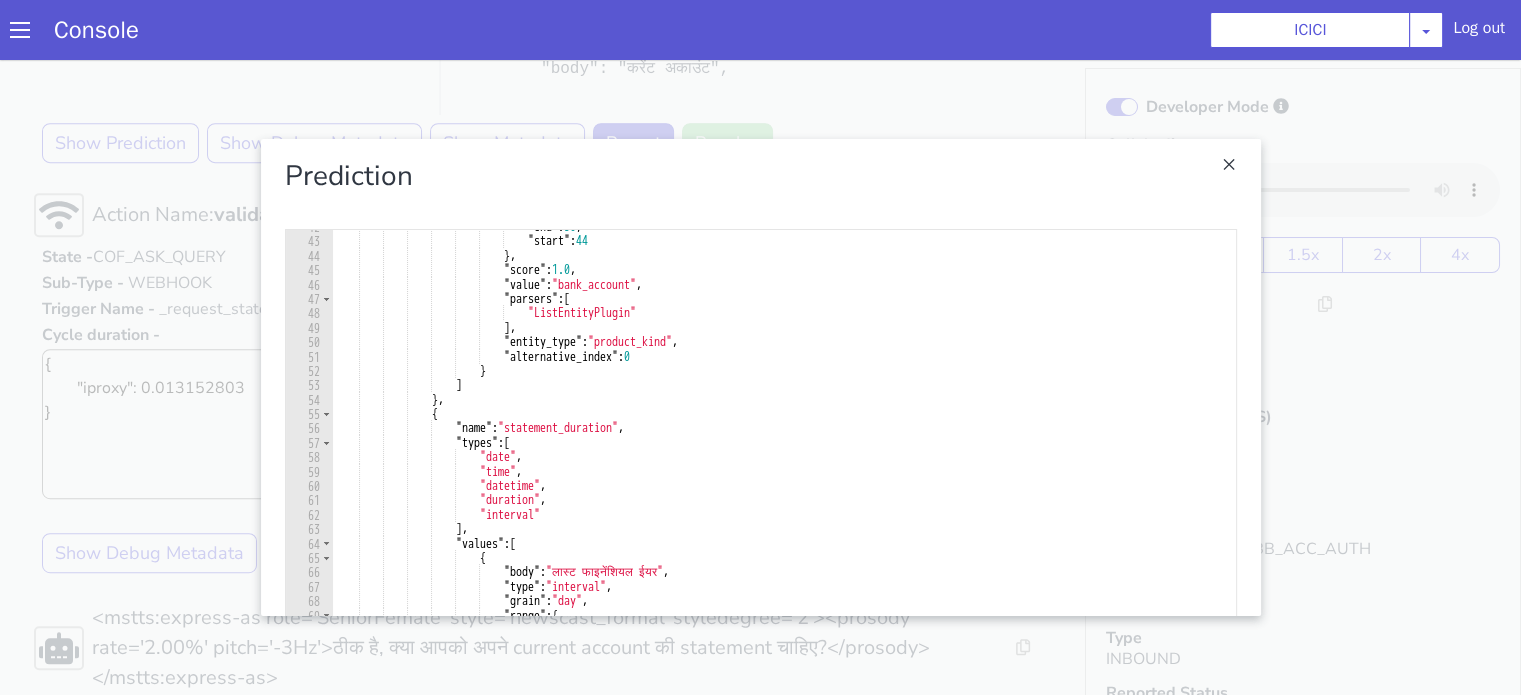 click at bounding box center (724, 504) 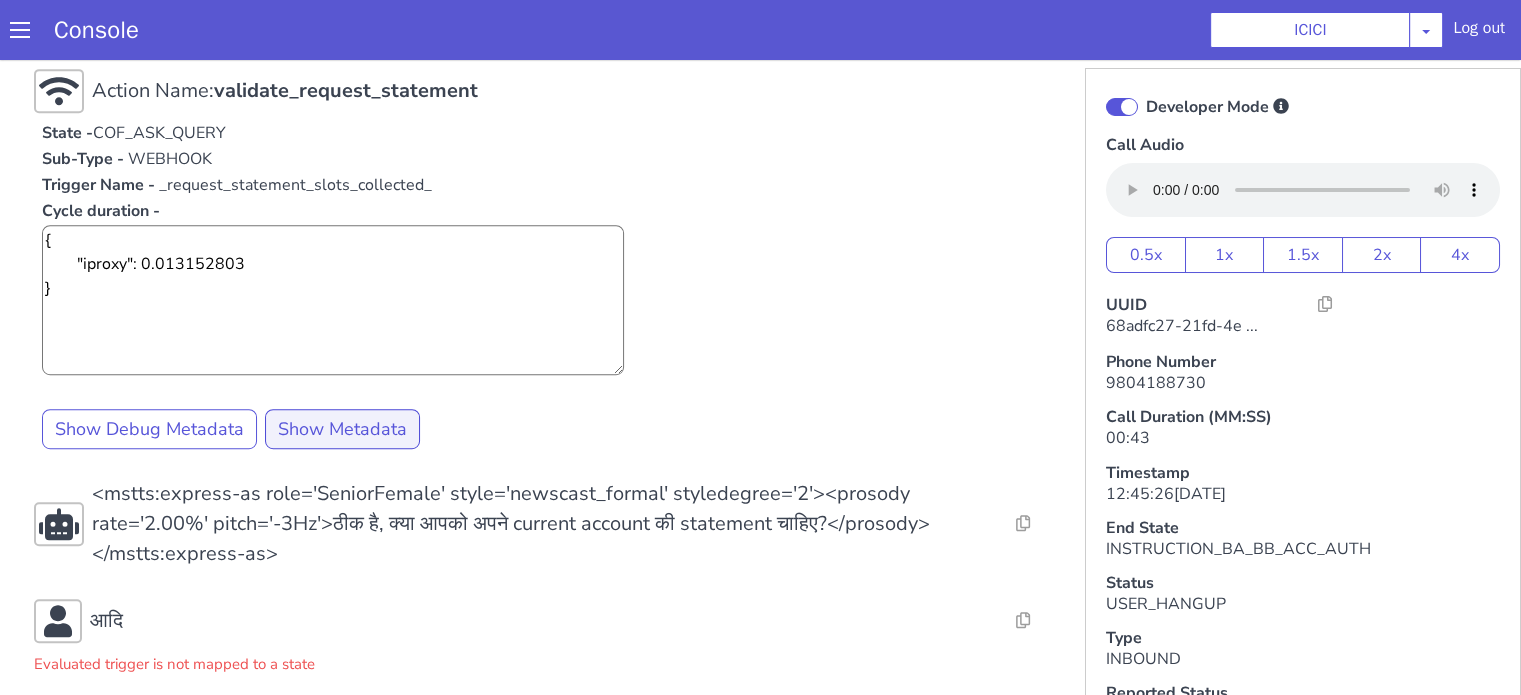 scroll, scrollTop: 1100, scrollLeft: 0, axis: vertical 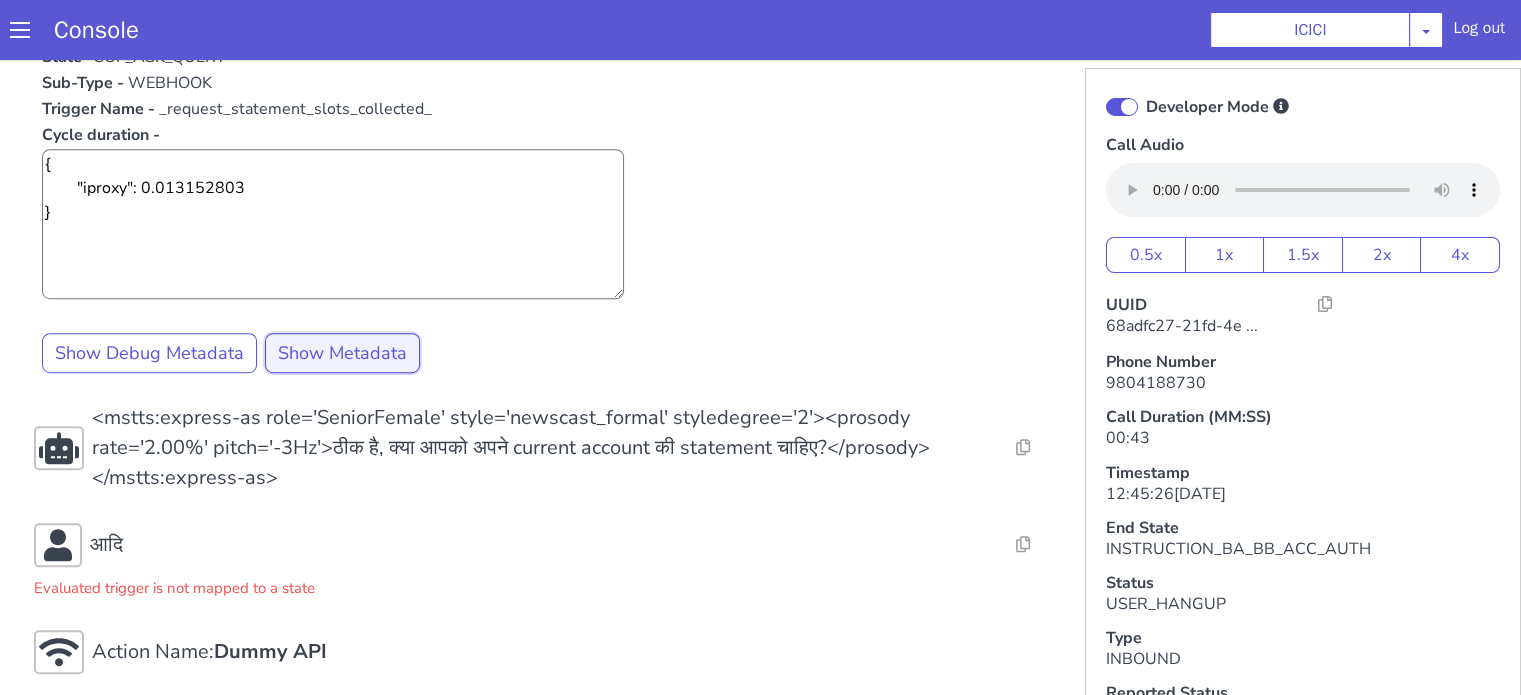 click on "Show Metadata" at bounding box center (1845, 309) 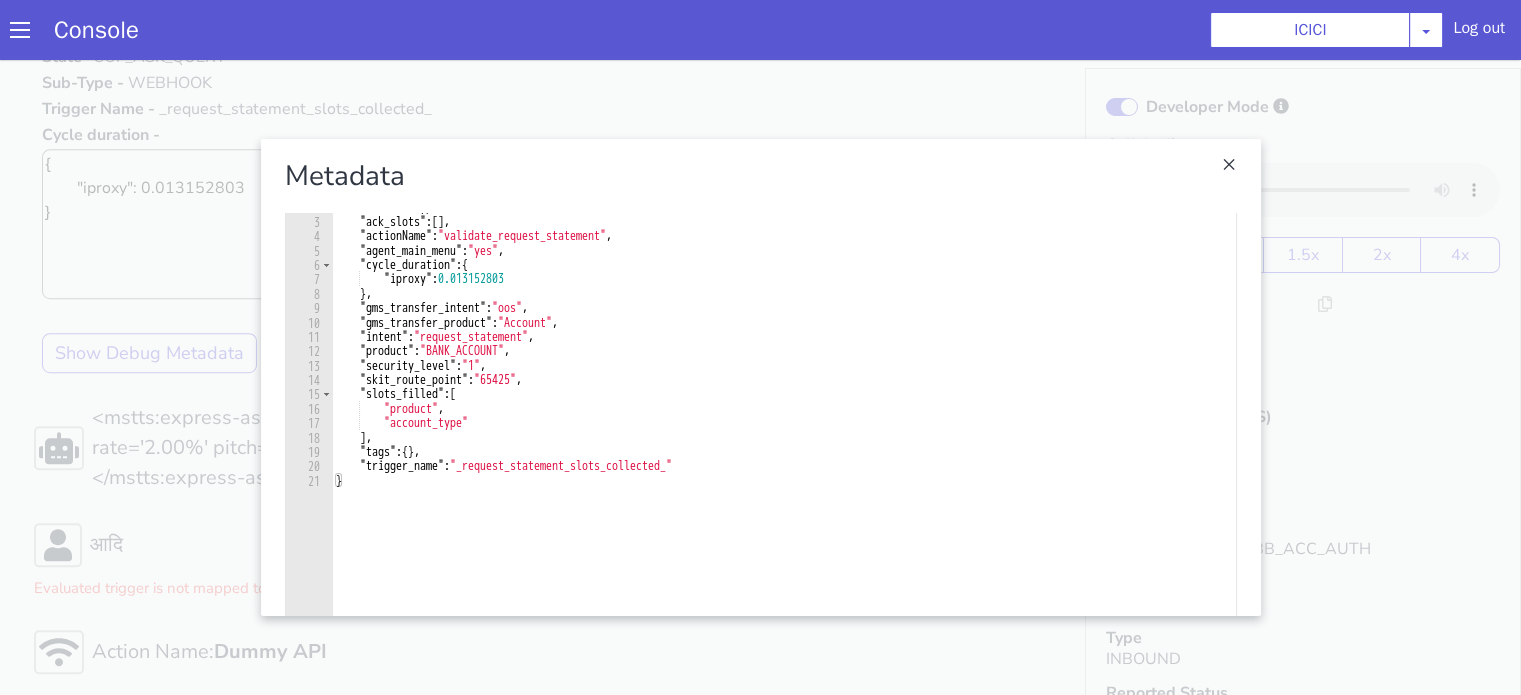 scroll, scrollTop: 0, scrollLeft: 0, axis: both 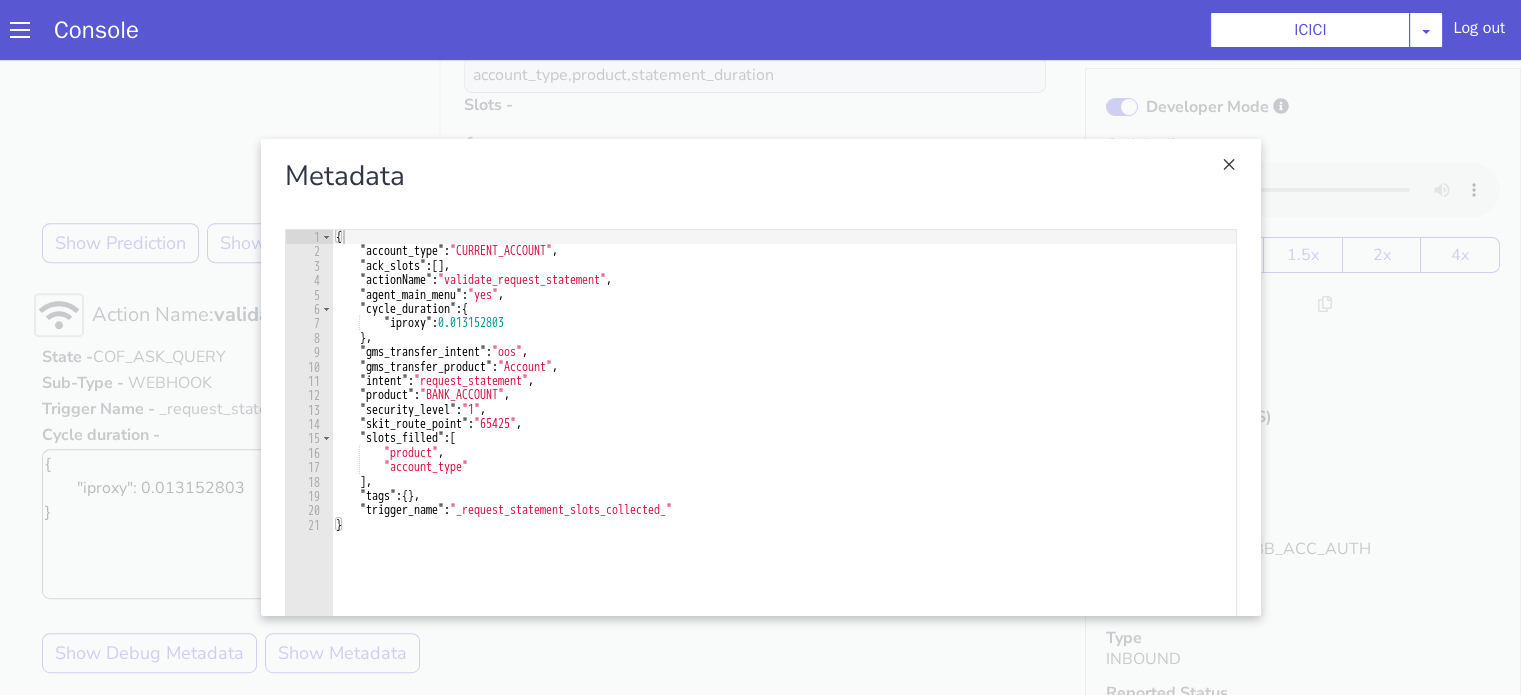 click at bounding box center [716, 780] 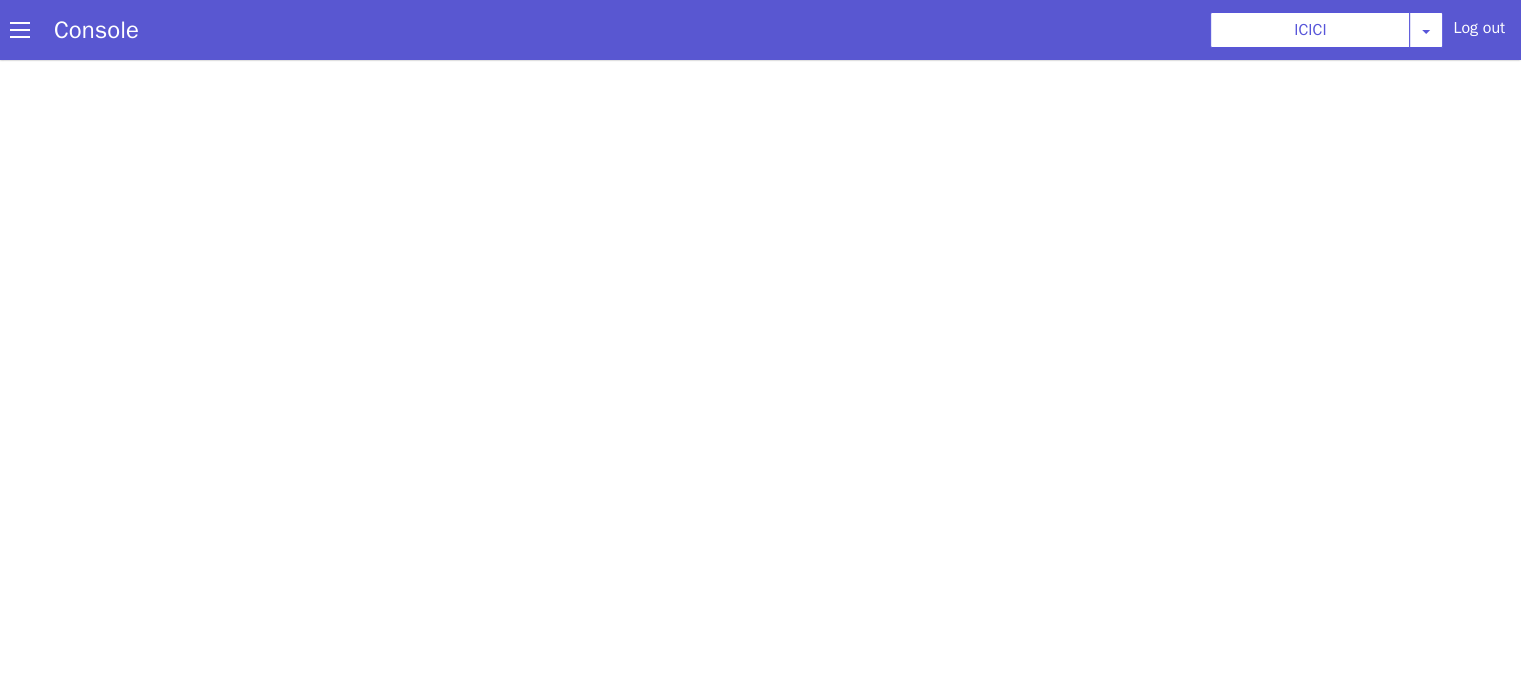 scroll, scrollTop: 0, scrollLeft: 0, axis: both 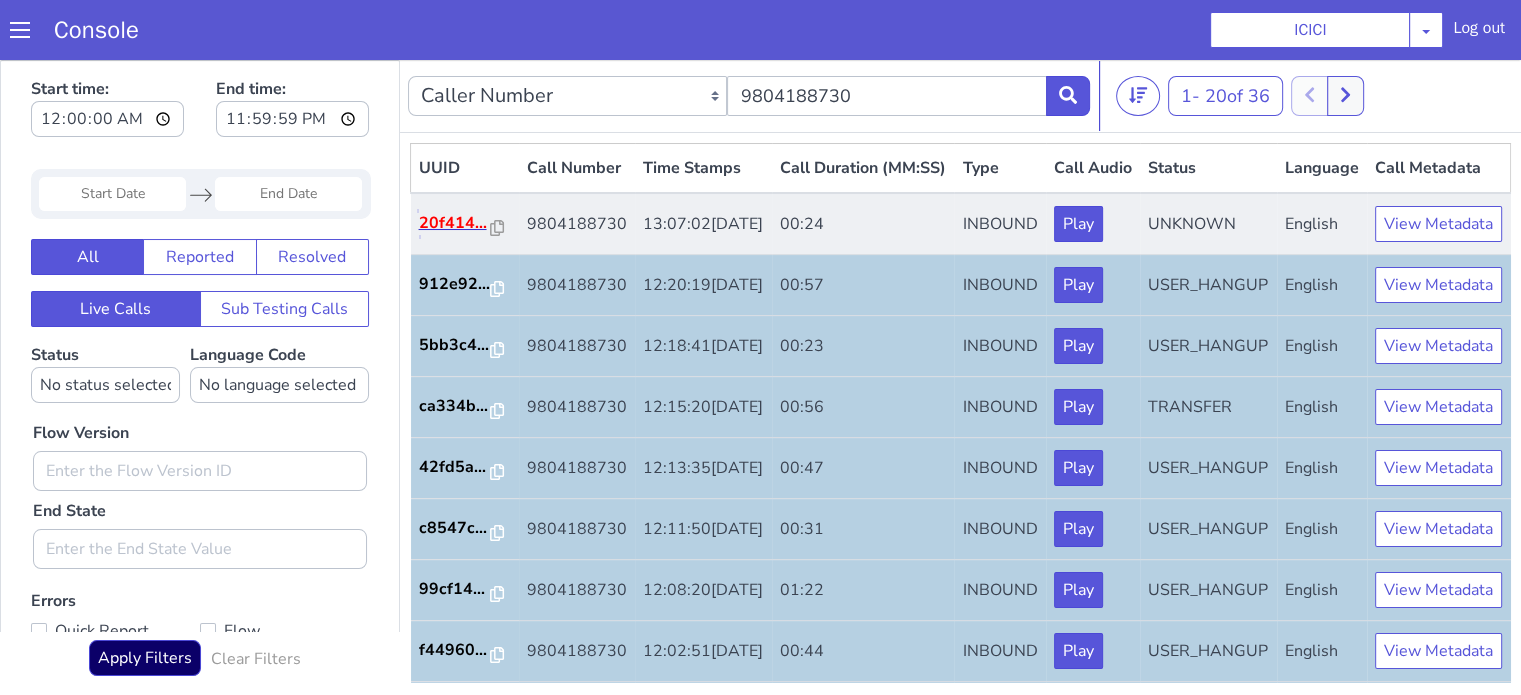 click on "20f414..." at bounding box center (455, 223) 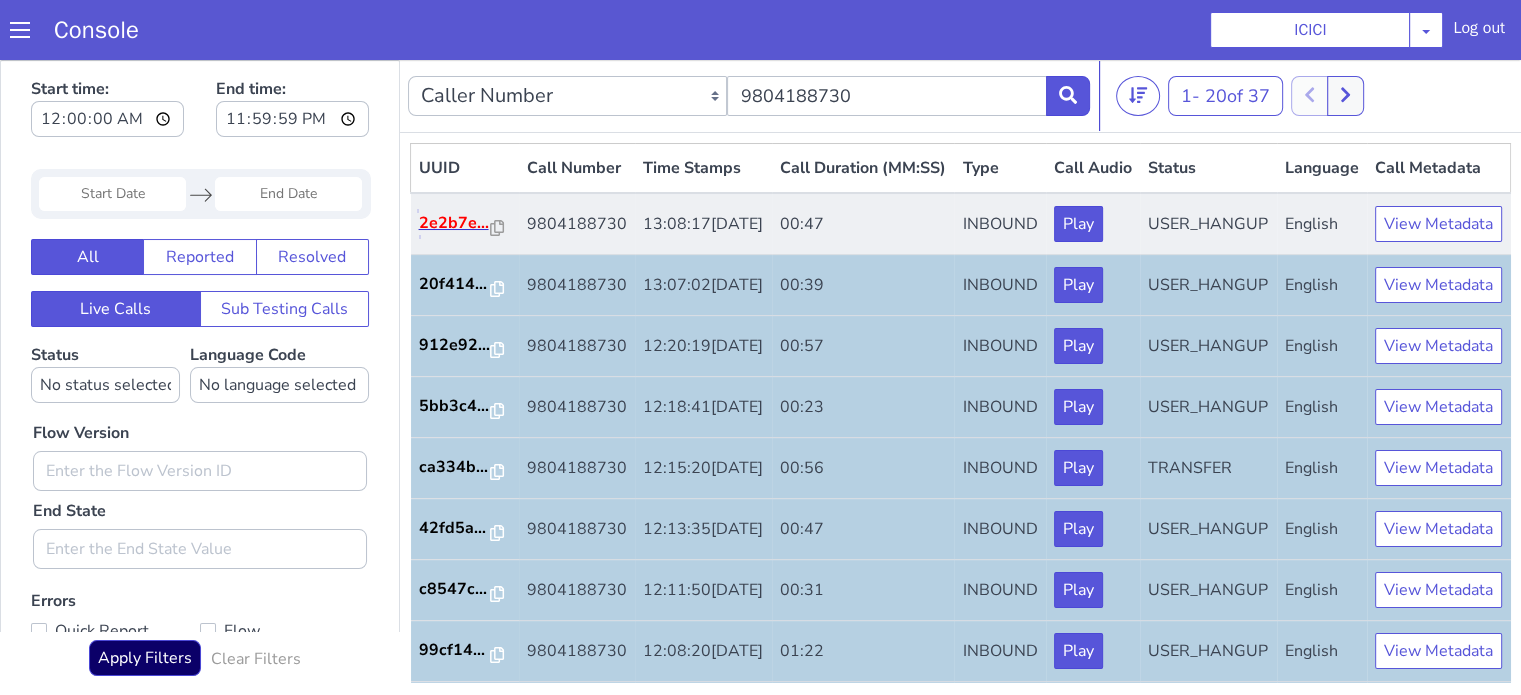 click on "2e2b7e..." at bounding box center [455, 223] 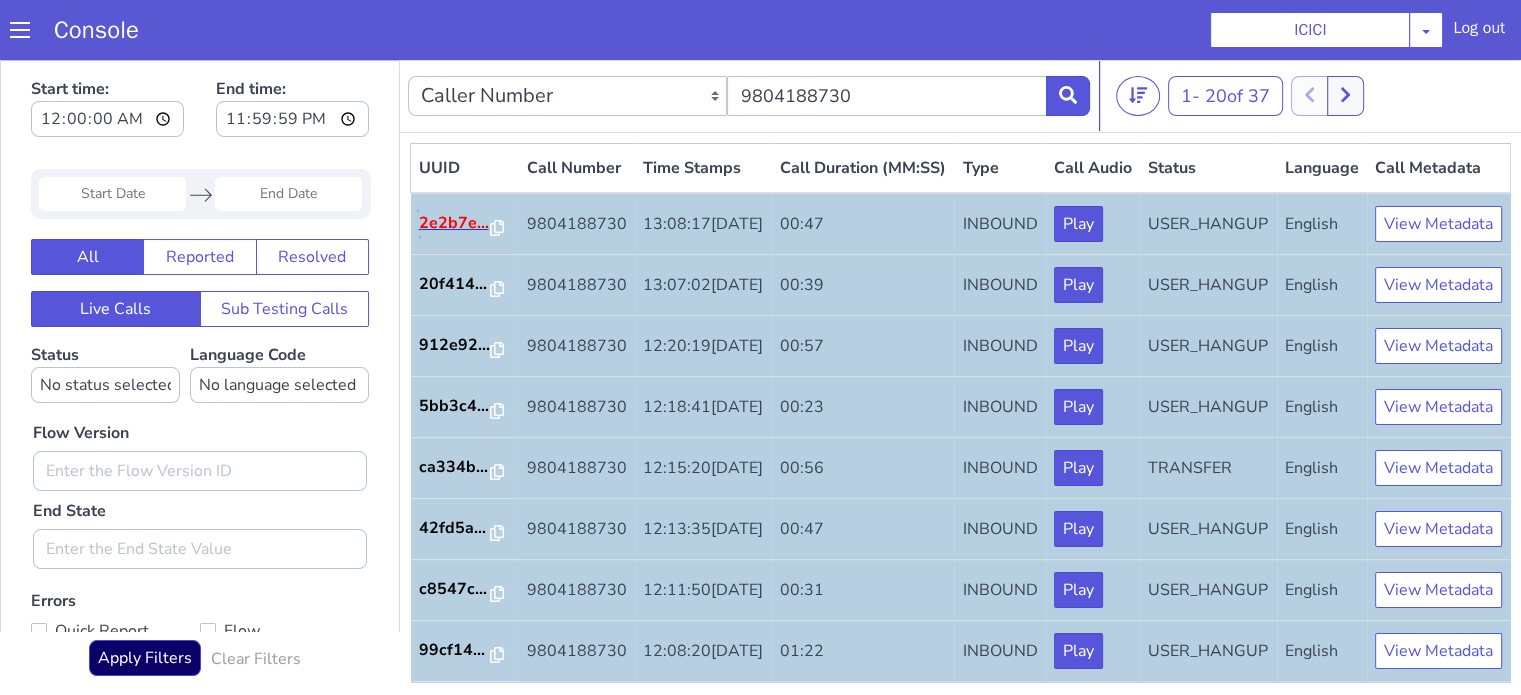 click on "2e2b7e..." at bounding box center [455, 223] 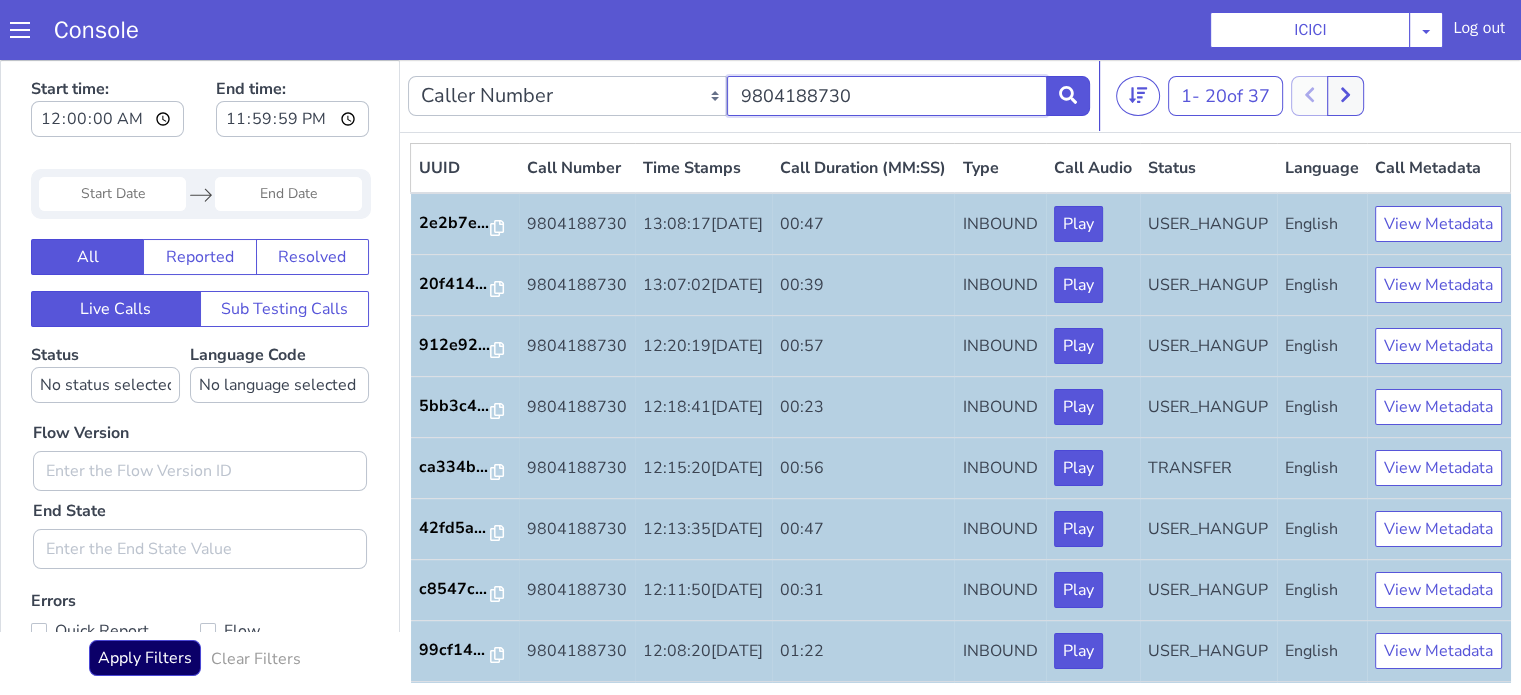 click on "9804188730" at bounding box center (886, 96) 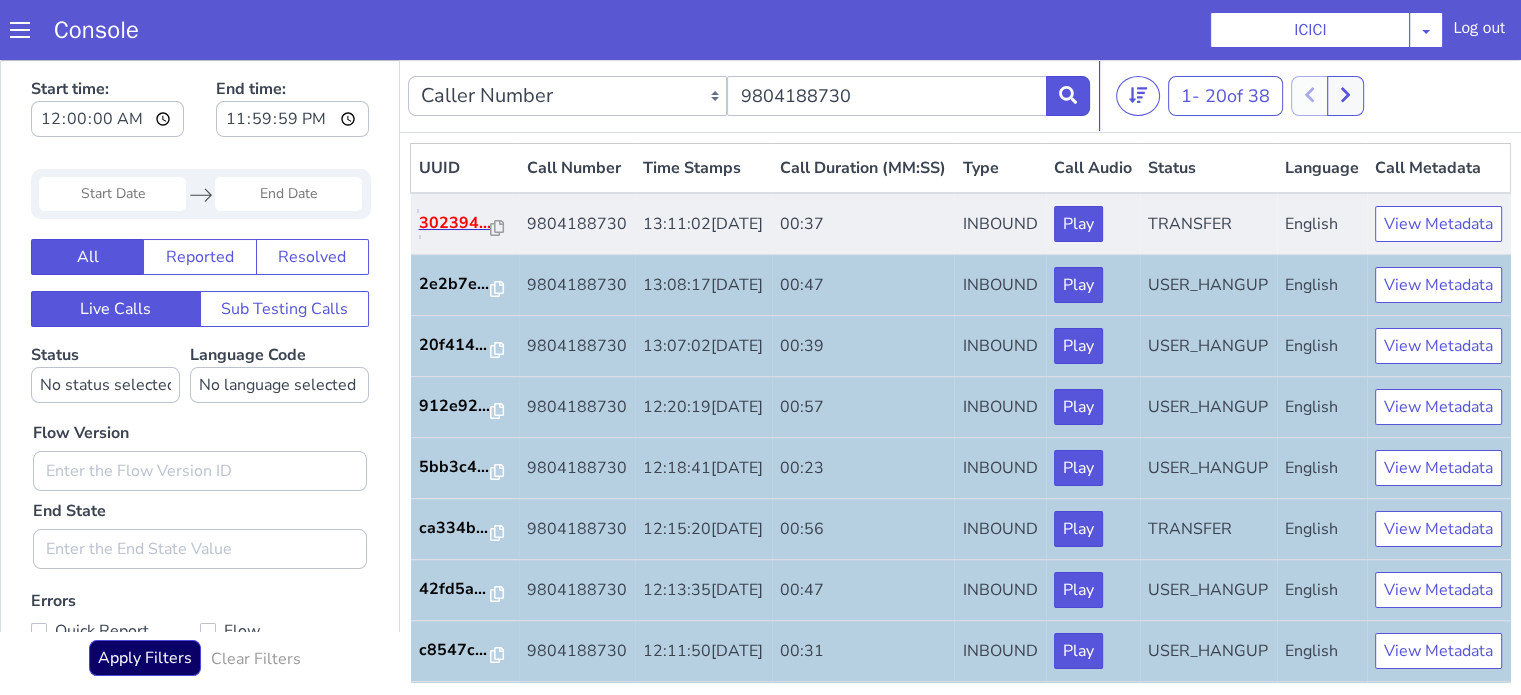 click on "302394..." at bounding box center [455, 223] 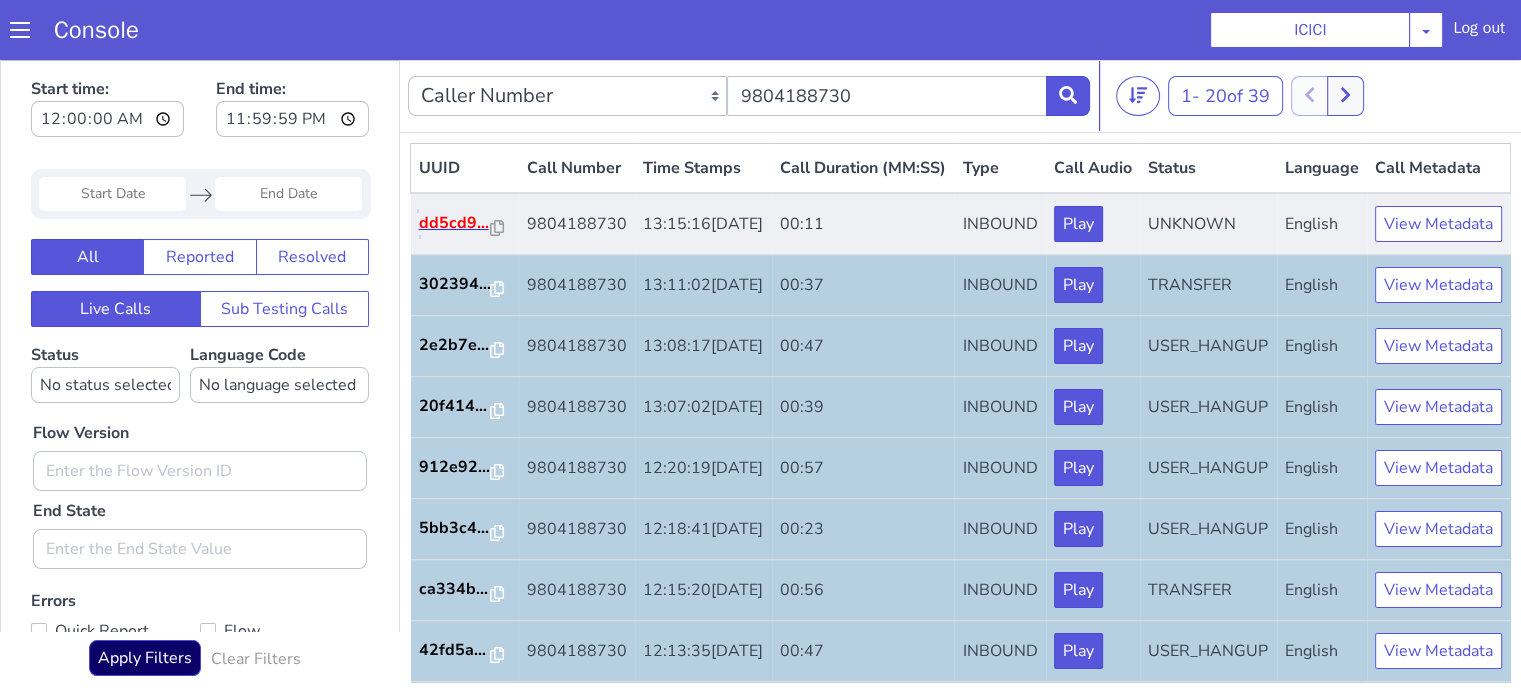 click on "dd5cd9..." at bounding box center (455, 223) 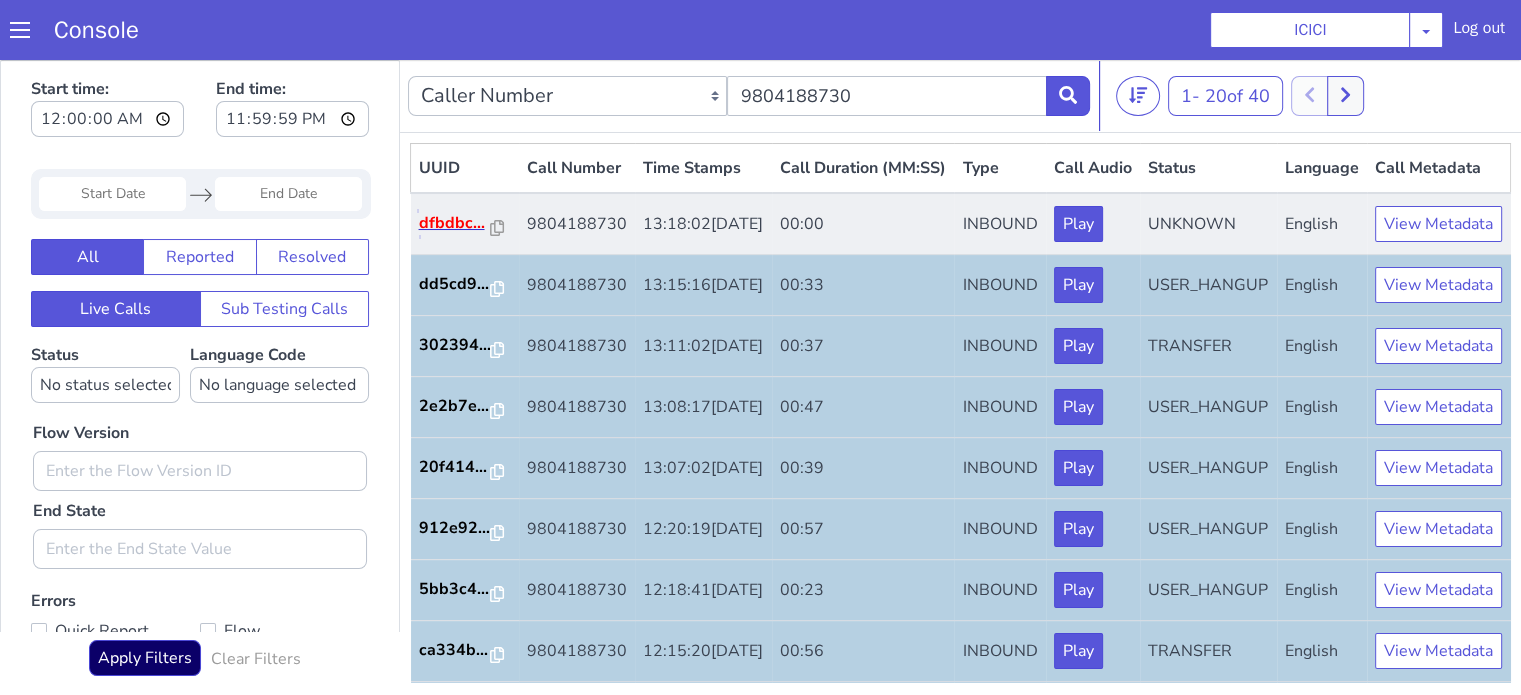 click on "dfbdbc..." at bounding box center [455, 223] 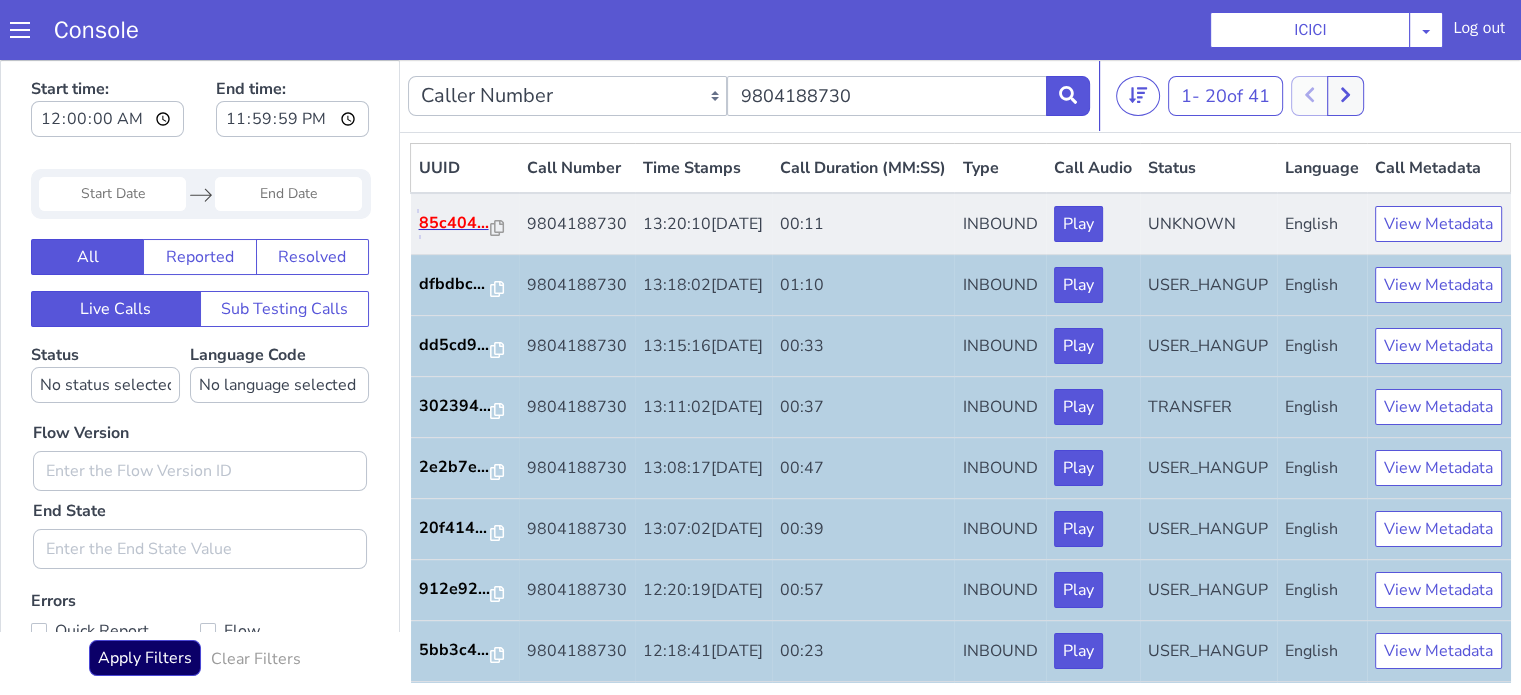 click on "85c404..." at bounding box center (455, 223) 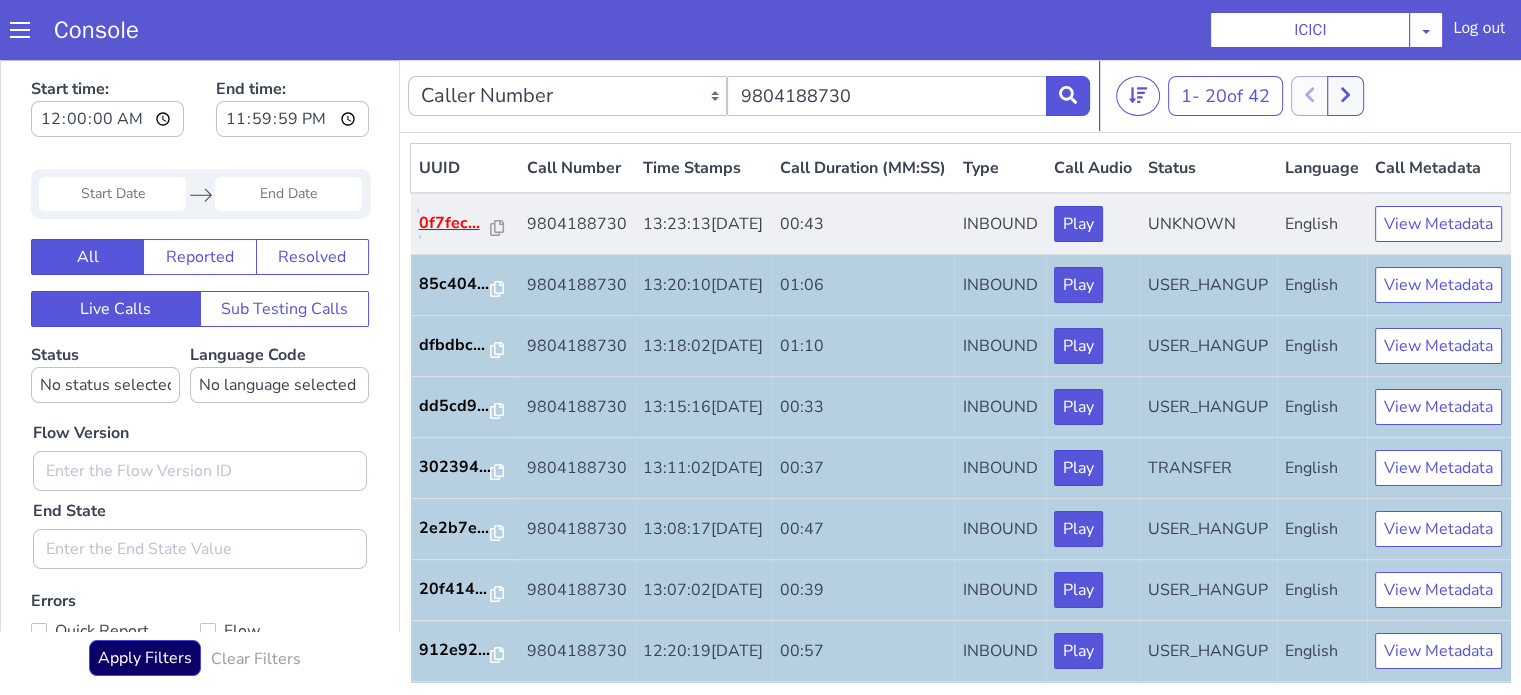 click on "0f7fec..." at bounding box center [455, 223] 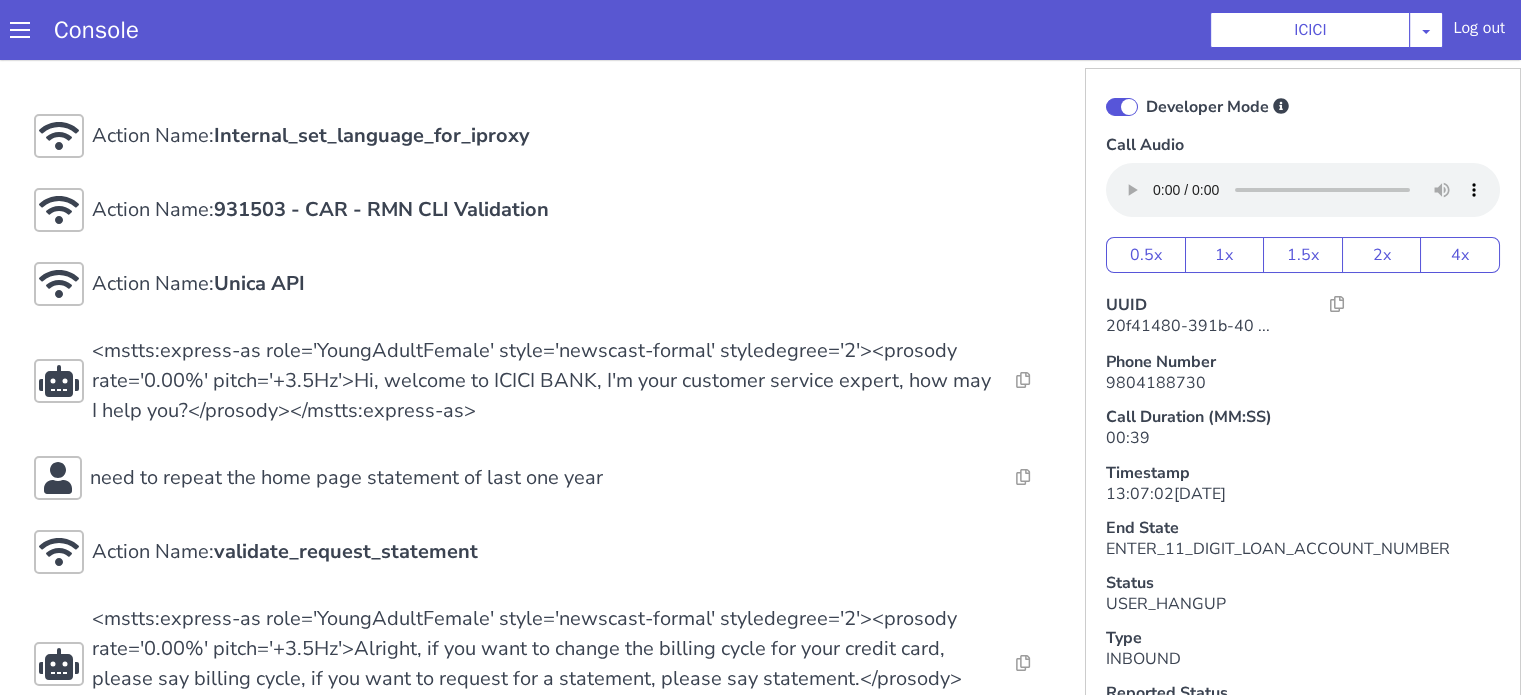 scroll, scrollTop: 0, scrollLeft: 0, axis: both 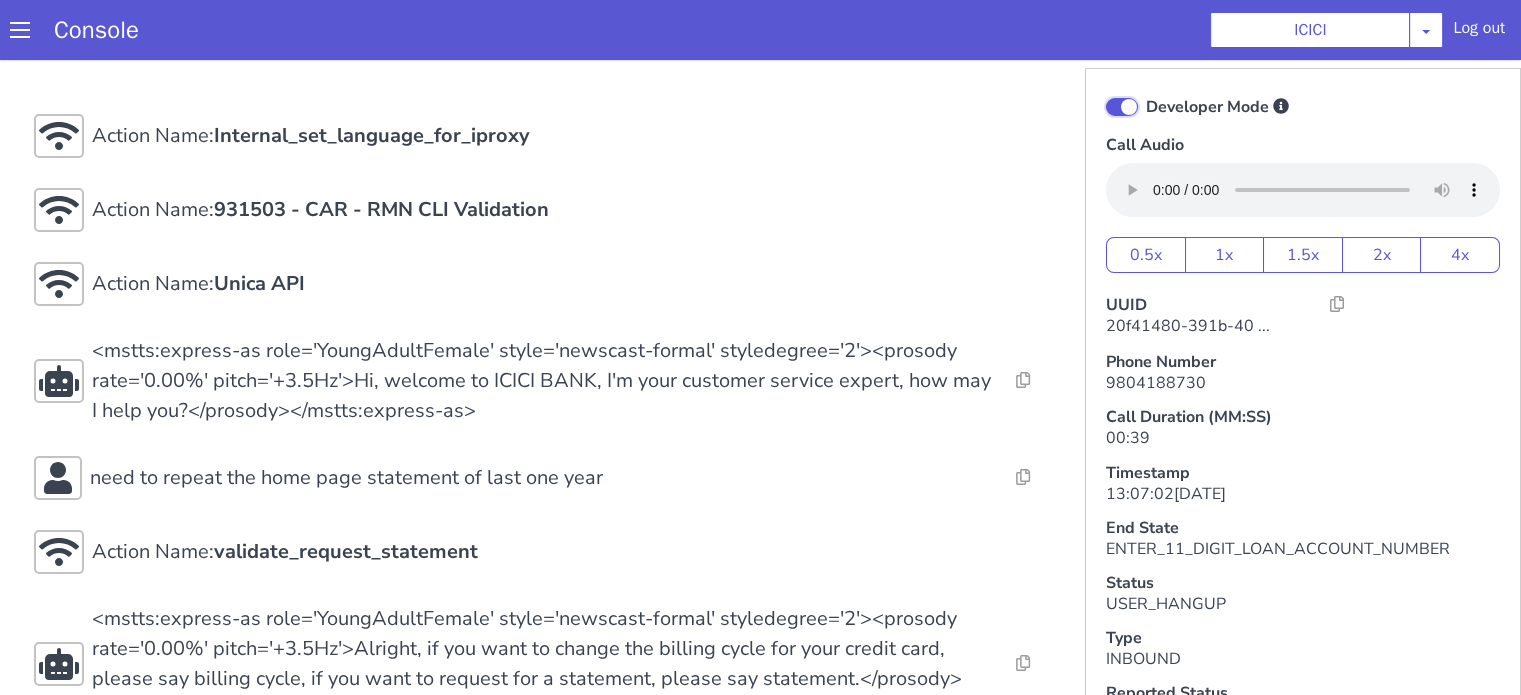 click on "Developer Mode" at bounding box center [1145, 94] 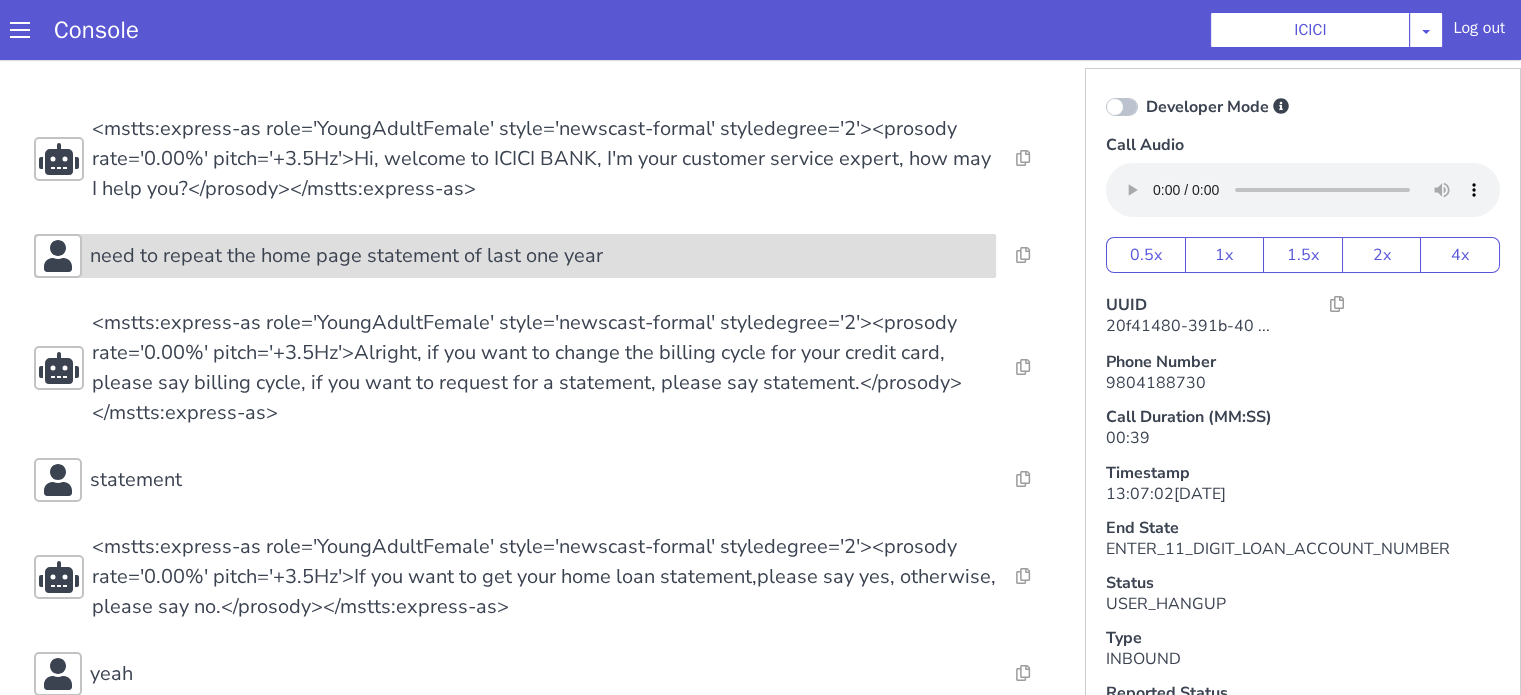 click on "need to repeat the home page statement of last one year" at bounding box center [346, 256] 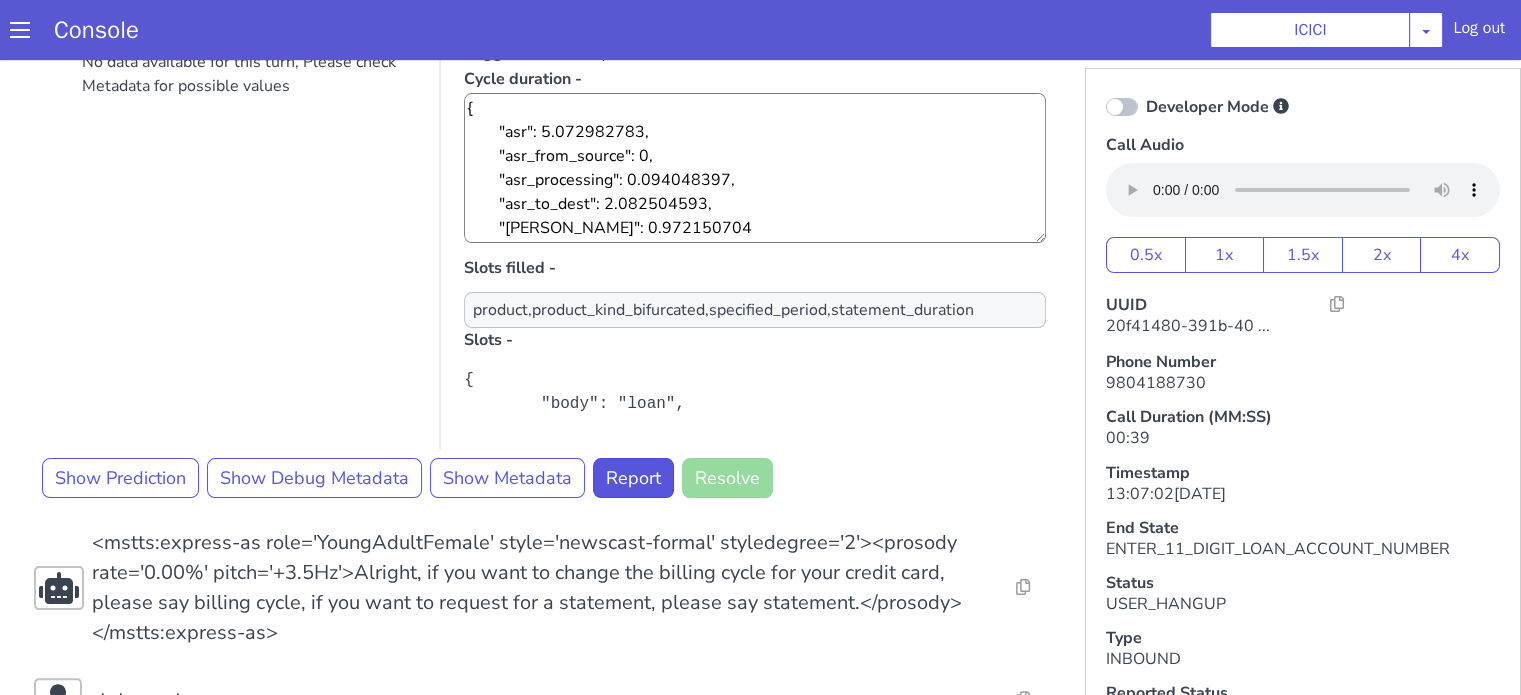scroll, scrollTop: 400, scrollLeft: 0, axis: vertical 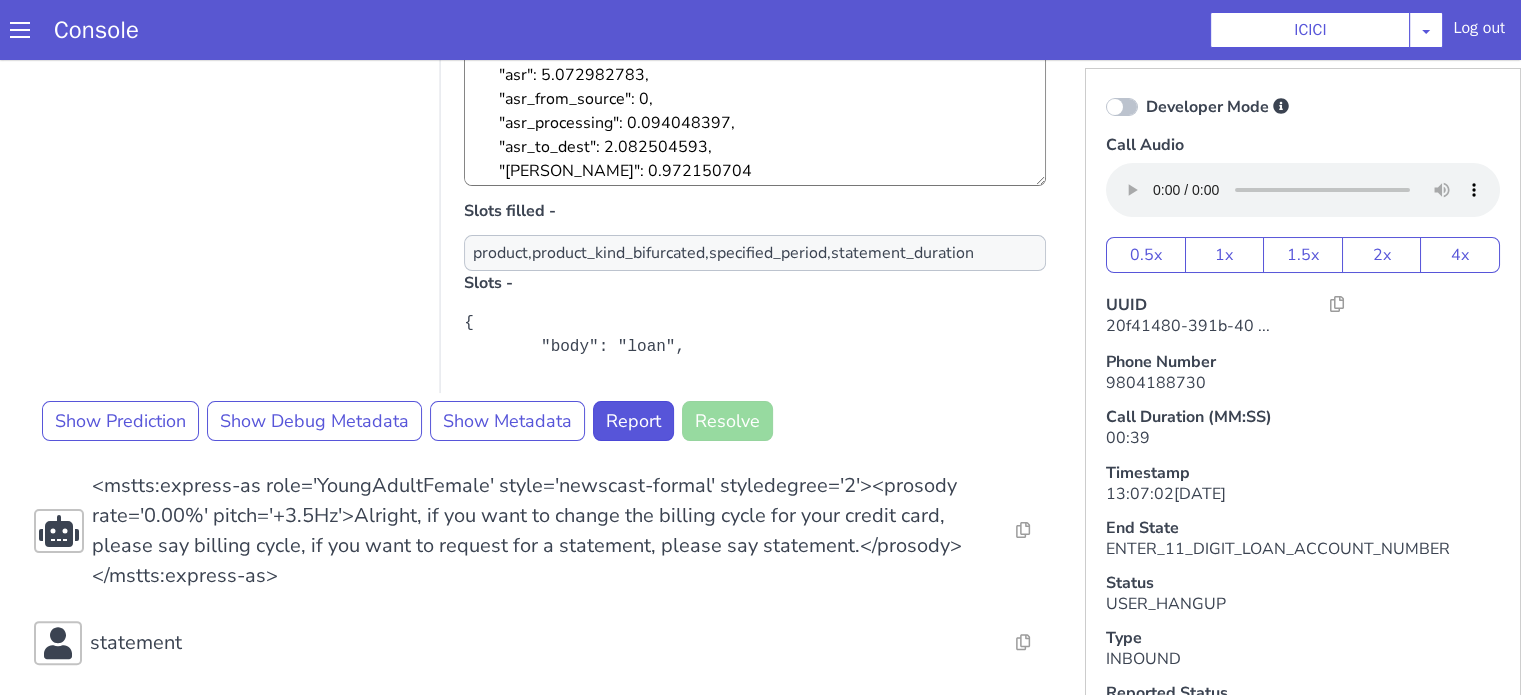 click at bounding box center [1122, 107] 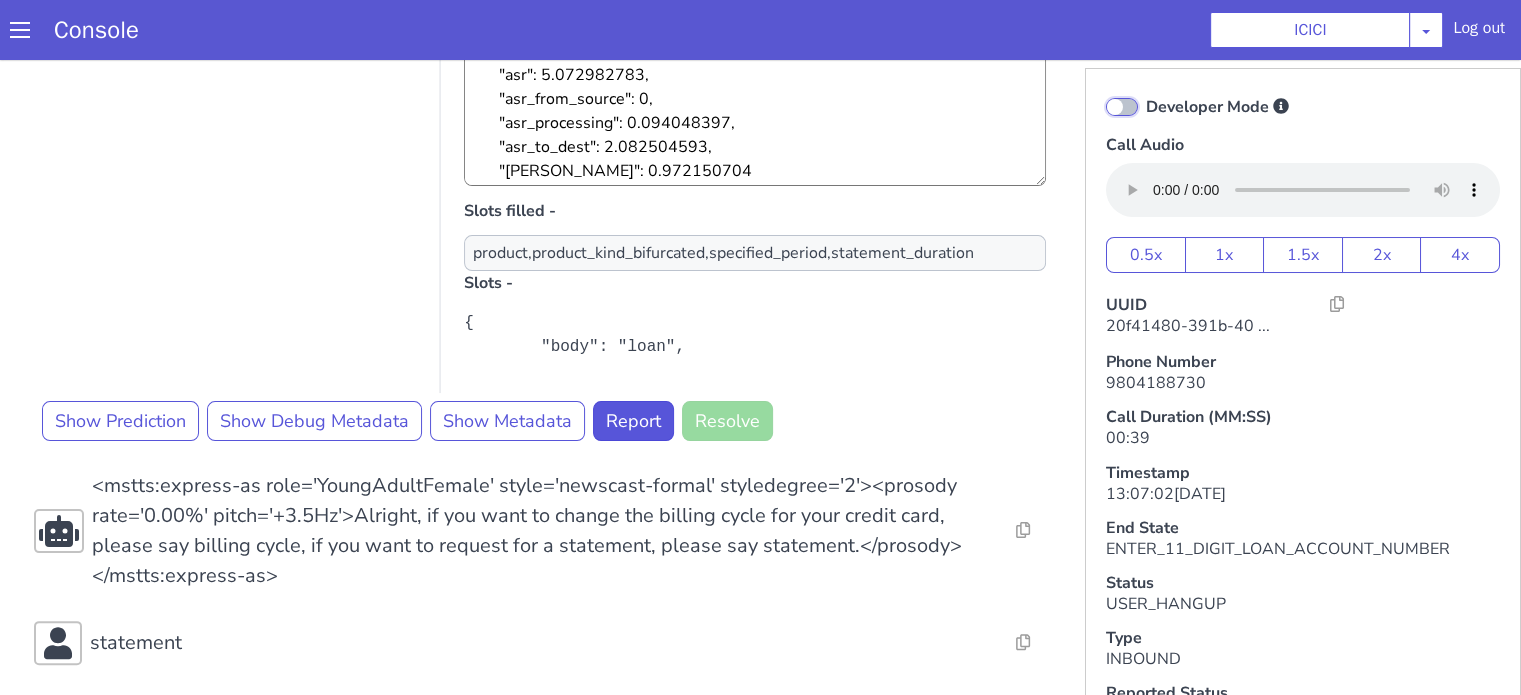 click on "Developer Mode" at bounding box center (1145, 94) 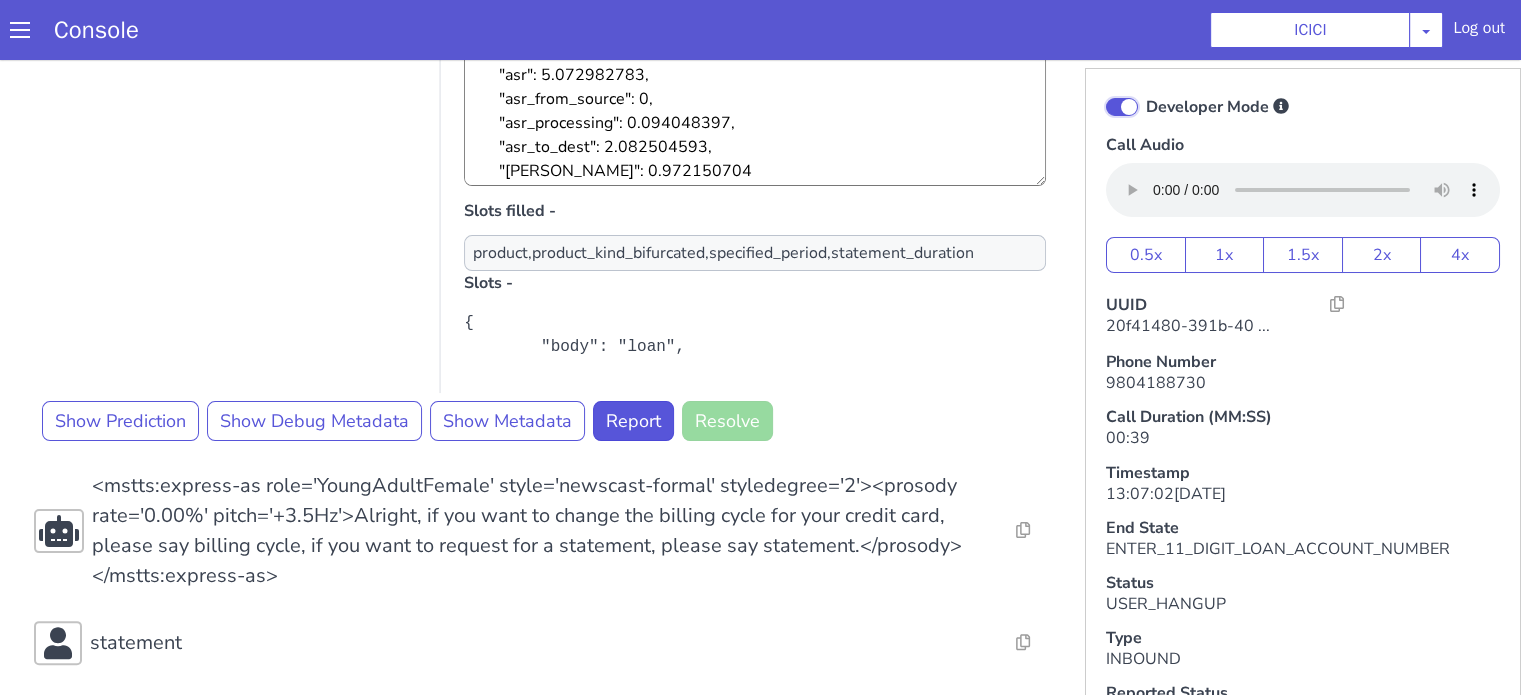 checkbox on "true" 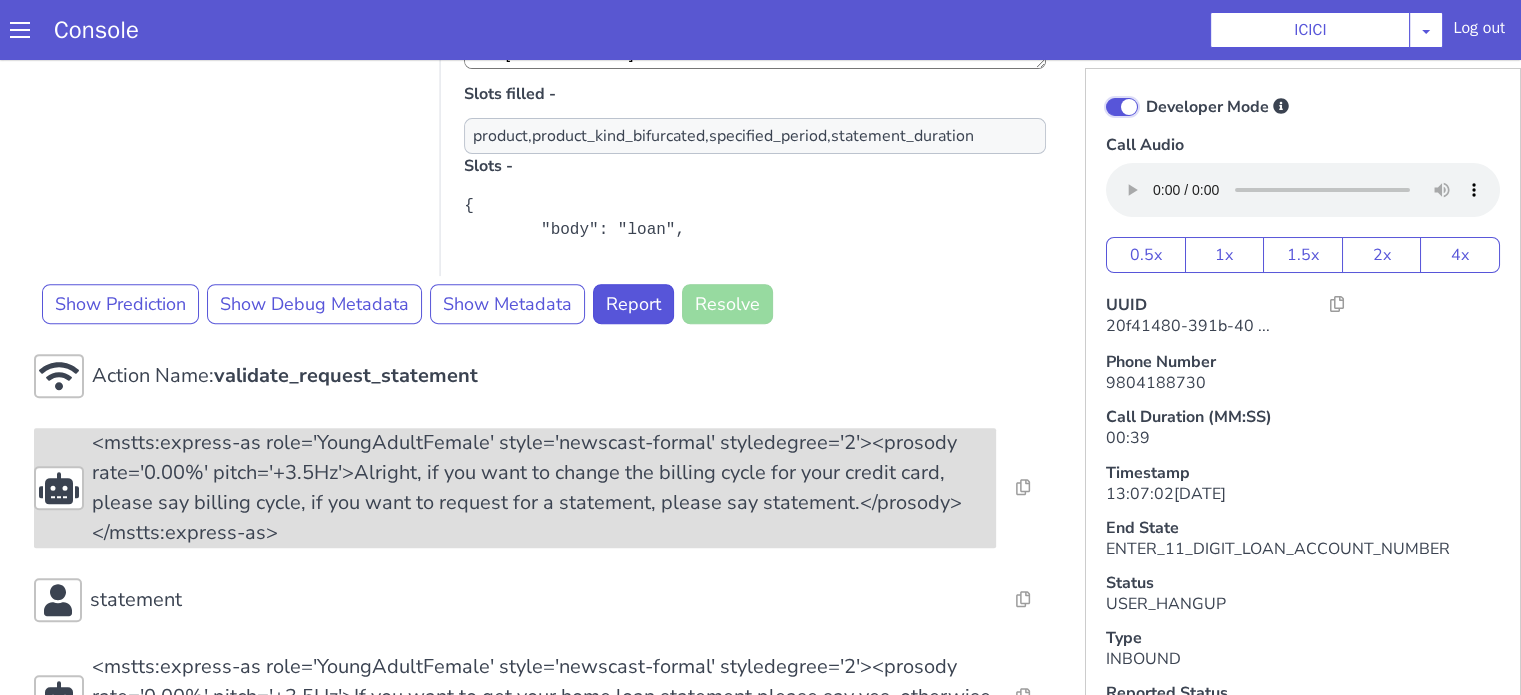 scroll, scrollTop: 919, scrollLeft: 0, axis: vertical 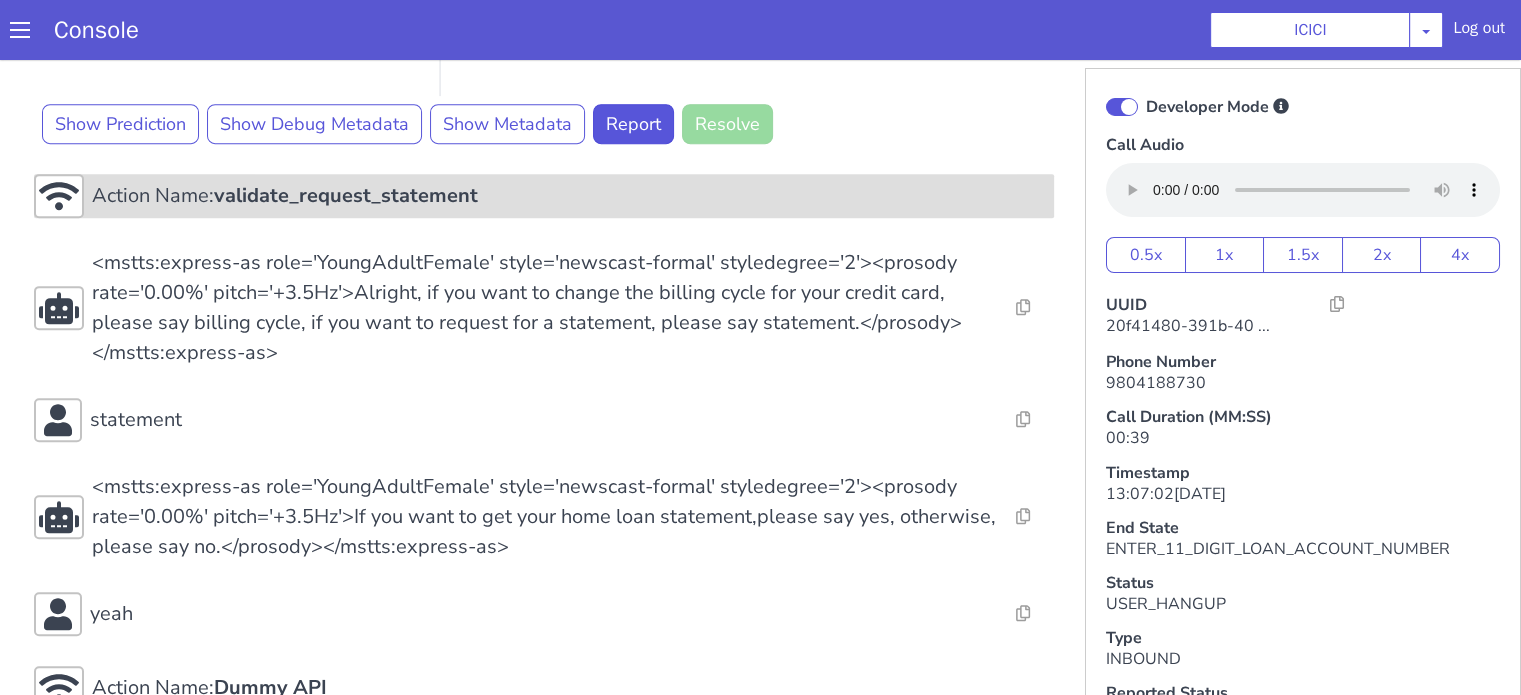 click on "validate_request_statement" at bounding box center (346, 195) 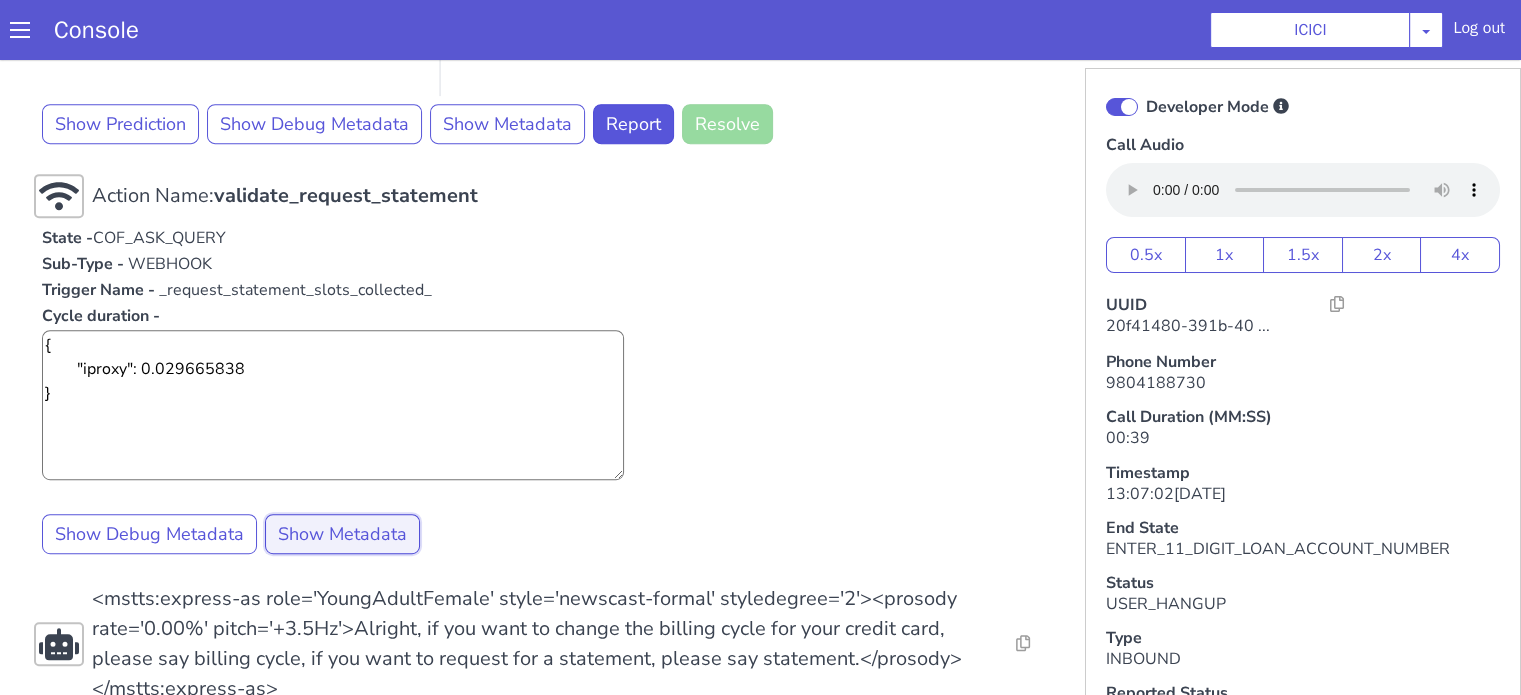 click on "Show Metadata" at bounding box center [342, 534] 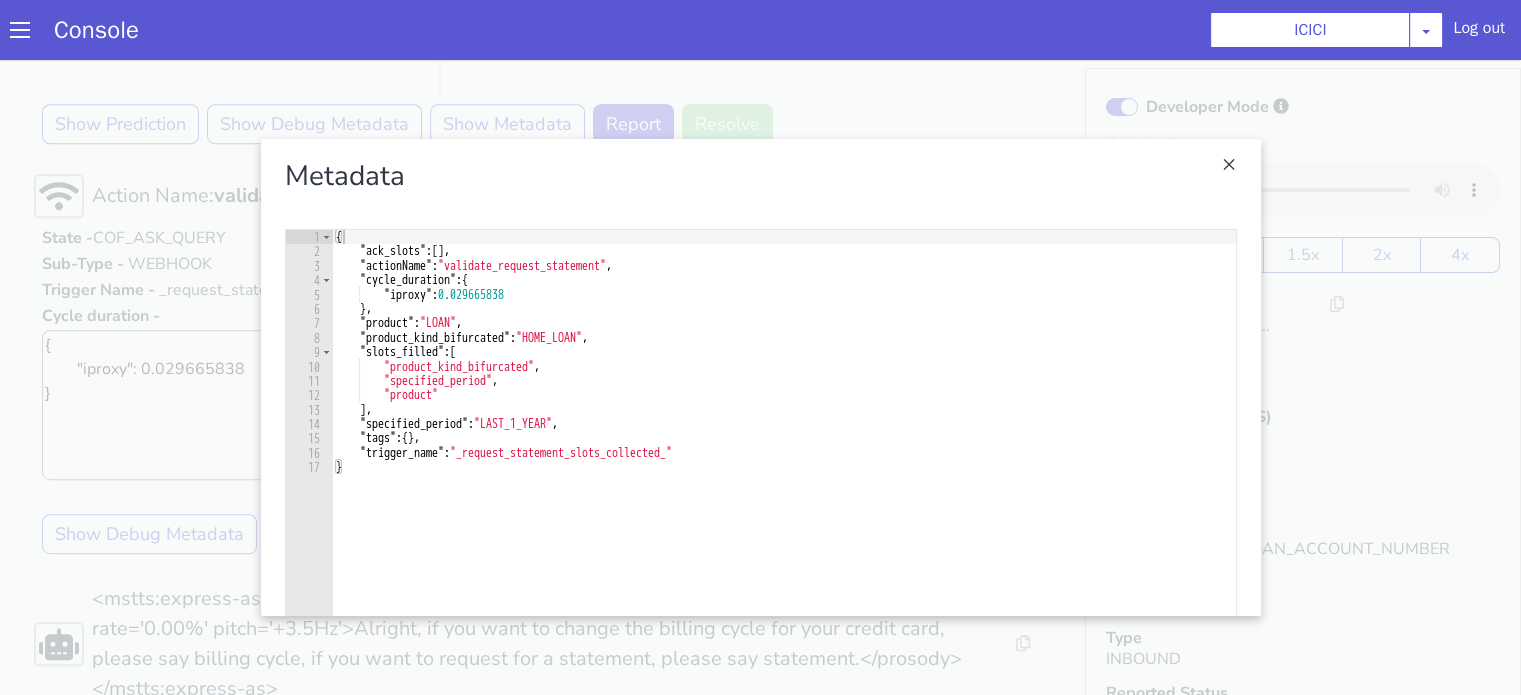 click at bounding box center [760, 377] 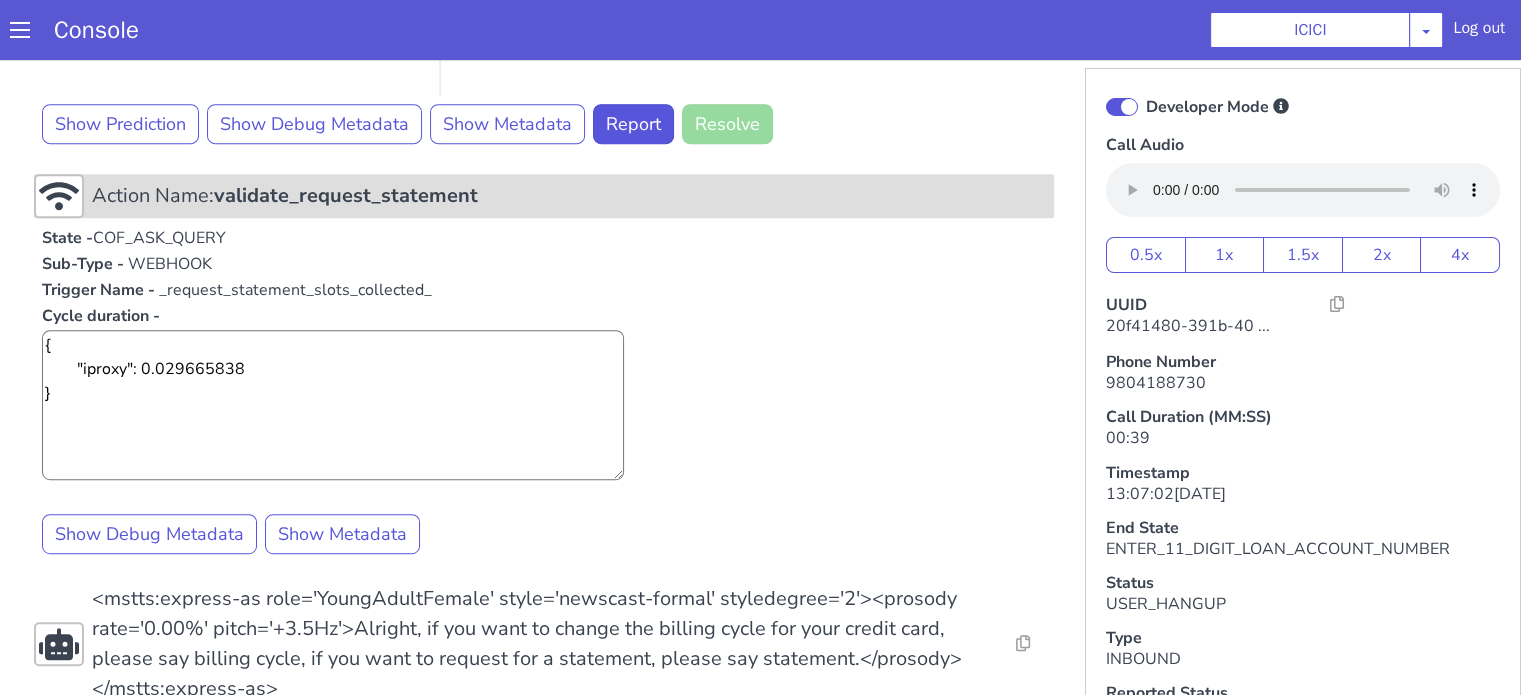 click on "validate_request_statement" at bounding box center [346, 195] 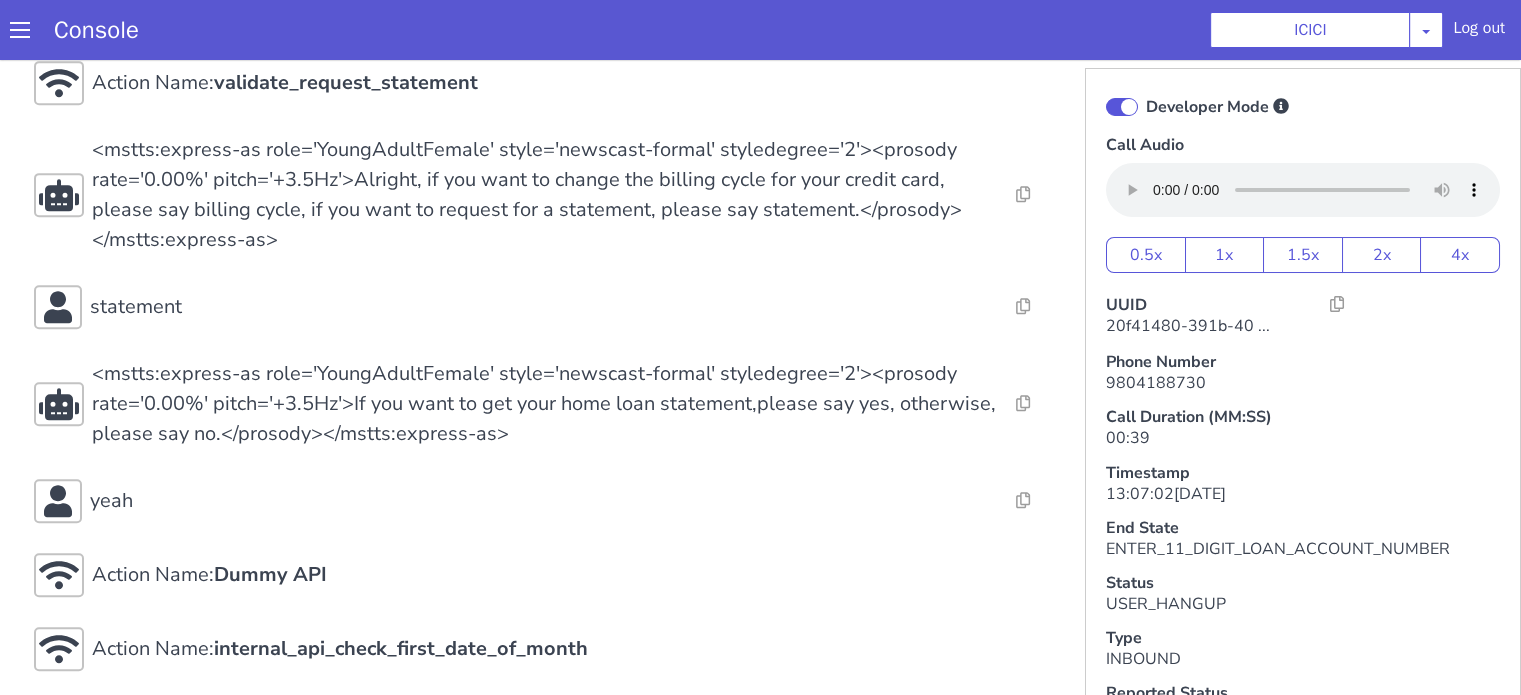 scroll, scrollTop: 1119, scrollLeft: 0, axis: vertical 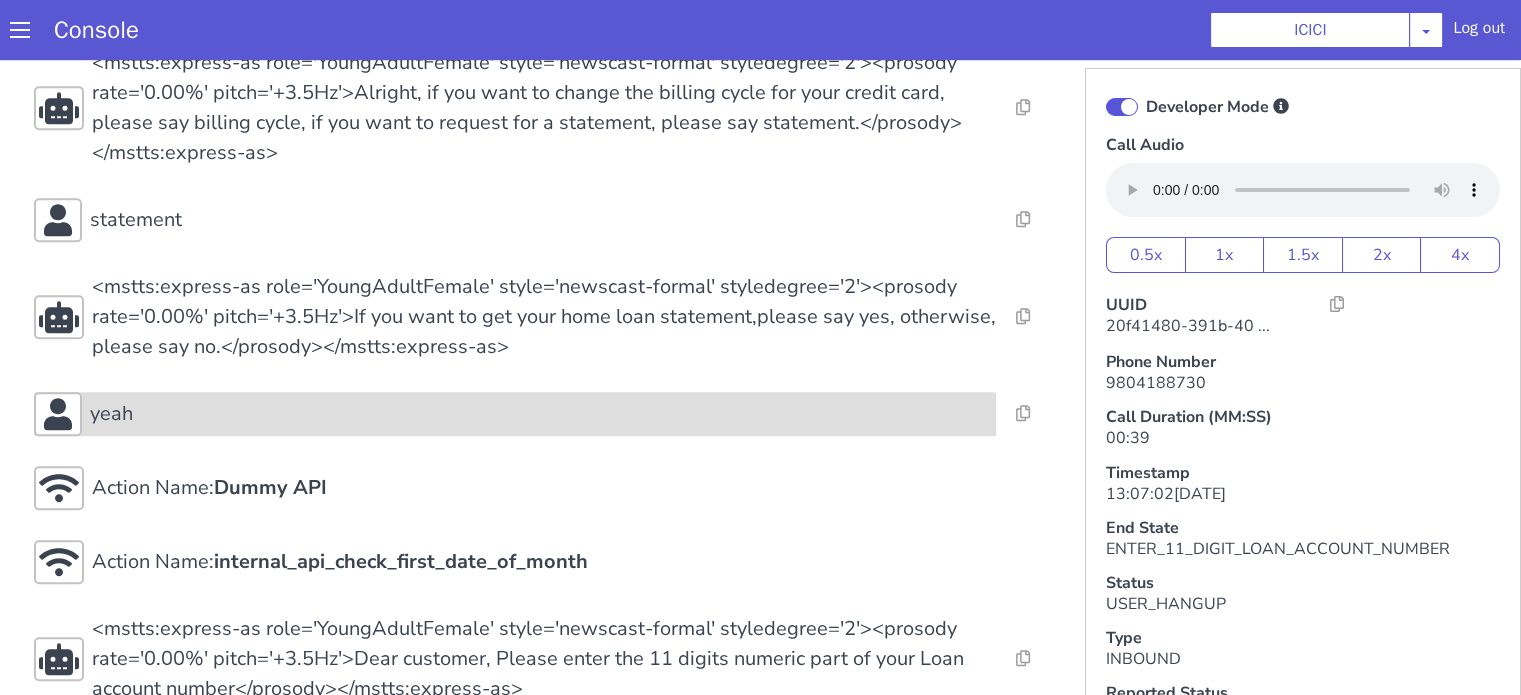 click on "yeah" at bounding box center [539, 414] 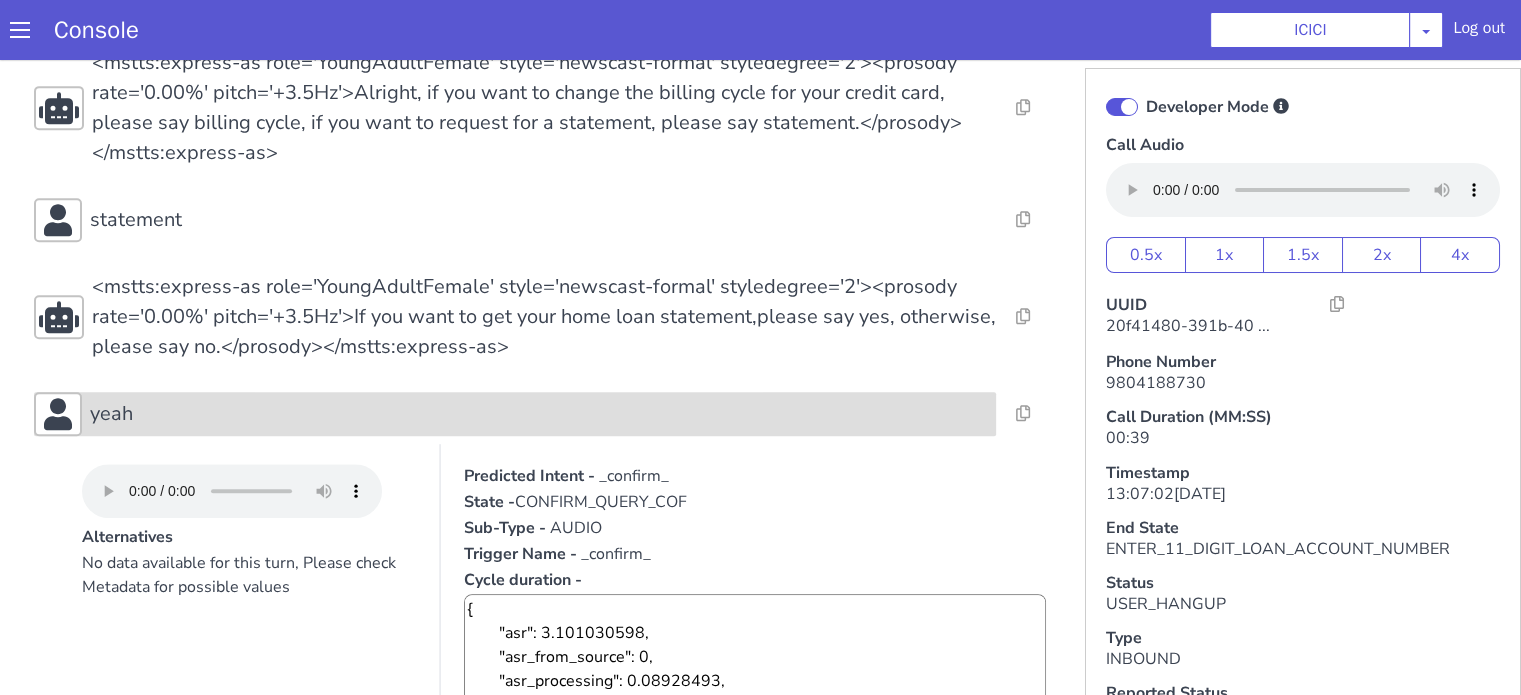click on "yeah" at bounding box center [539, 414] 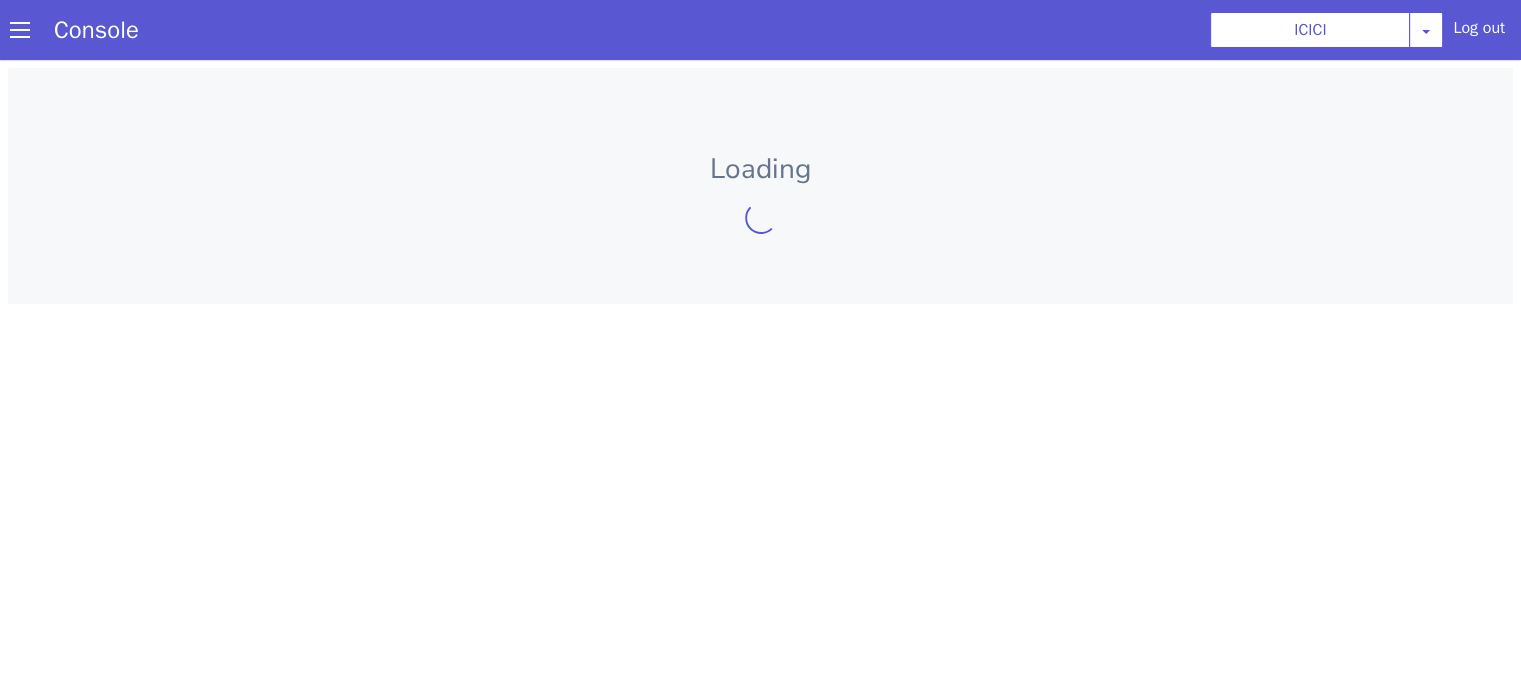 scroll, scrollTop: 0, scrollLeft: 0, axis: both 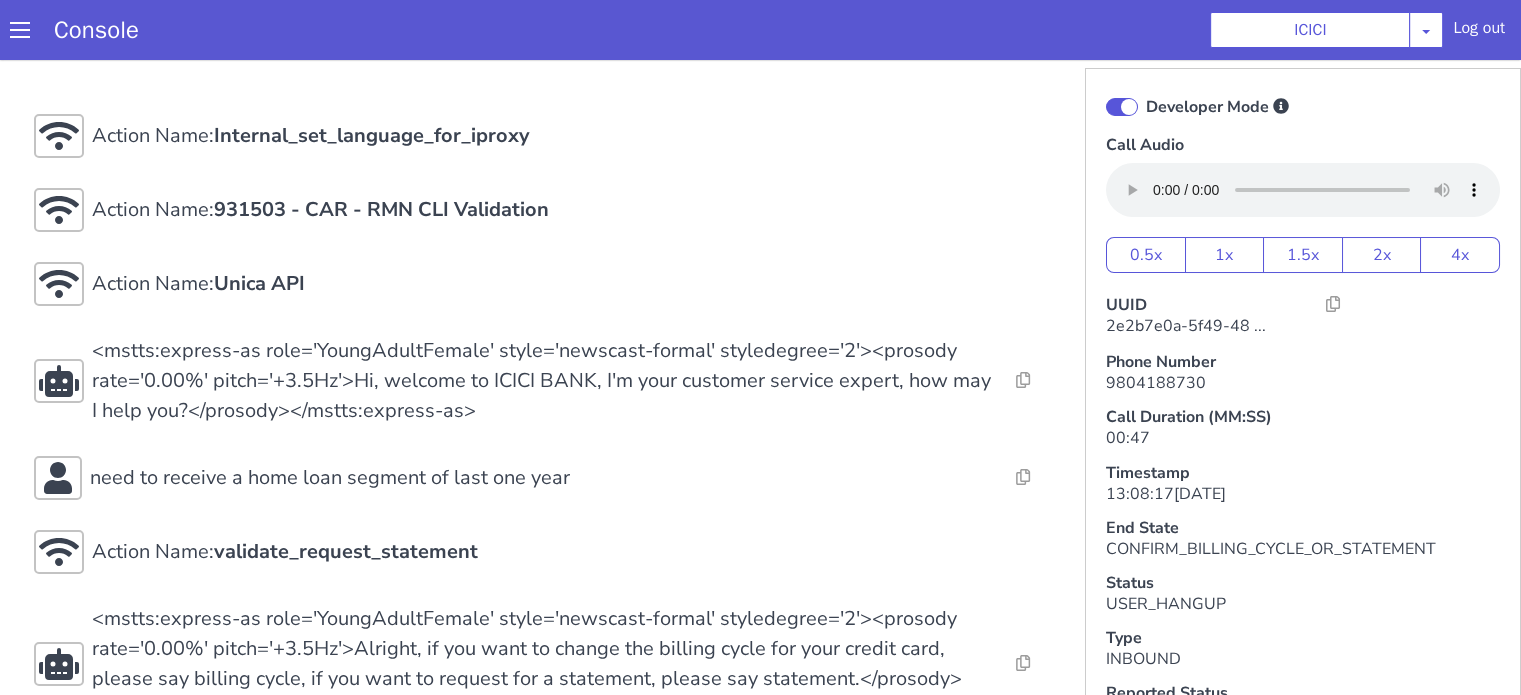 click at bounding box center [1122, 107] 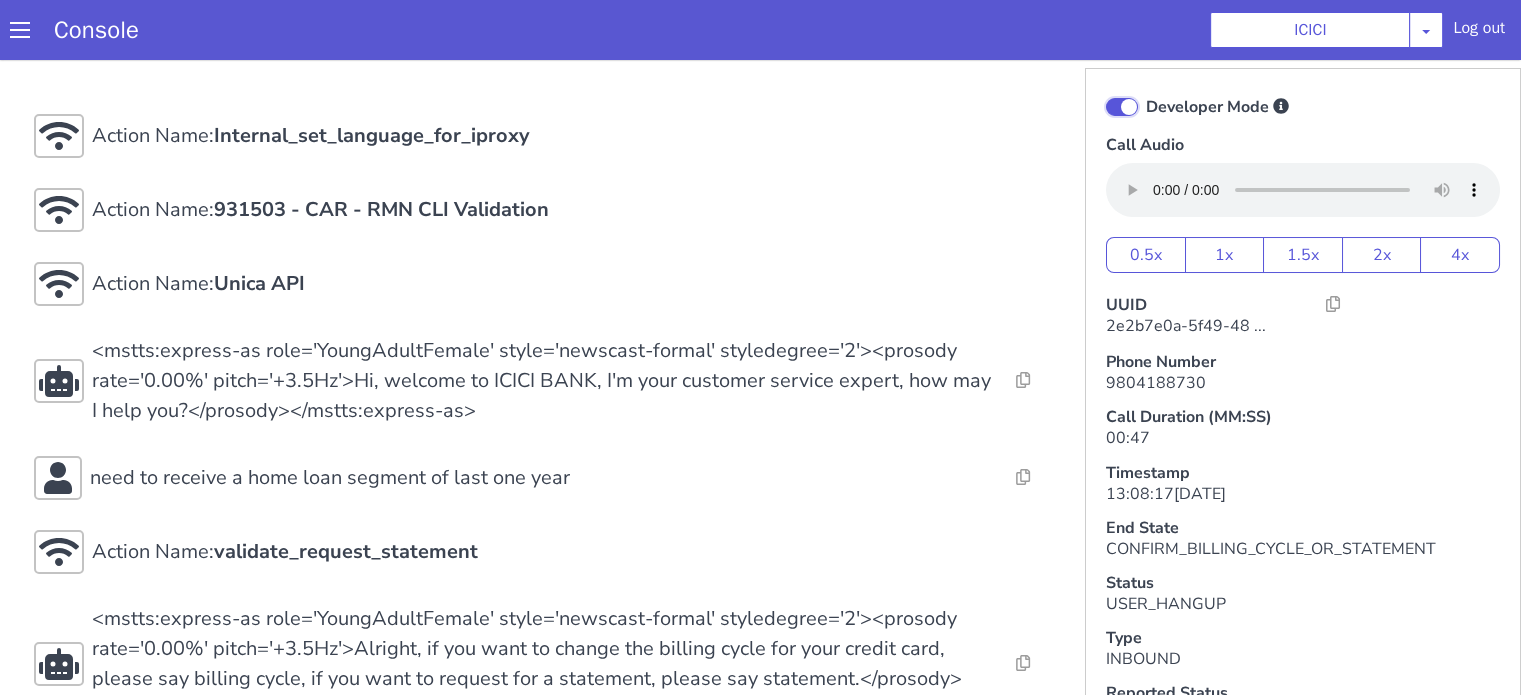 click on "Developer Mode" at bounding box center (1145, 94) 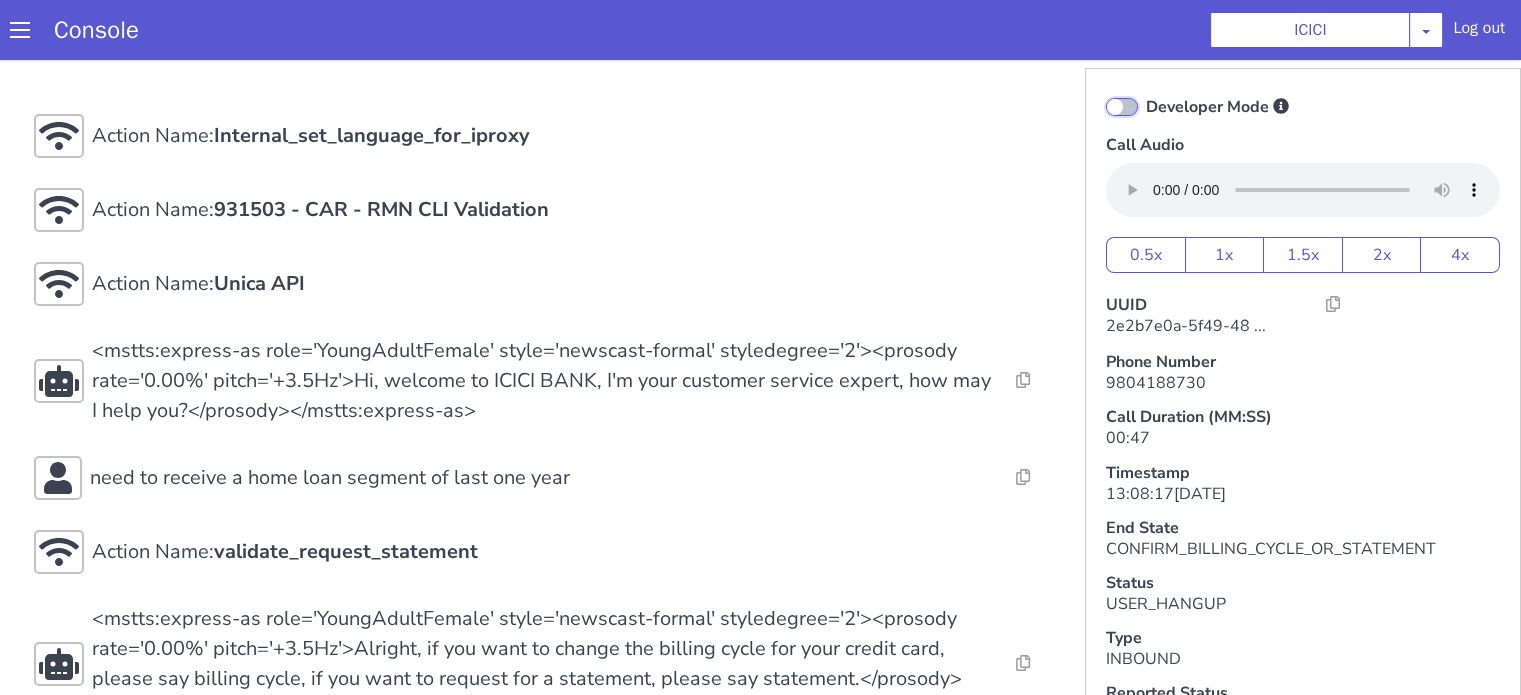checkbox on "false" 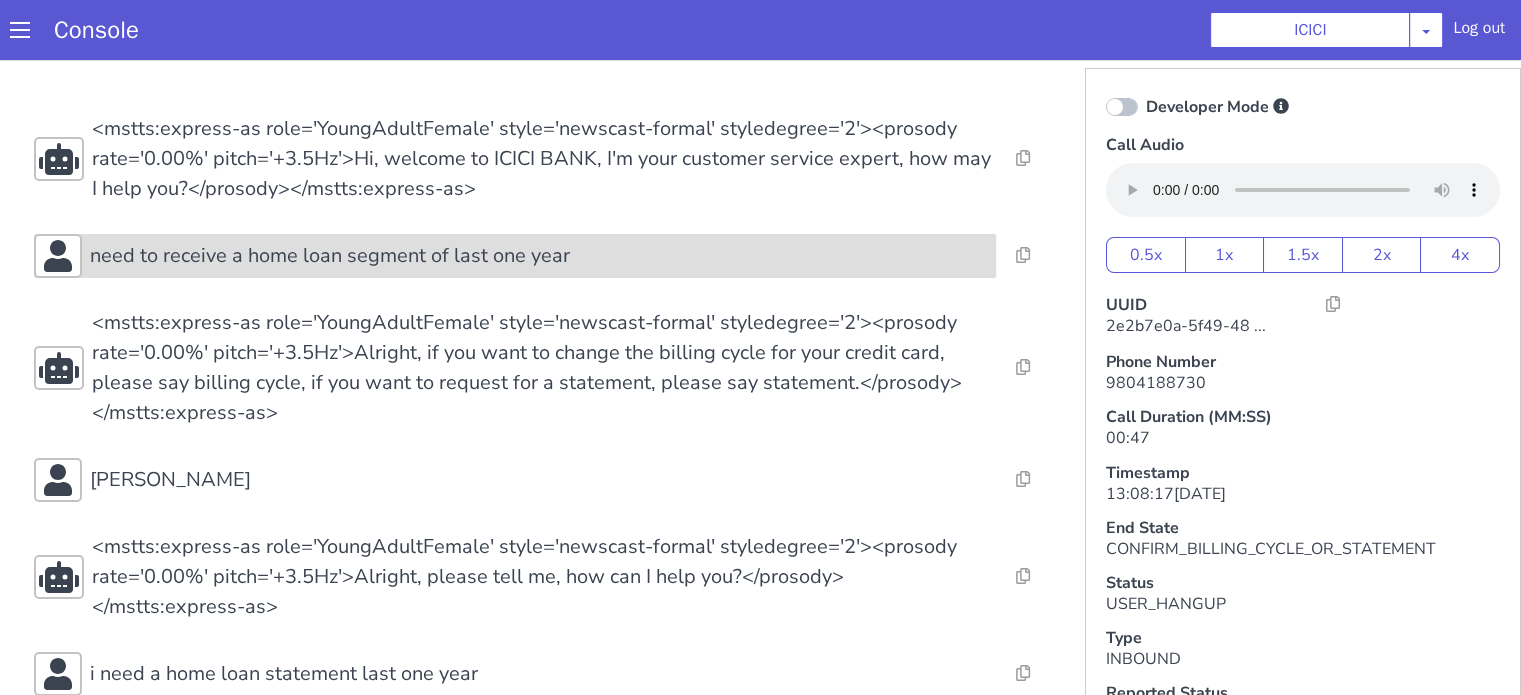 click on "need to receive a home loan segment of last one year" at bounding box center [330, 256] 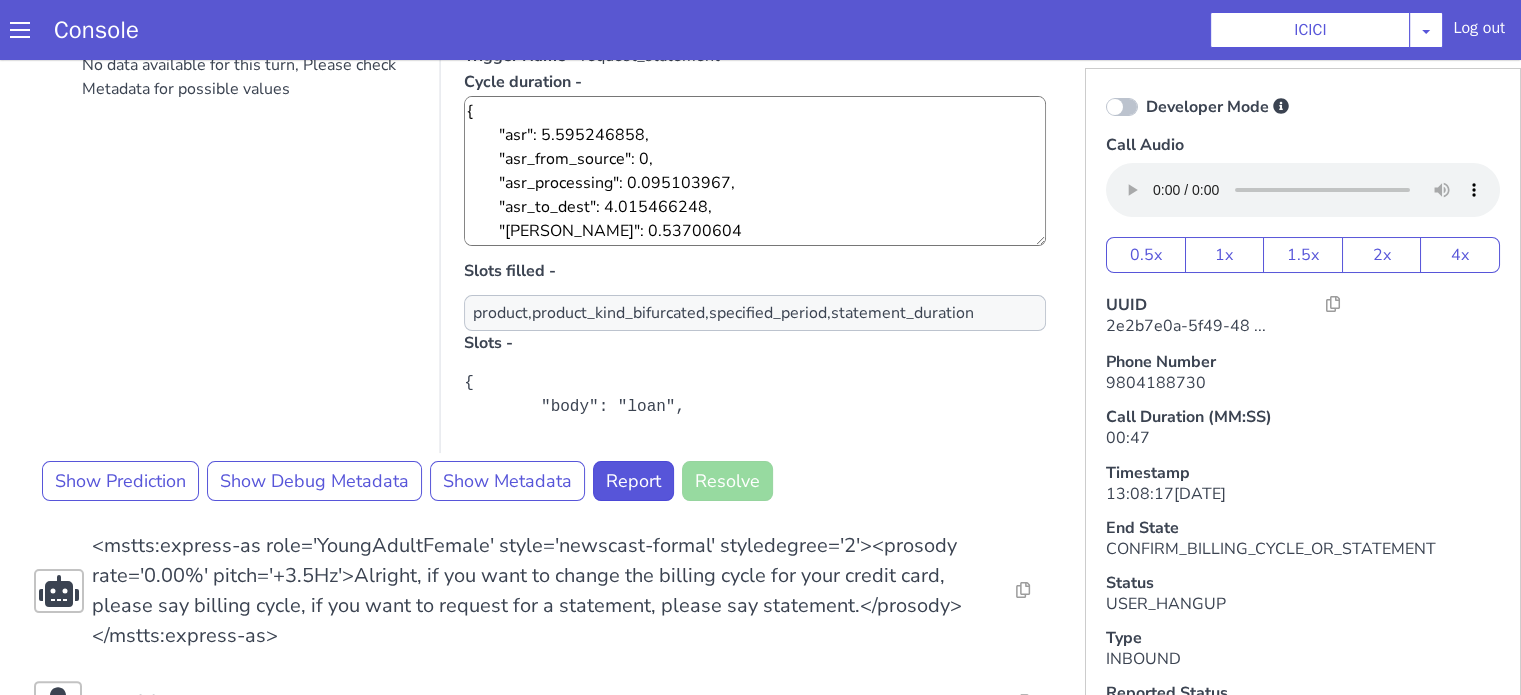 scroll, scrollTop: 500, scrollLeft: 0, axis: vertical 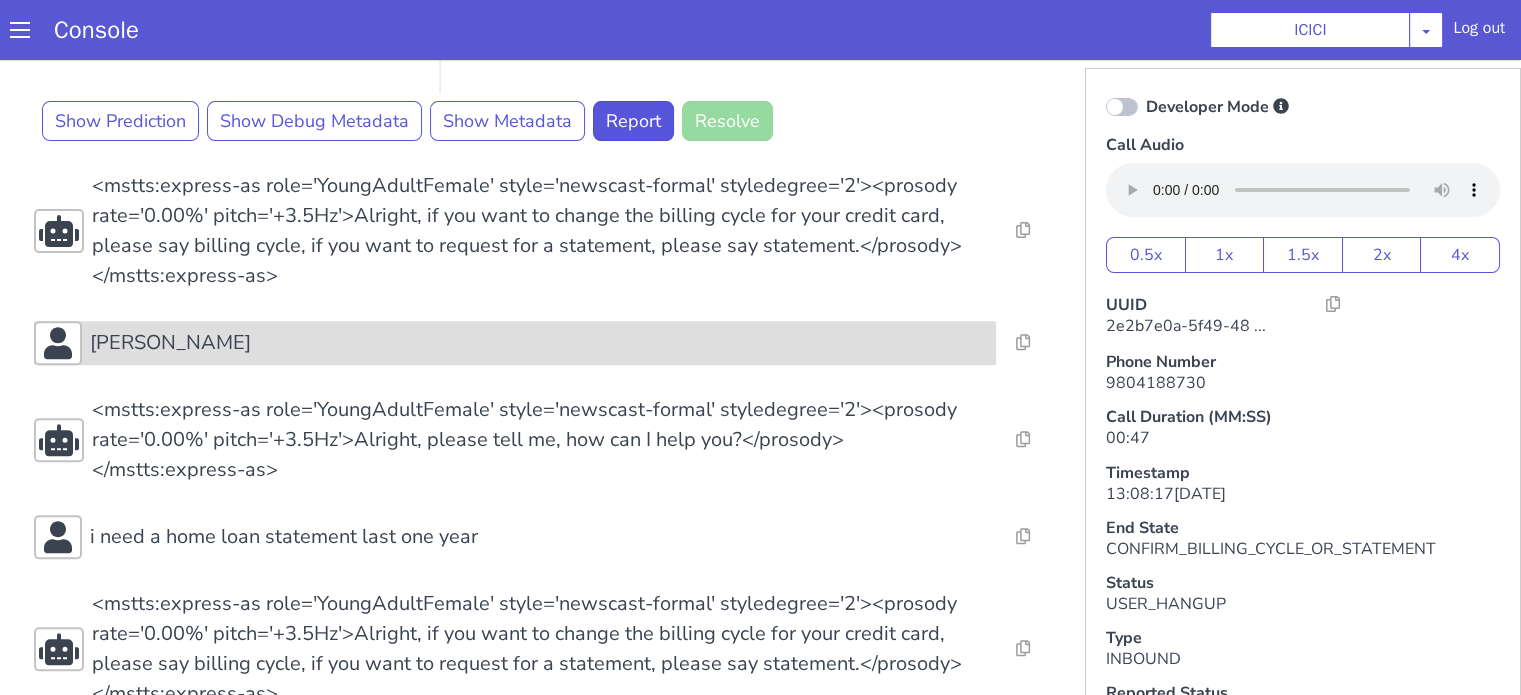 click on "[PERSON_NAME]" at bounding box center [539, 343] 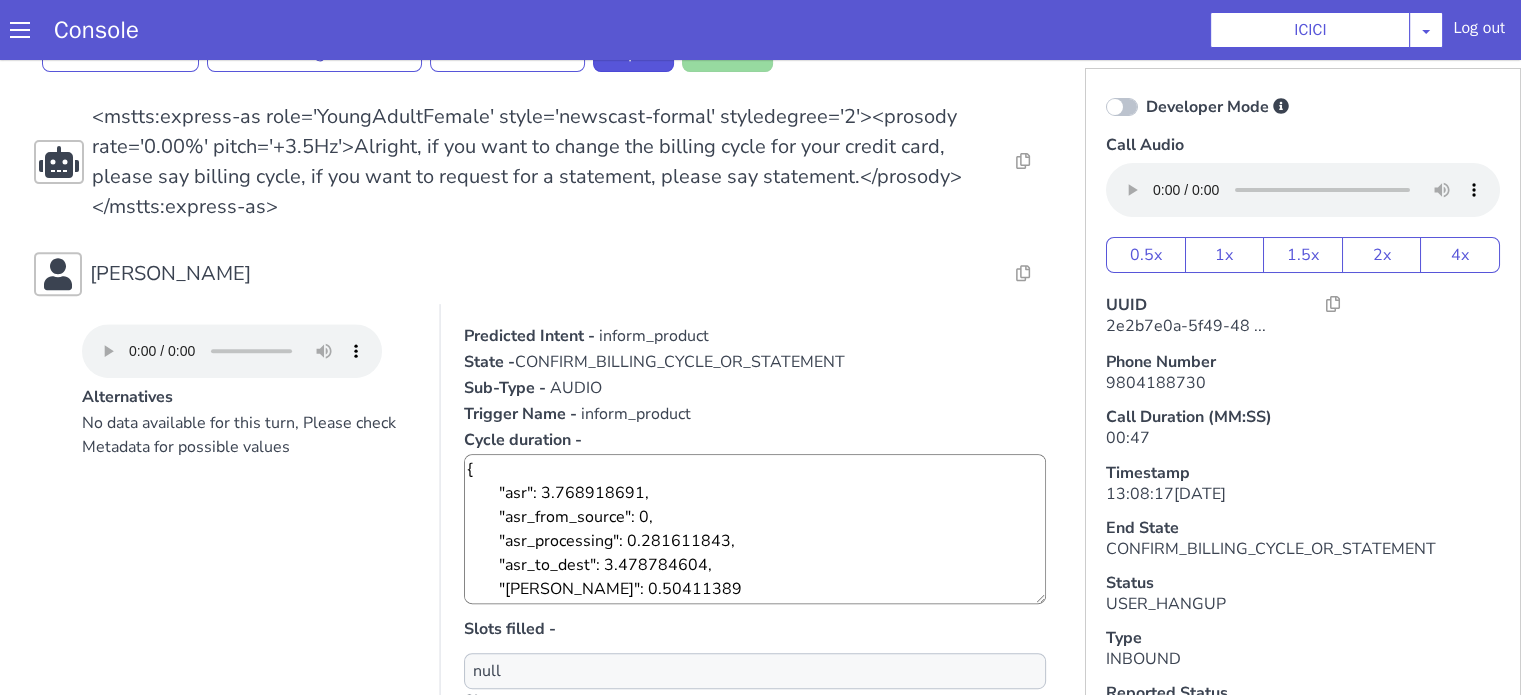 scroll, scrollTop: 900, scrollLeft: 0, axis: vertical 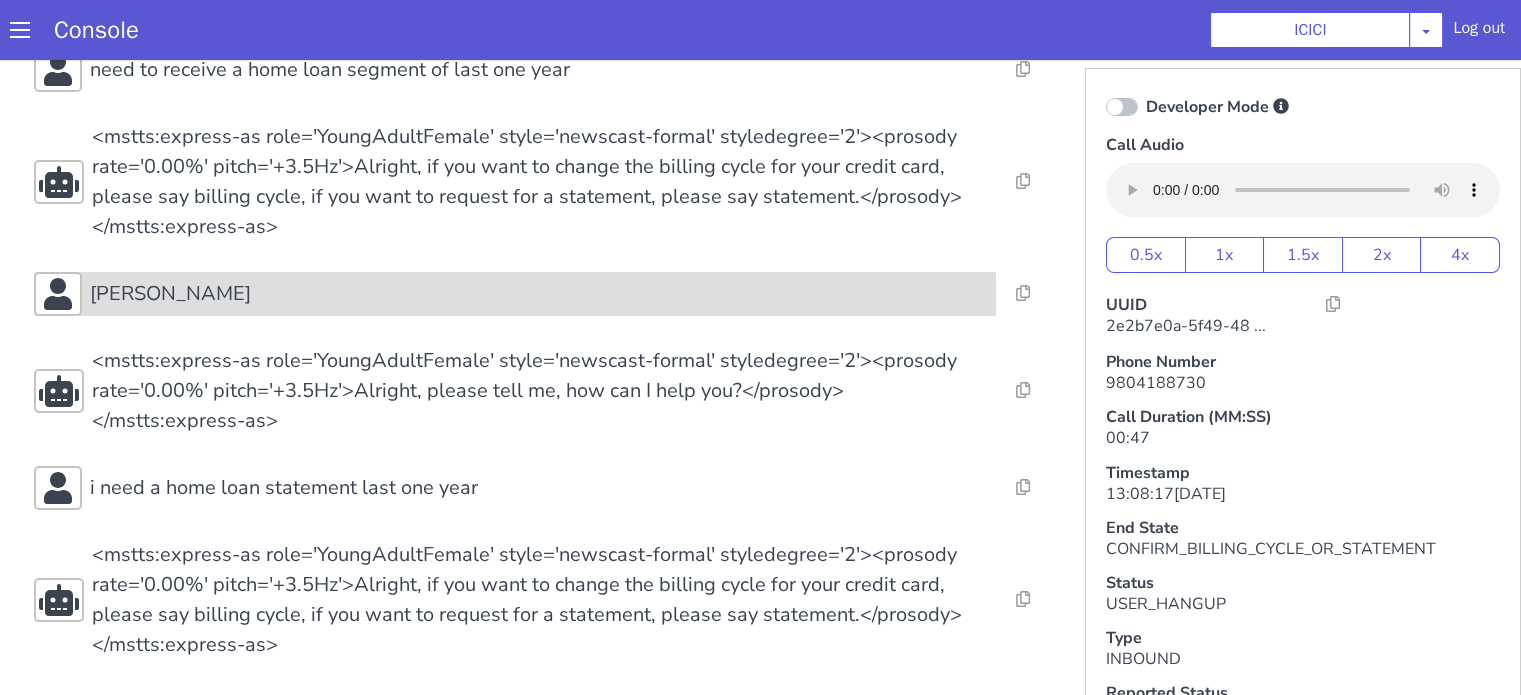 click on "[PERSON_NAME]" at bounding box center [539, 294] 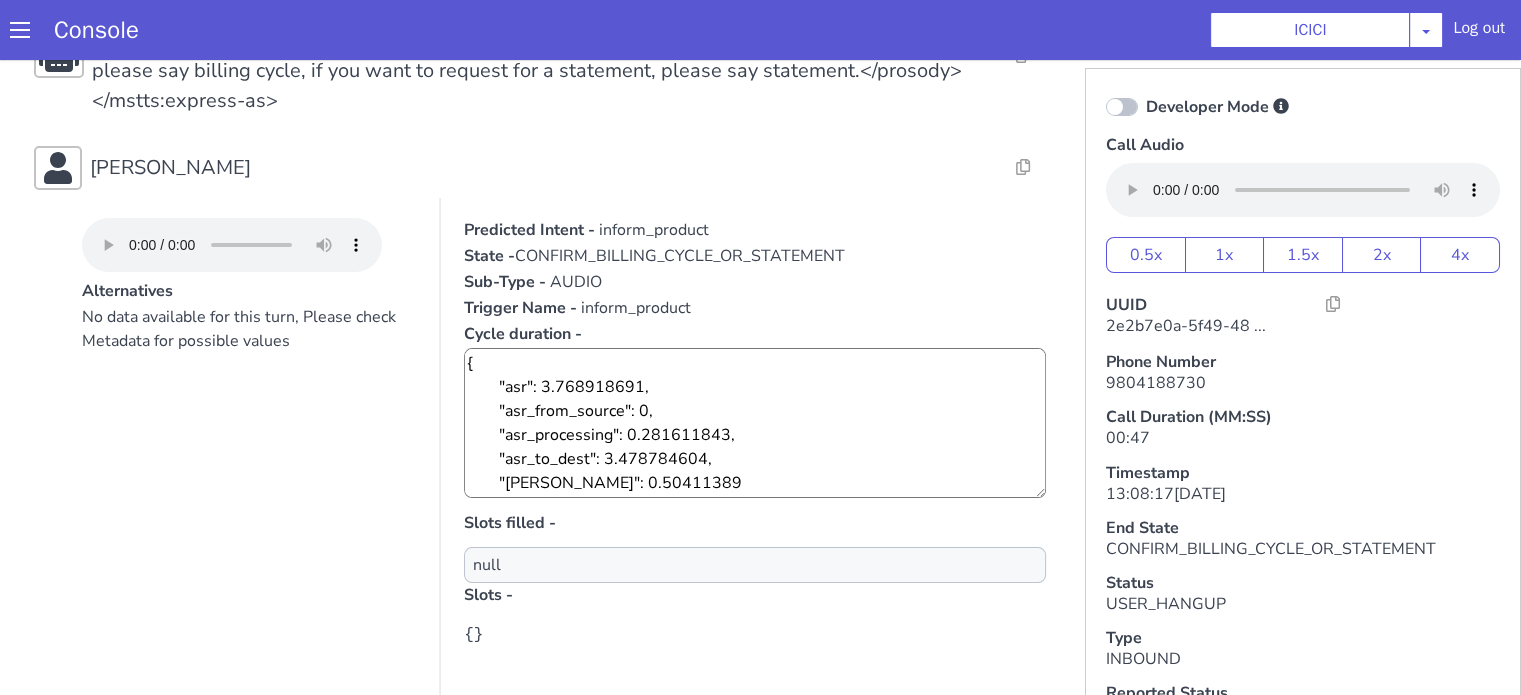 scroll, scrollTop: 386, scrollLeft: 0, axis: vertical 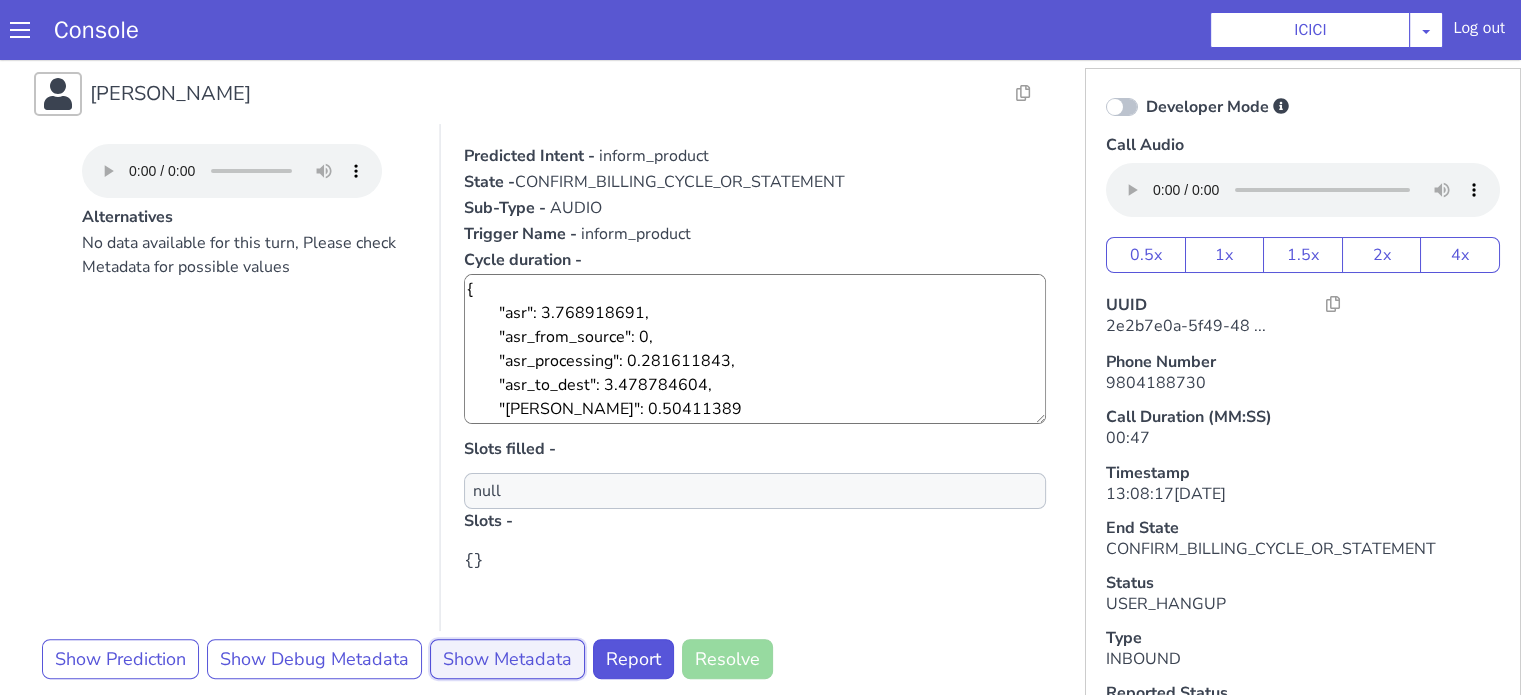 click on "Show Metadata" at bounding box center [507, 659] 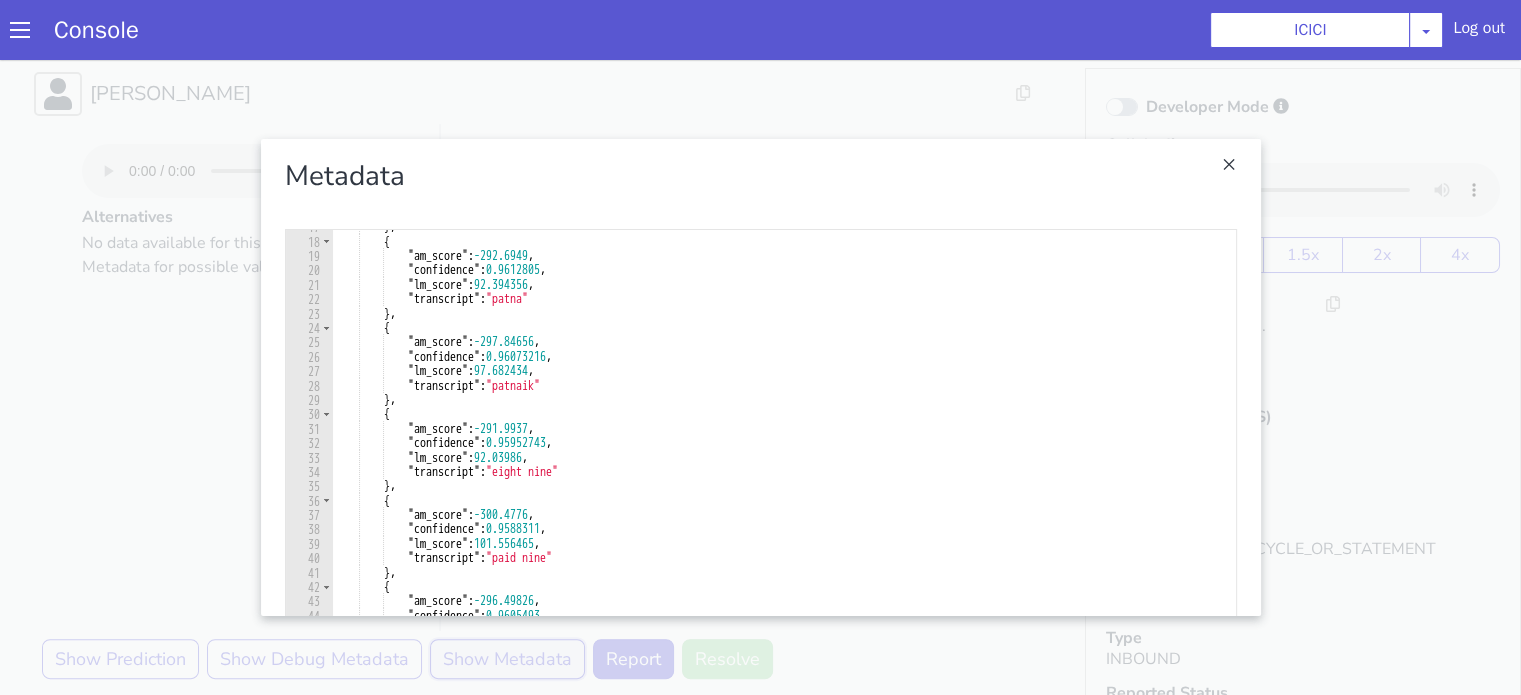 scroll, scrollTop: 240, scrollLeft: 0, axis: vertical 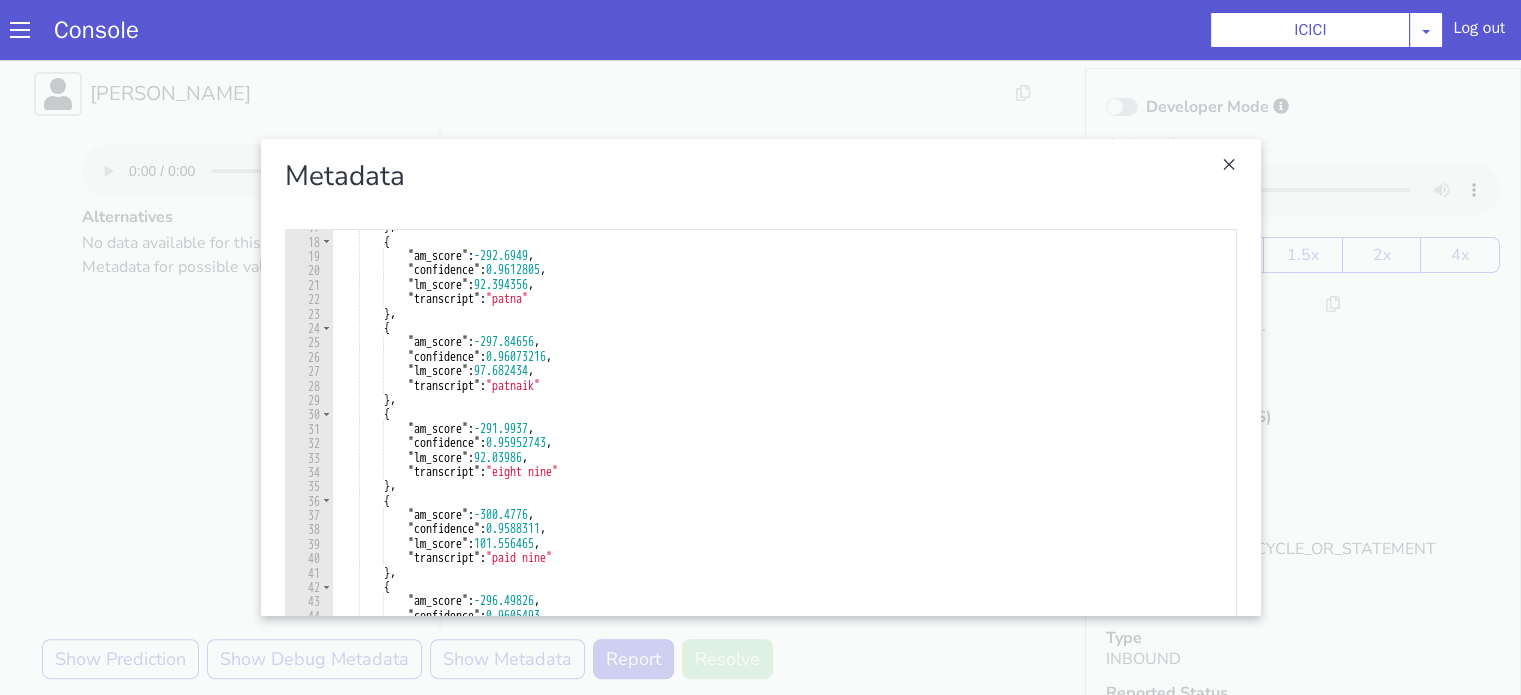 drag, startPoint x: 148, startPoint y: 341, endPoint x: 156, endPoint y: 218, distance: 123.25989 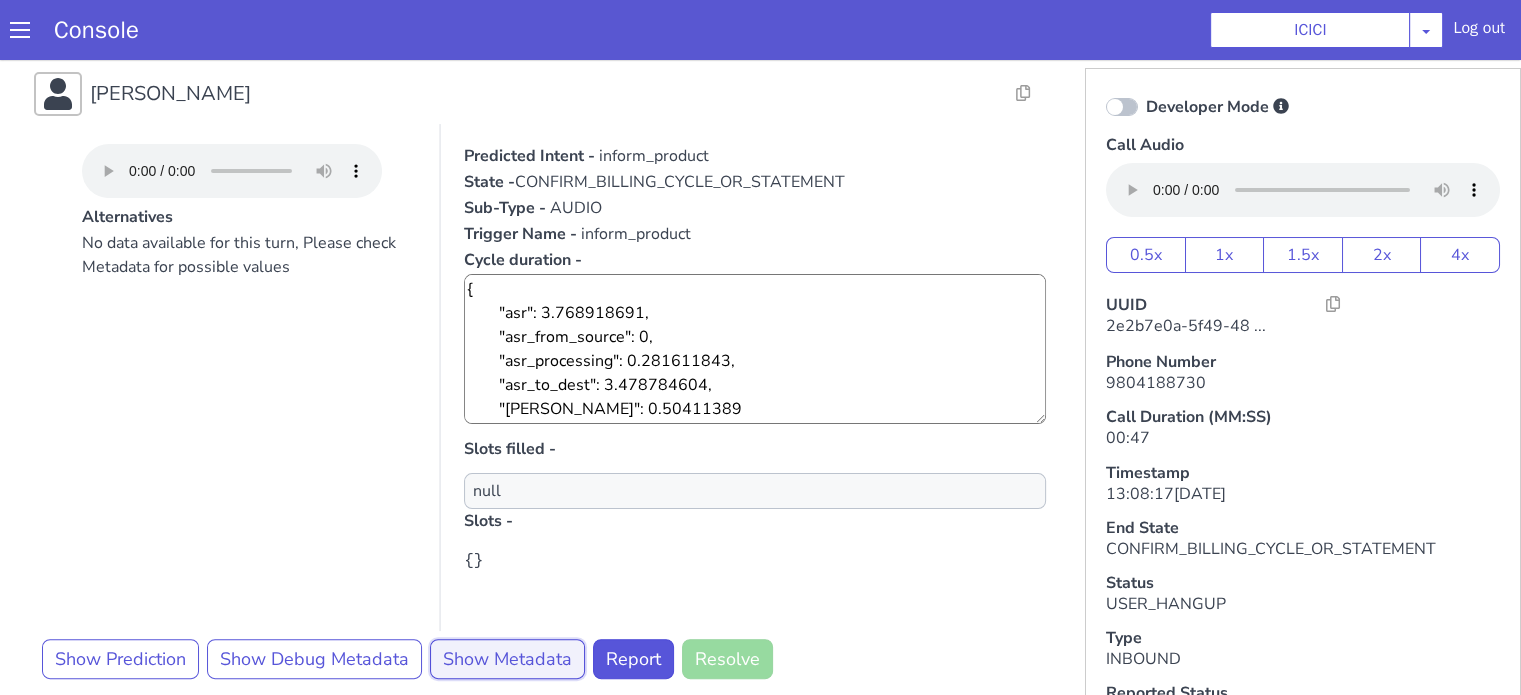 click on "Show Metadata" at bounding box center (507, 659) 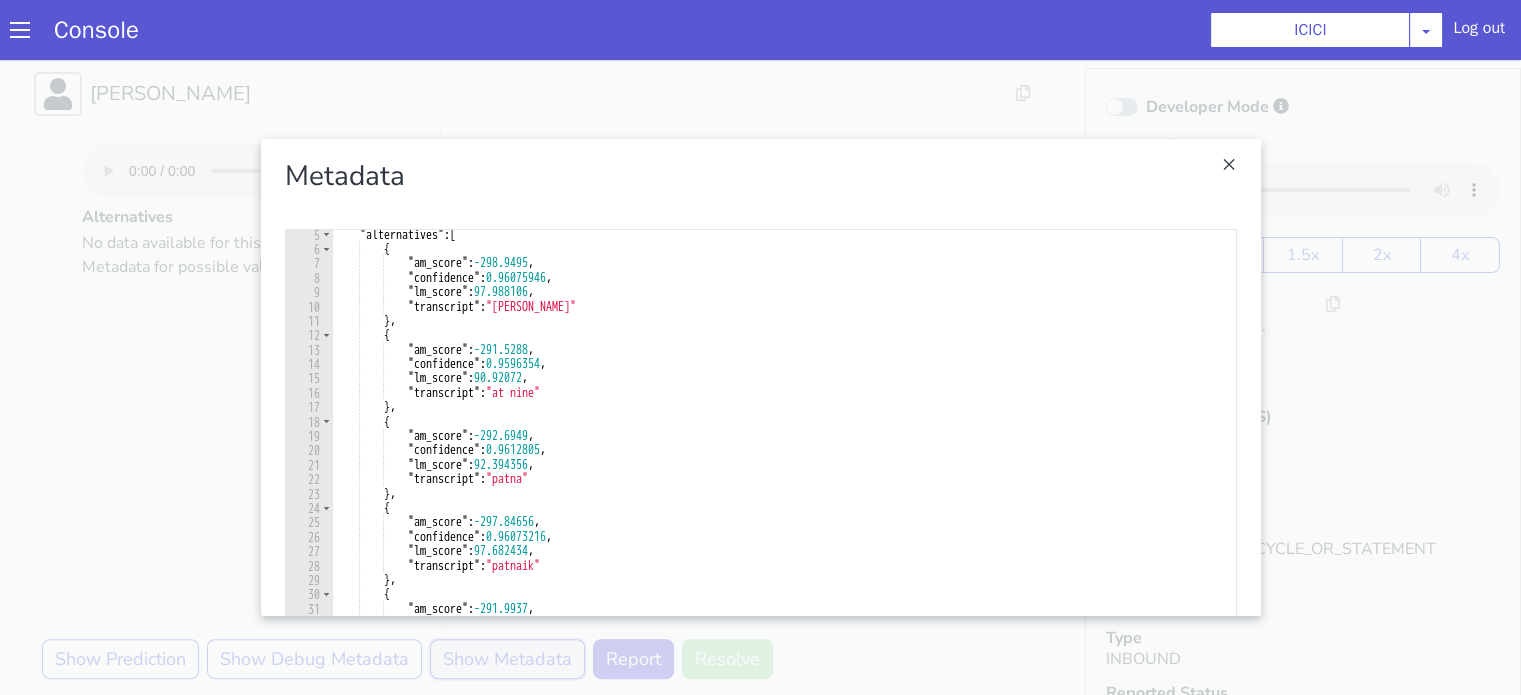 scroll, scrollTop: 0, scrollLeft: 0, axis: both 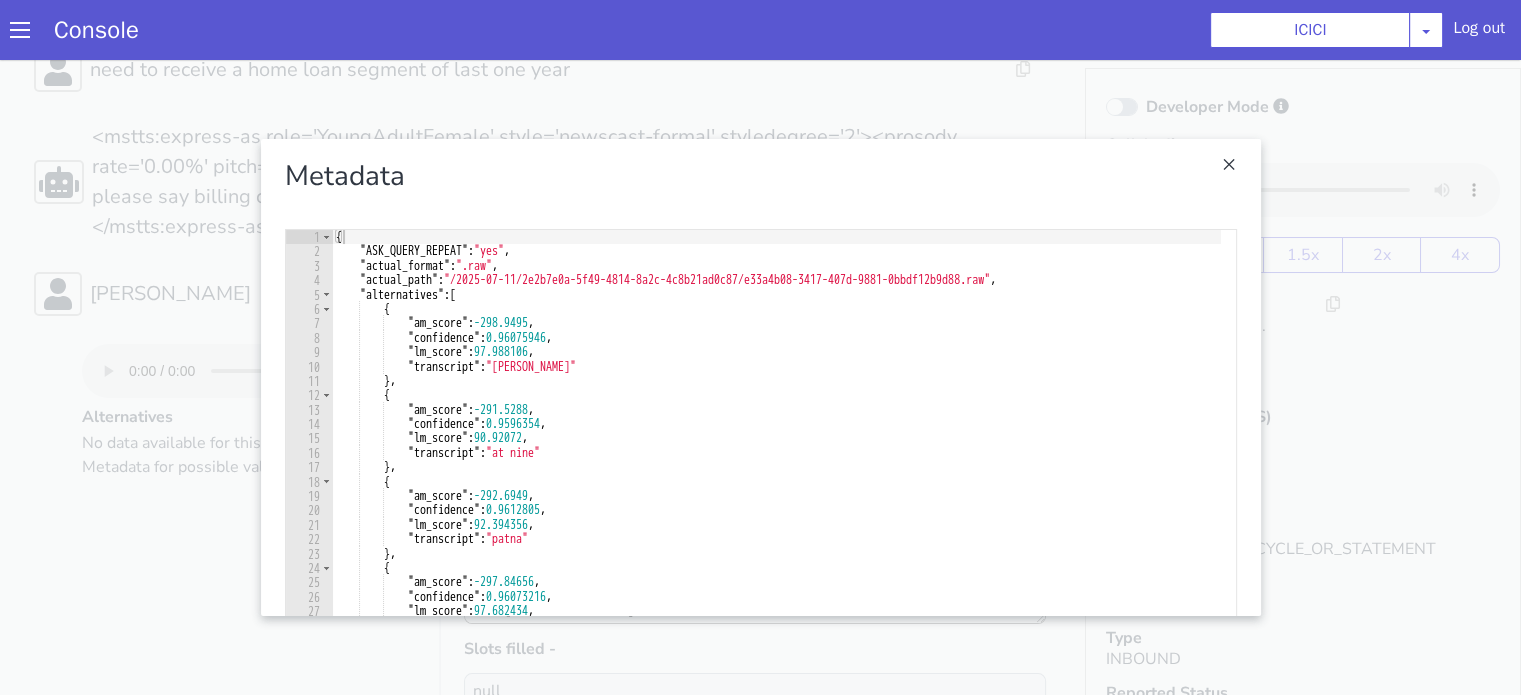 click at bounding box center (760, 377) 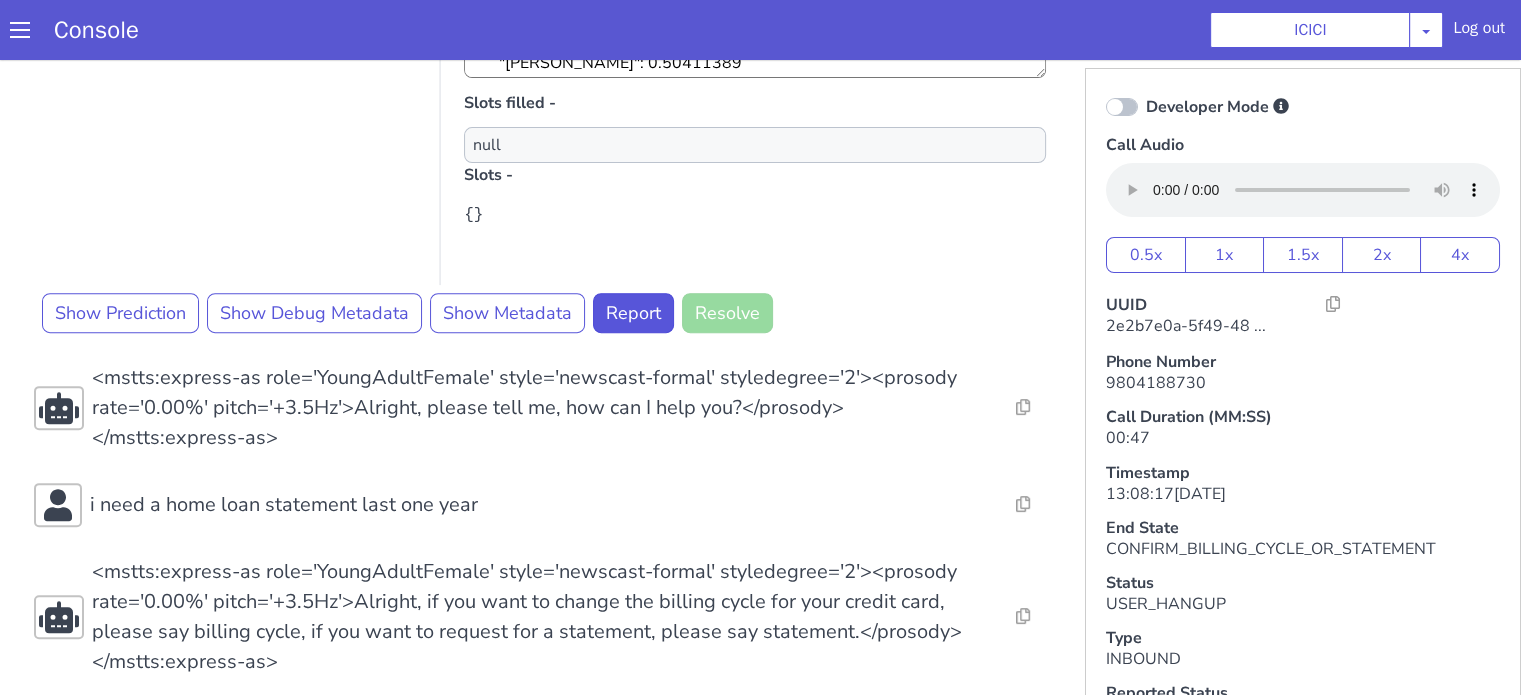 scroll, scrollTop: 749, scrollLeft: 0, axis: vertical 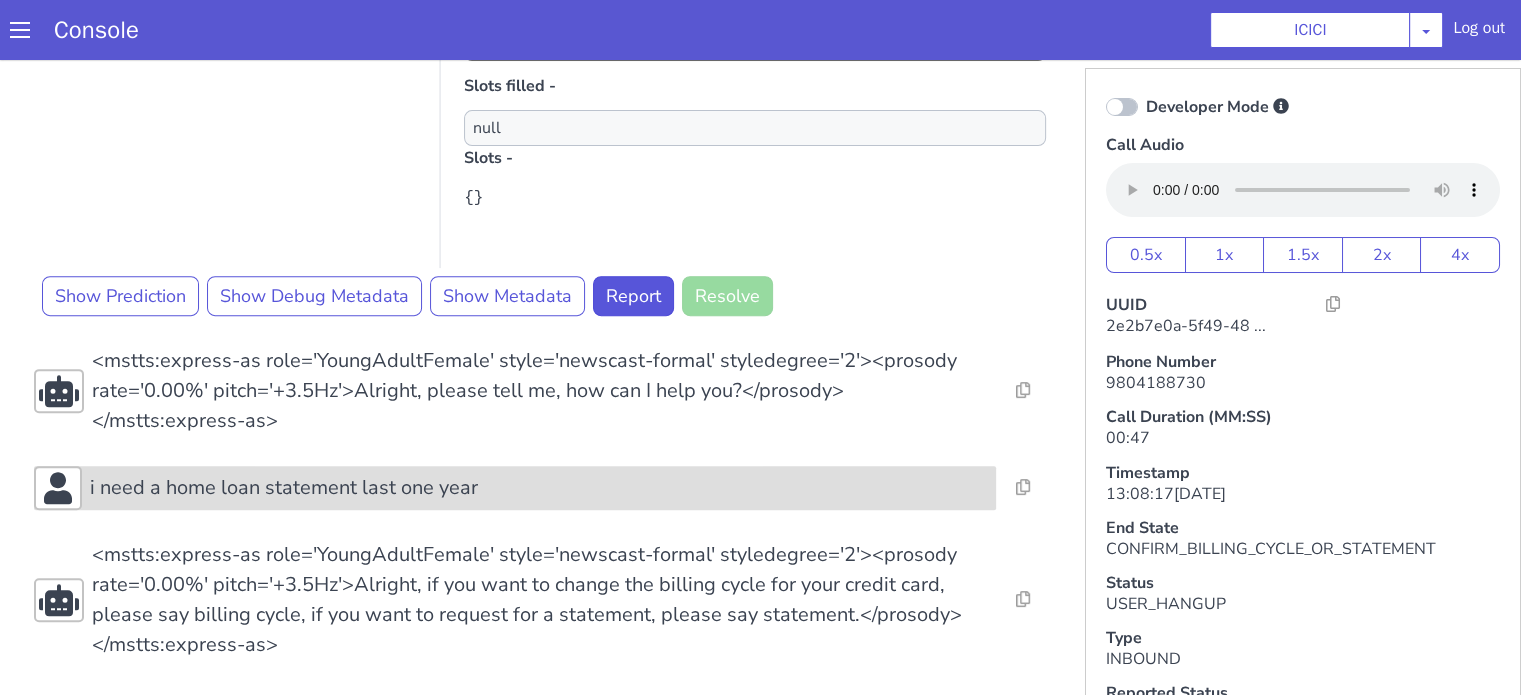 click on "i need a home loan statement last one year" at bounding box center (284, 488) 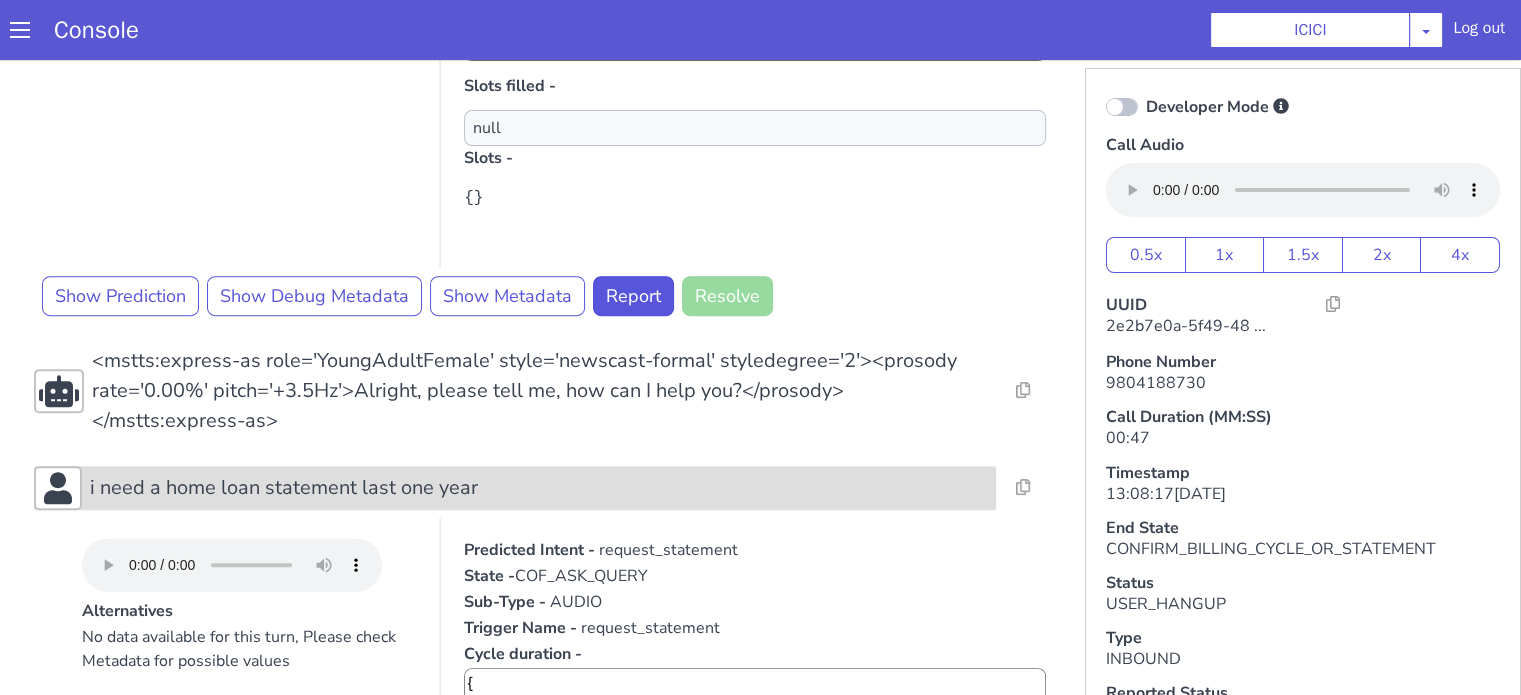 click on "i need a home loan statement last one year" at bounding box center [284, 488] 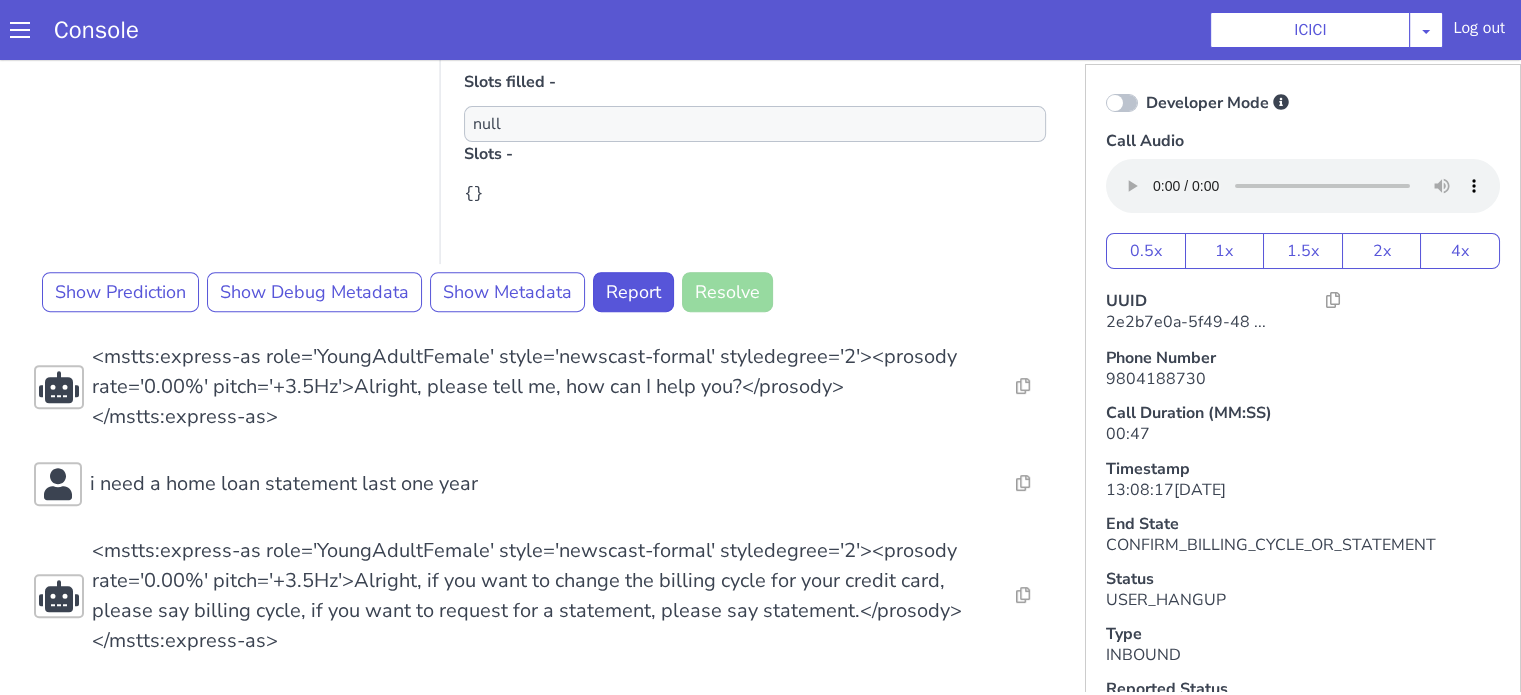 scroll, scrollTop: 5, scrollLeft: 0, axis: vertical 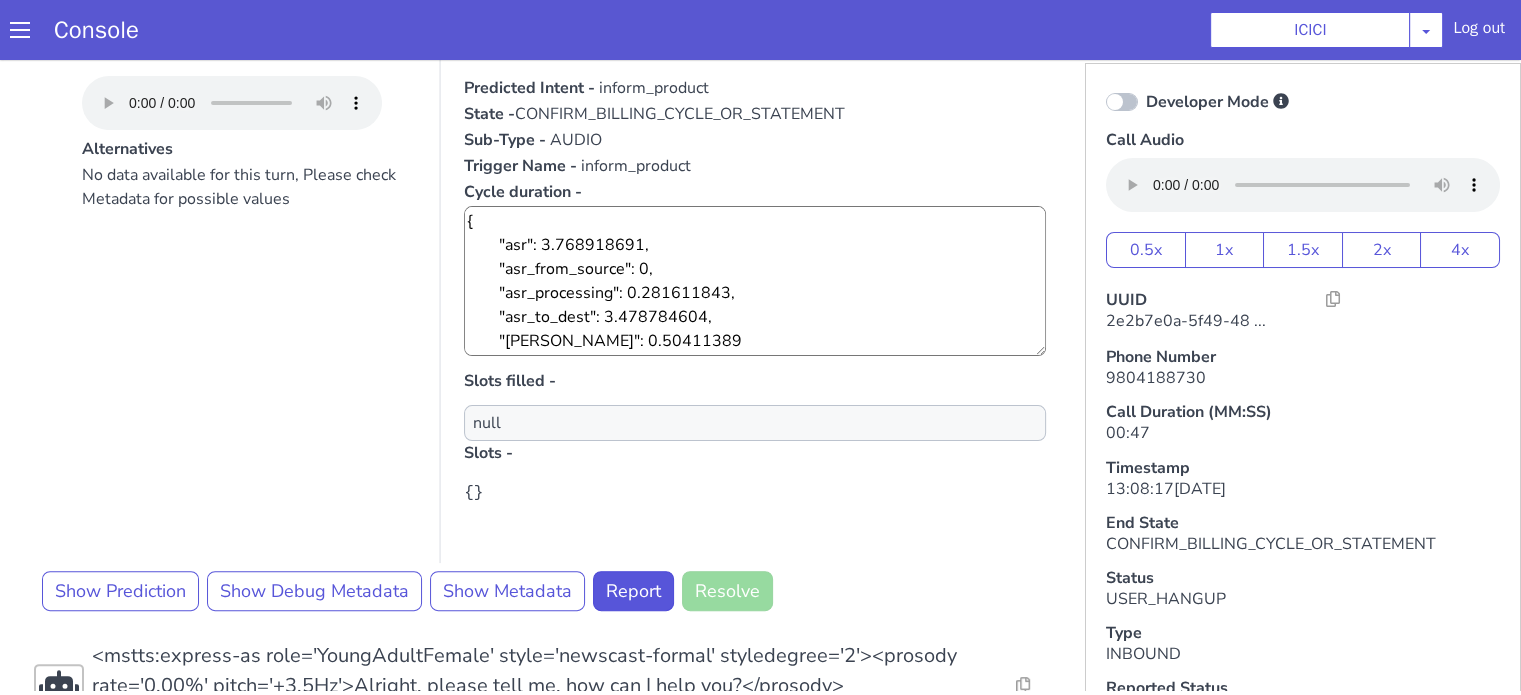 click on "No data available for this turn, Please check Metadata for possible values" at bounding box center (249, 363) 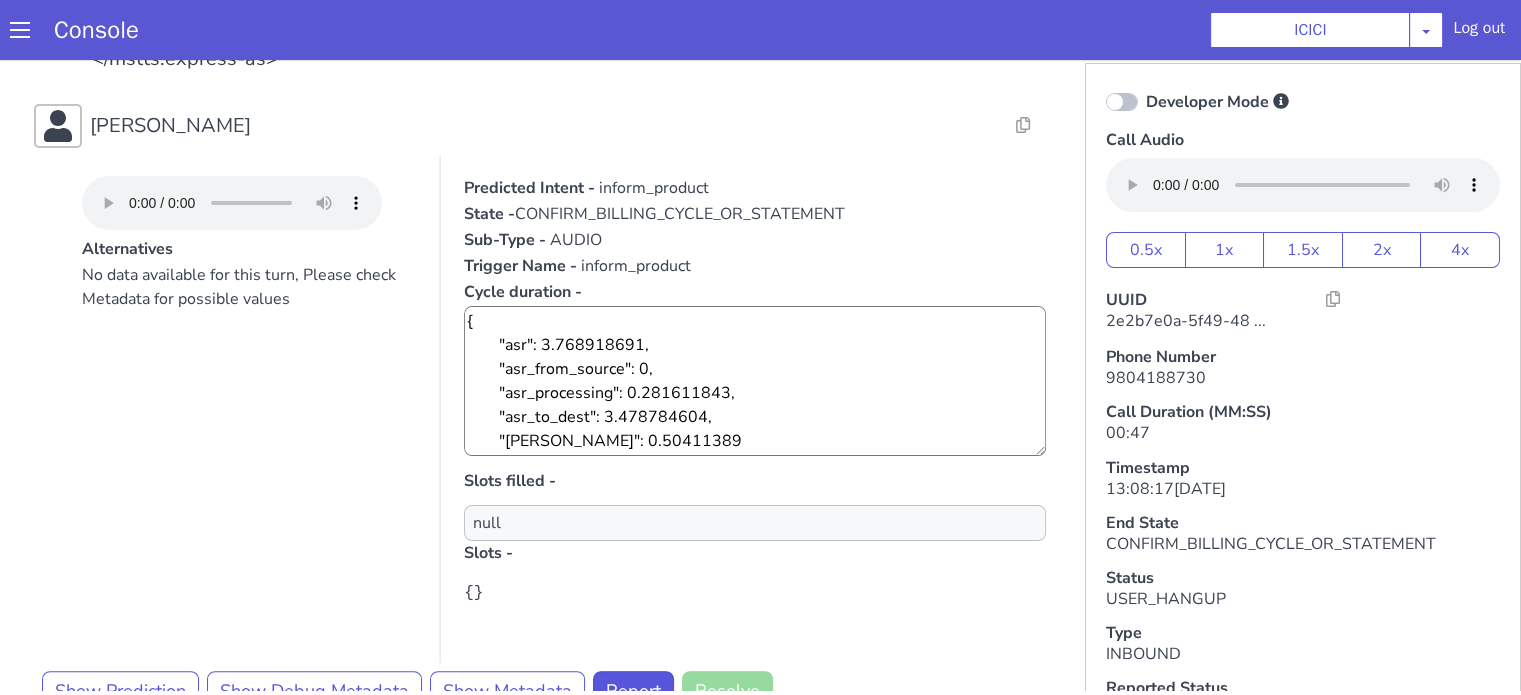 click on "inform_product" at bounding box center [654, 188] 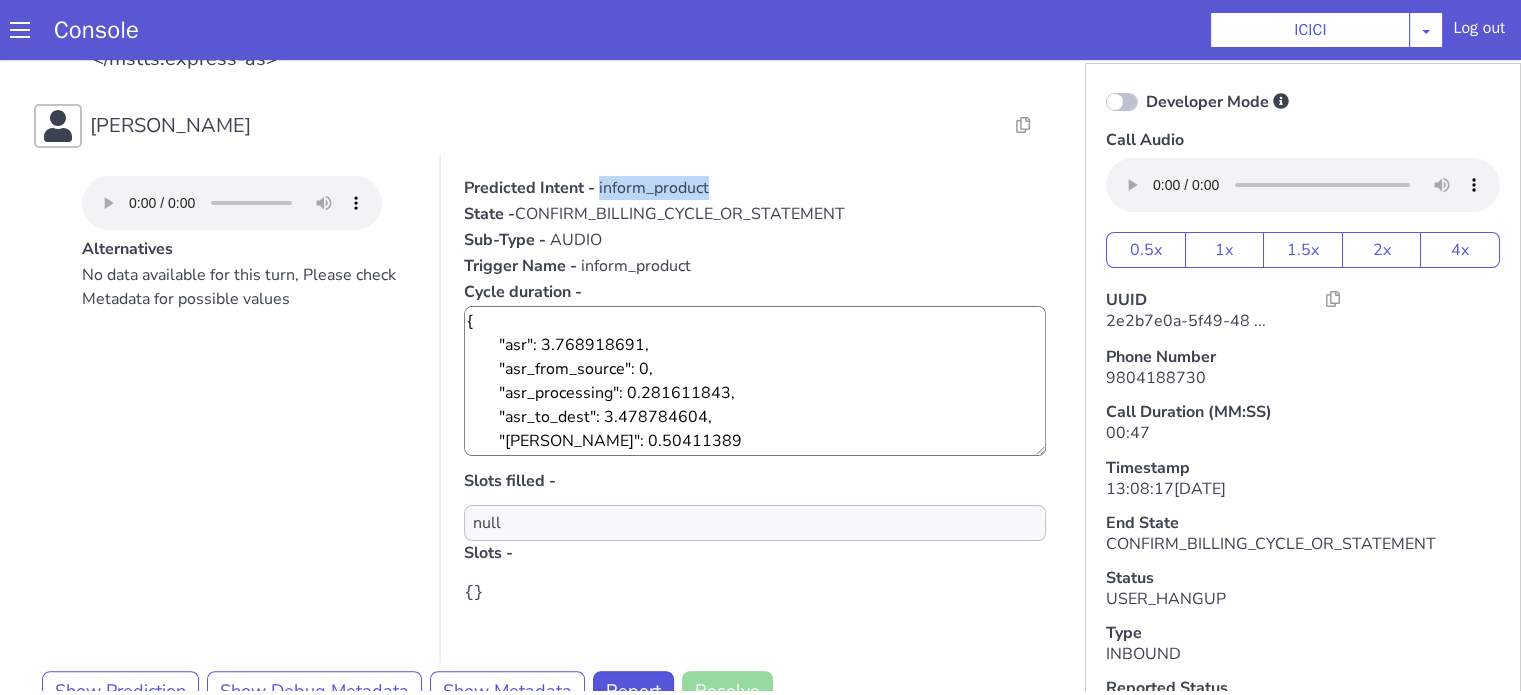 click on "inform_product" at bounding box center [654, 188] 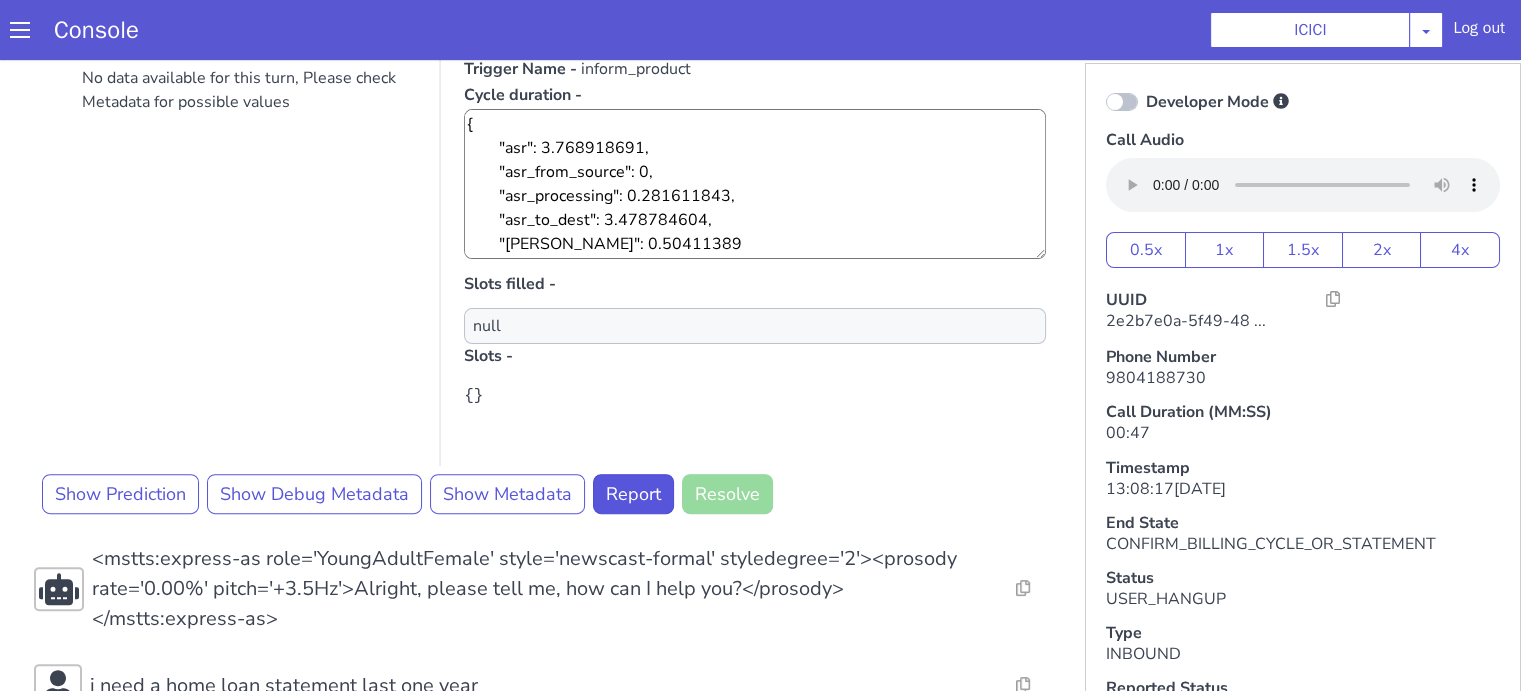 scroll, scrollTop: 549, scrollLeft: 0, axis: vertical 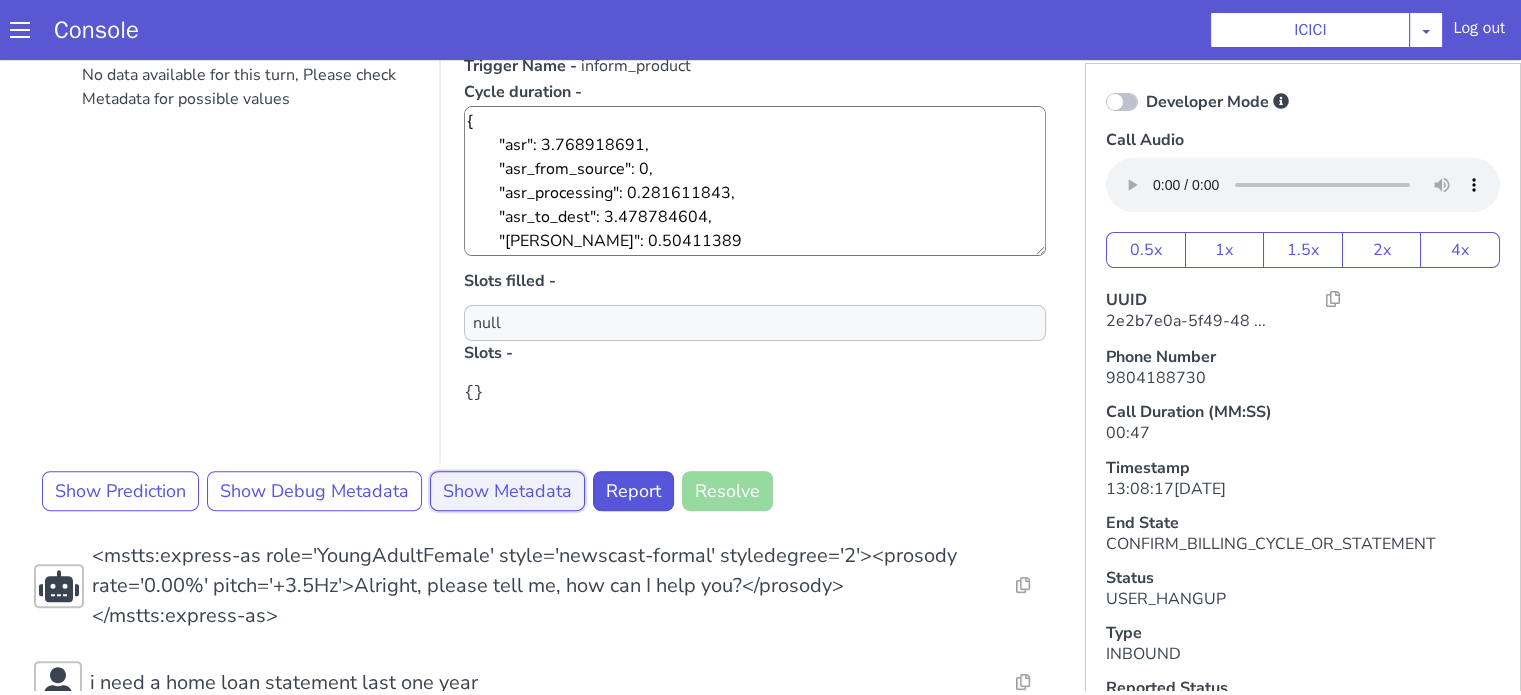 click on "Show Metadata" at bounding box center (507, 491) 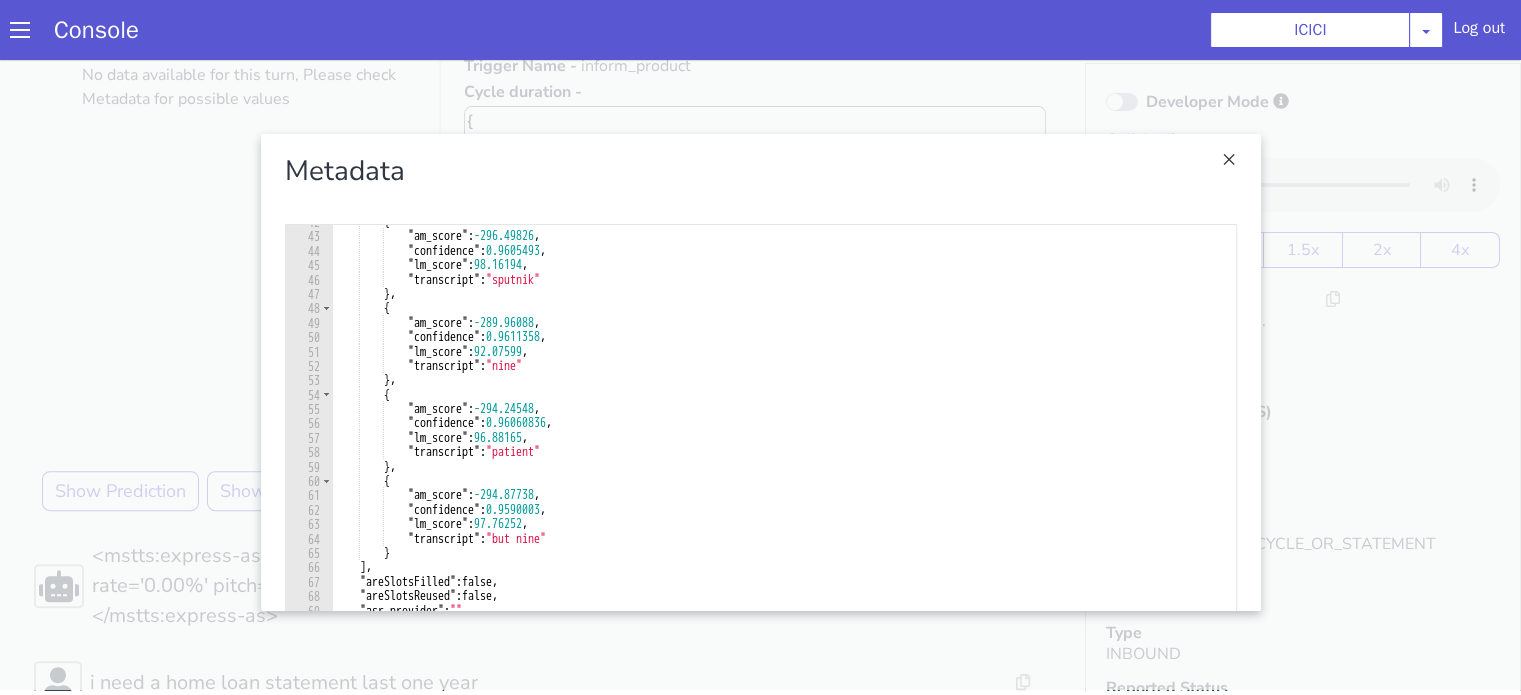scroll, scrollTop: 720, scrollLeft: 0, axis: vertical 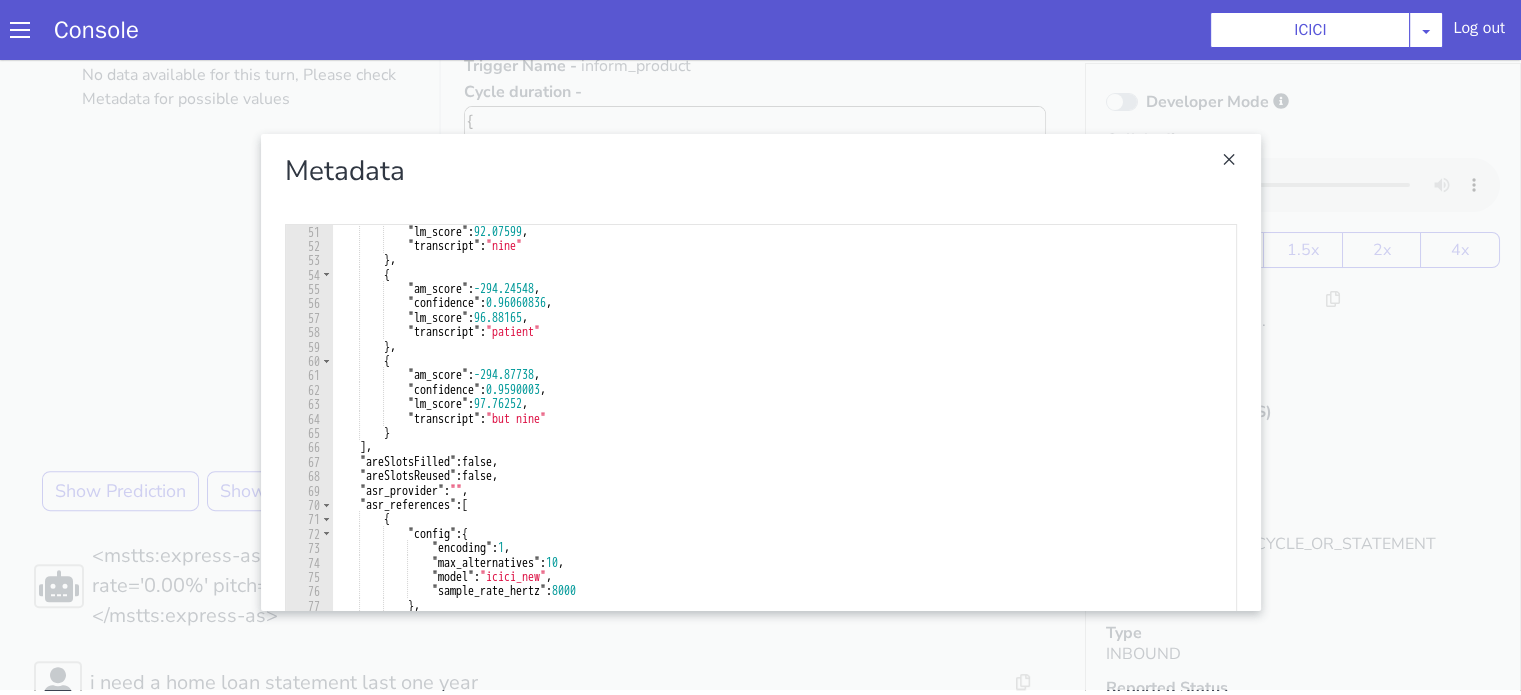 drag, startPoint x: 198, startPoint y: 326, endPoint x: 208, endPoint y: 318, distance: 12.806249 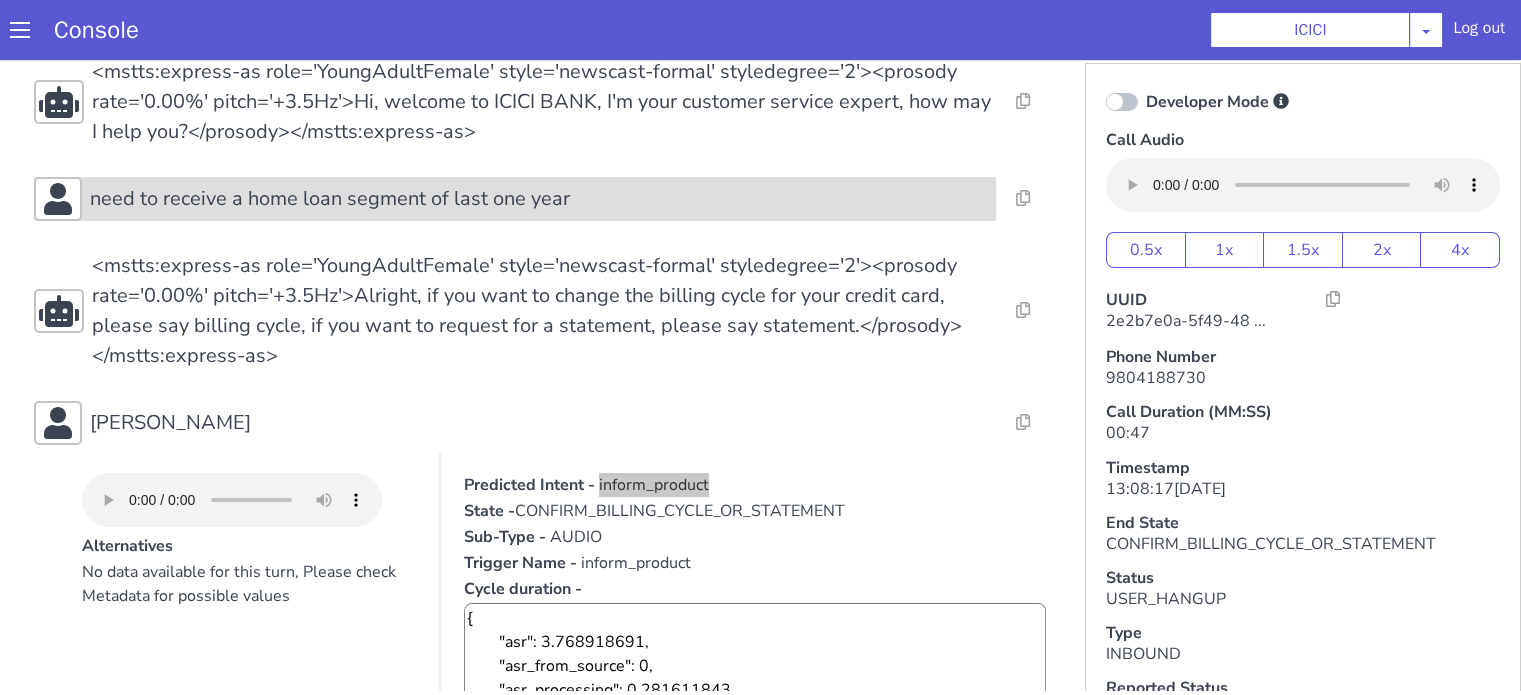 scroll, scrollTop: 100, scrollLeft: 0, axis: vertical 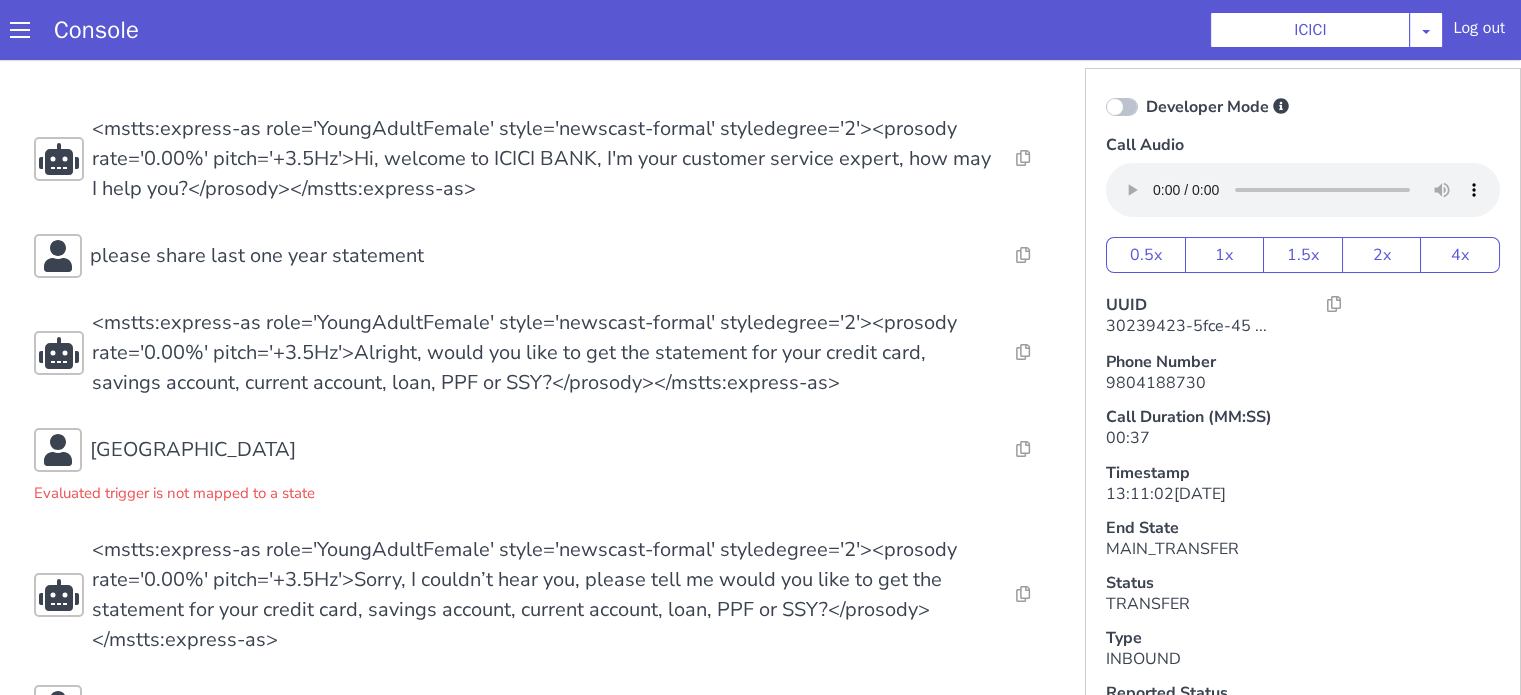 click on "Resolve  Intent Error  Entity Error  Transcription Error  Miscellaneous Submit Resolve  Intent Error  Entity Error  Transcription Error  Miscellaneous Submit Resolve  Intent Error  Entity Error  Transcription Error  Miscellaneous Submit <mstts:express-as role='YoungAdultFemale' style='newscast-formal' styledegree='2'><prosody rate='0.00%' pitch='+3.5Hz'>Hi, welcome to ICICI BANK, I'm your customer service expert, how may I help you?</prosody></mstts:express-as> Resolve  Intent Error  Entity Error  Transcription Error  Miscellaneous Submit please share last one year statement Resolve  Intent Error  Entity Error  Transcription Error  Miscellaneous Submit Resolve  Intent Error  Entity Error  Transcription Error  Miscellaneous Submit <mstts:express-as role='YoungAdultFemale' style='newscast-formal' styledegree='2'><prosody rate='0.00%' pitch='+3.5Hz'>Alright, would you like to get the statement for your credit card, savings account, current account, loan, PPF or SSY?</prosody></mstts:express-as> Resolve Submit" at bounding box center (1780, 1444) 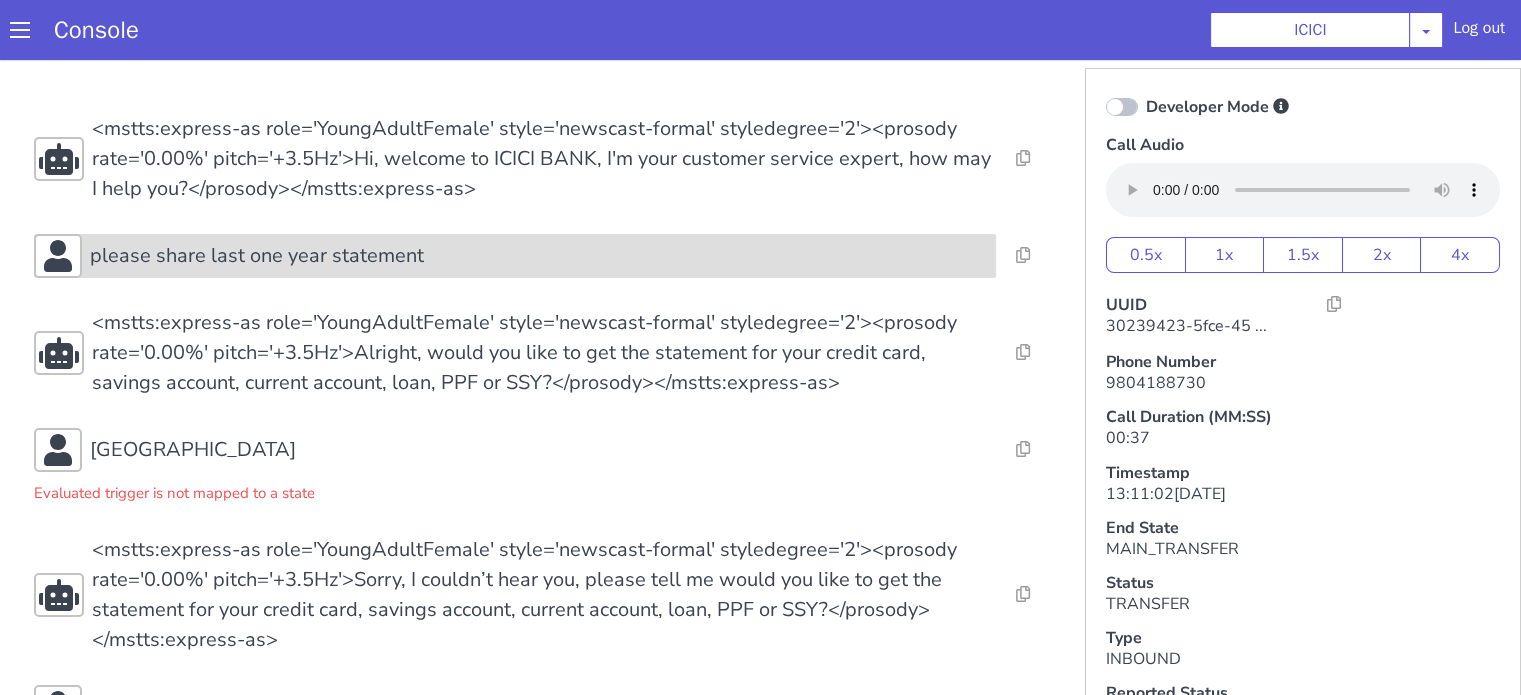 click on "please share last one year statement" at bounding box center (1703, 1249) 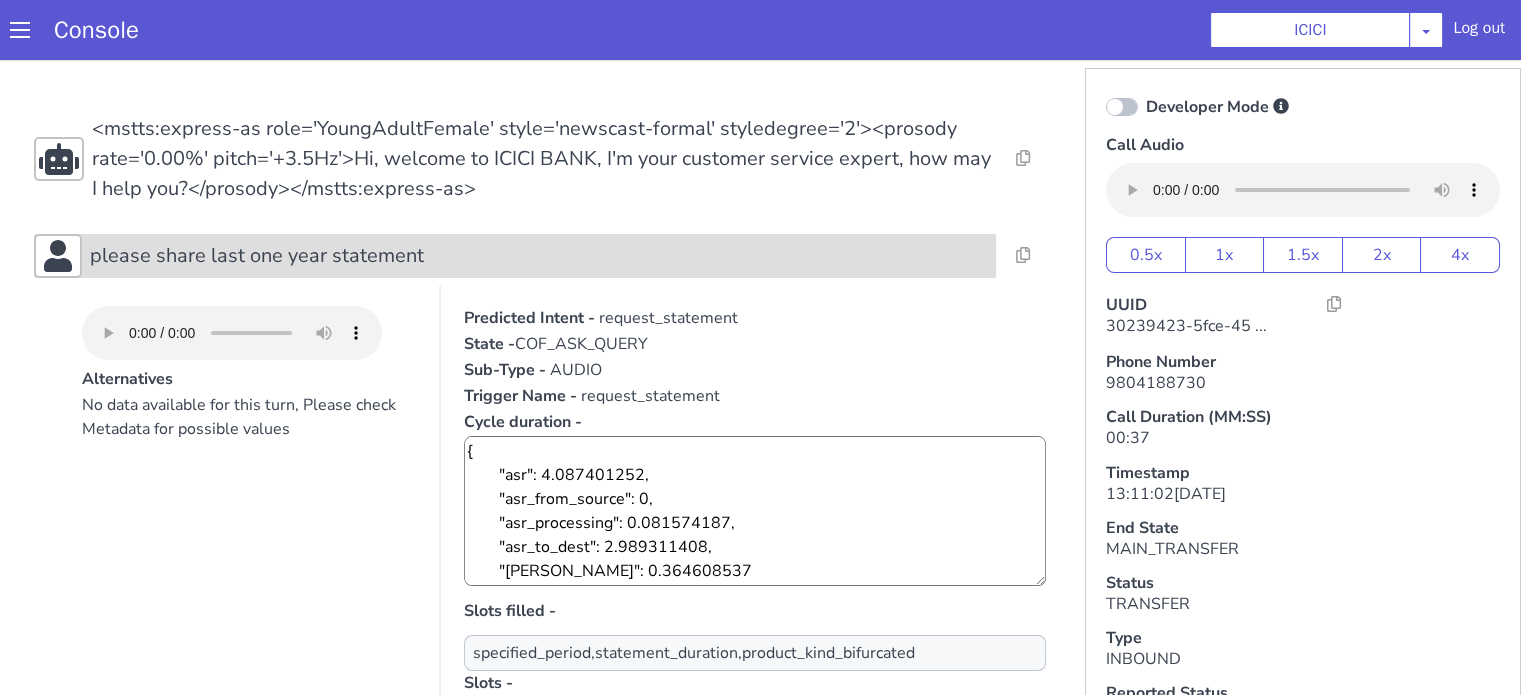 click on "please share last one year statement" at bounding box center (1897, 20) 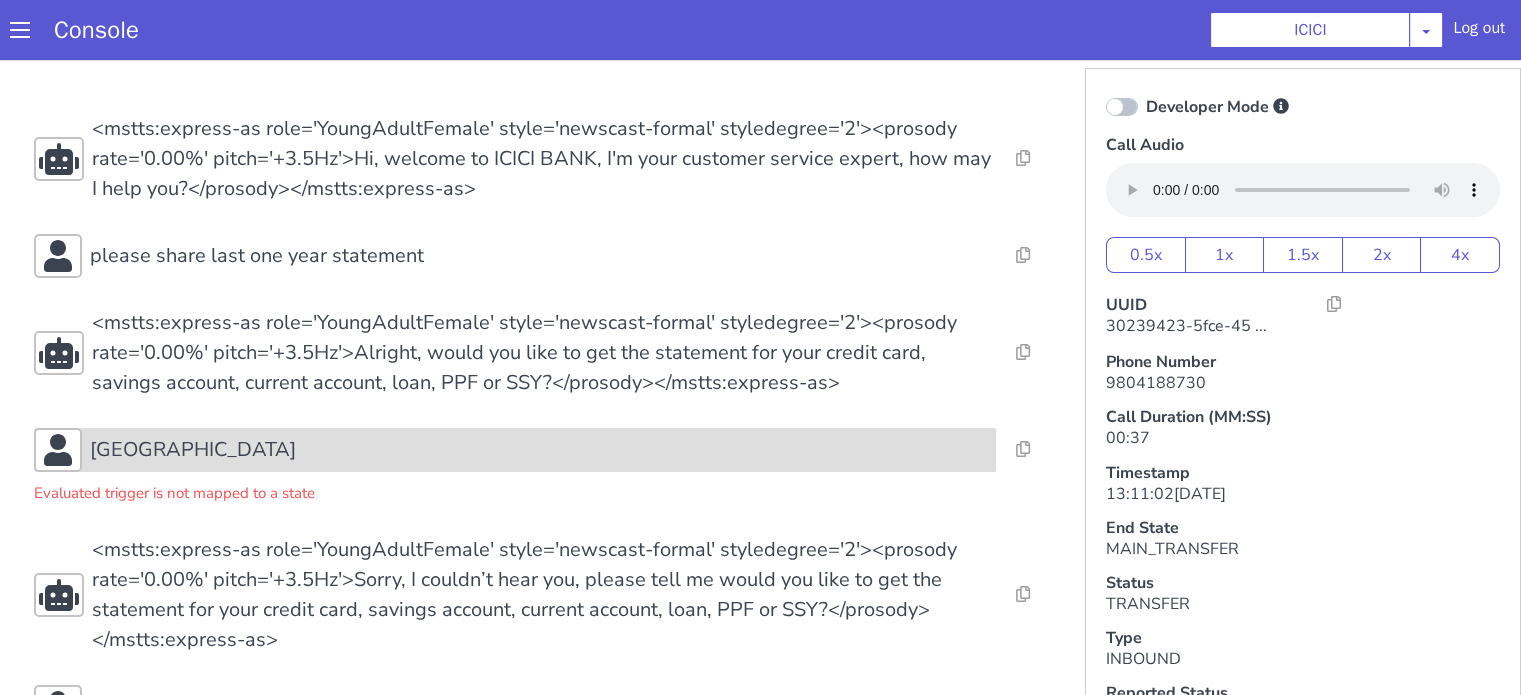 click on "iran" at bounding box center (1606, 1480) 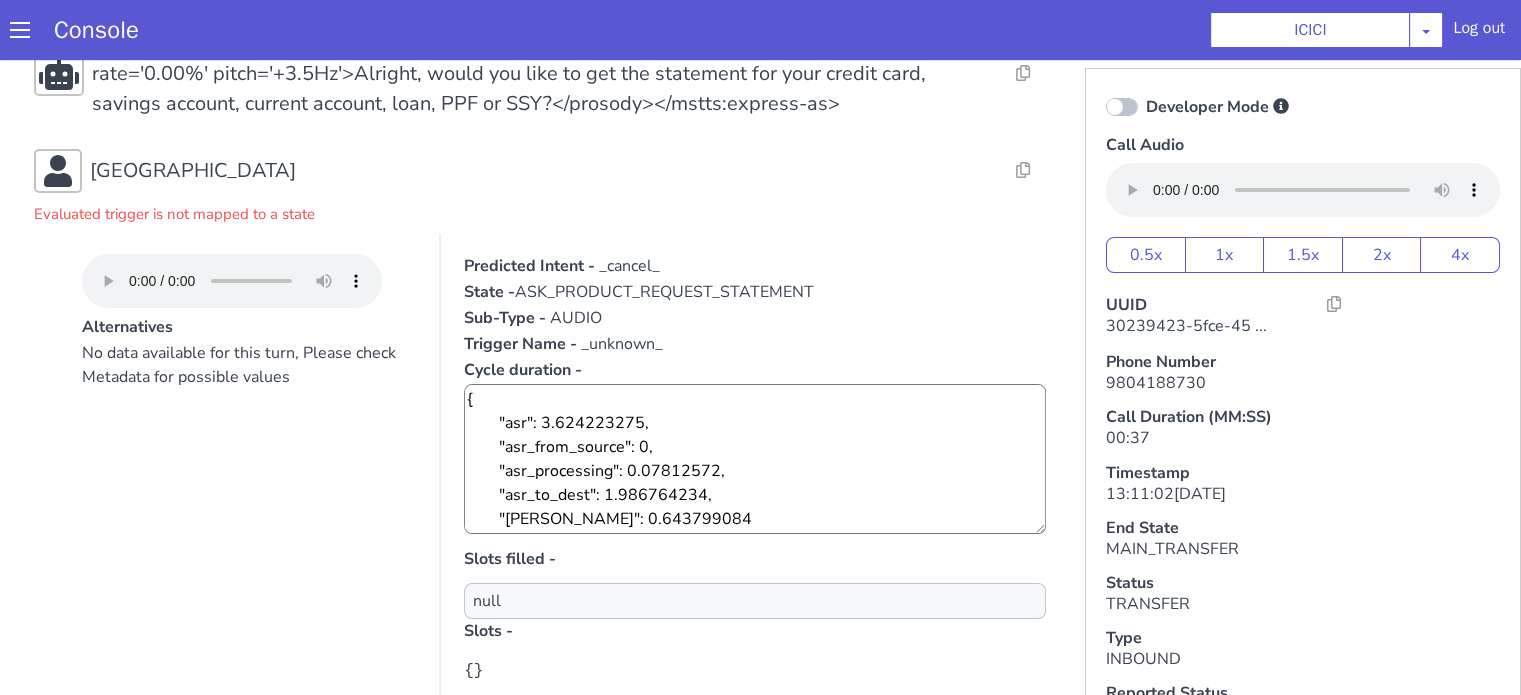 scroll, scrollTop: 300, scrollLeft: 0, axis: vertical 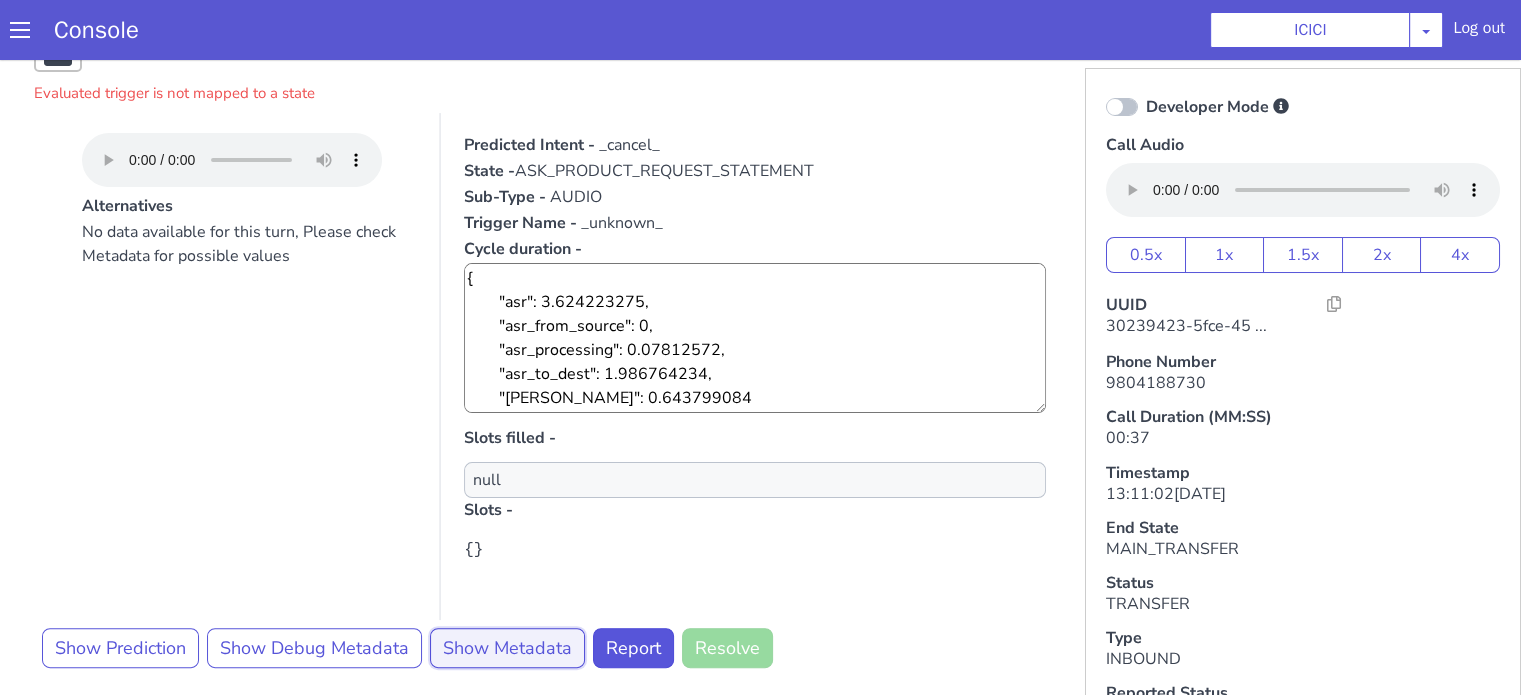click on "Show Metadata" at bounding box center [1875, 1475] 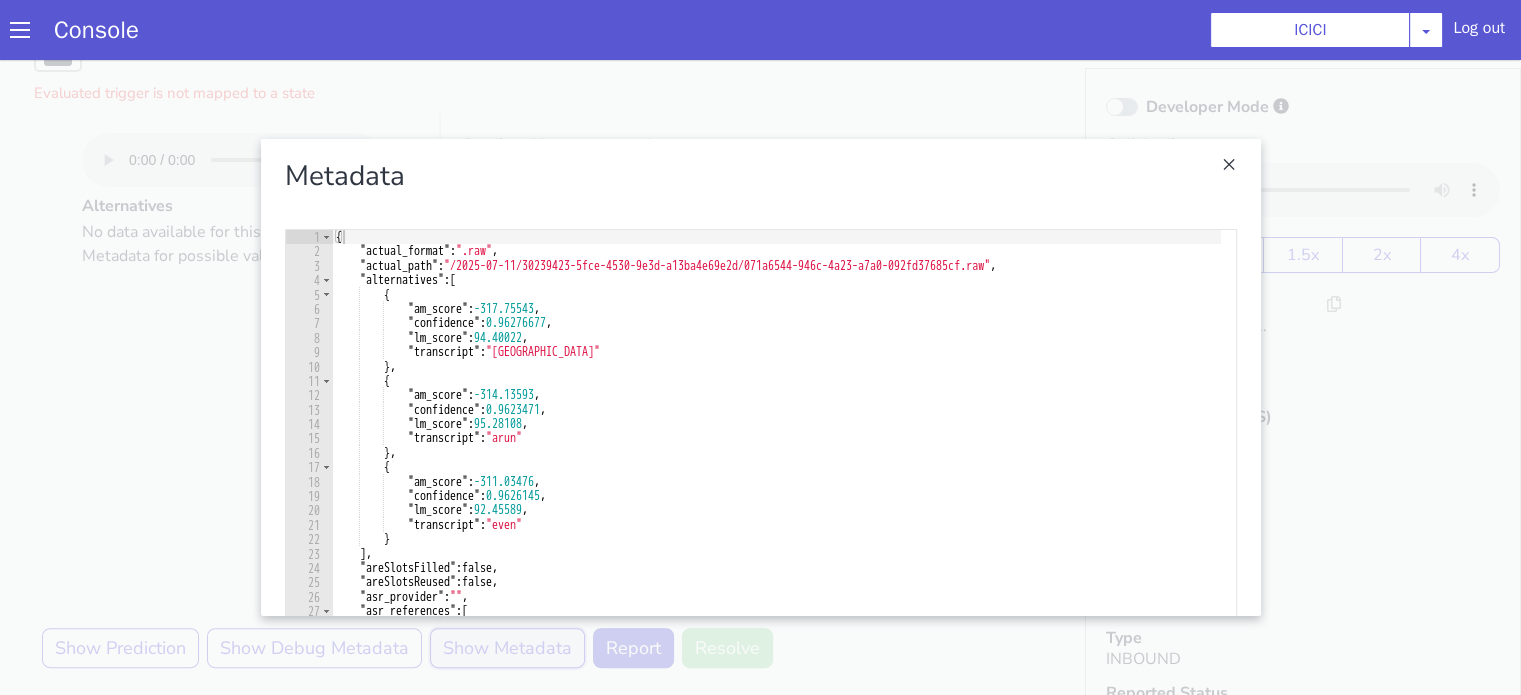 scroll, scrollTop: 60, scrollLeft: 0, axis: vertical 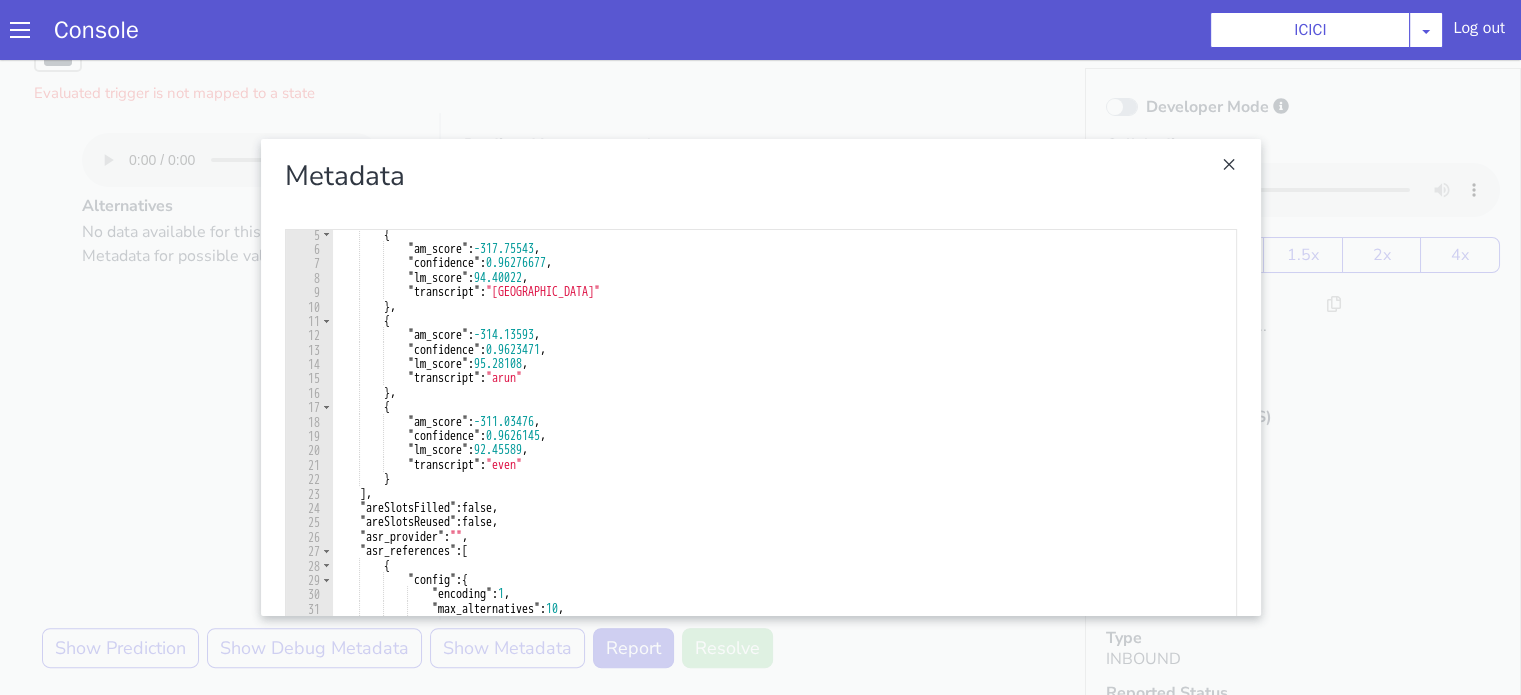 click at bounding box center (1776, 1436) 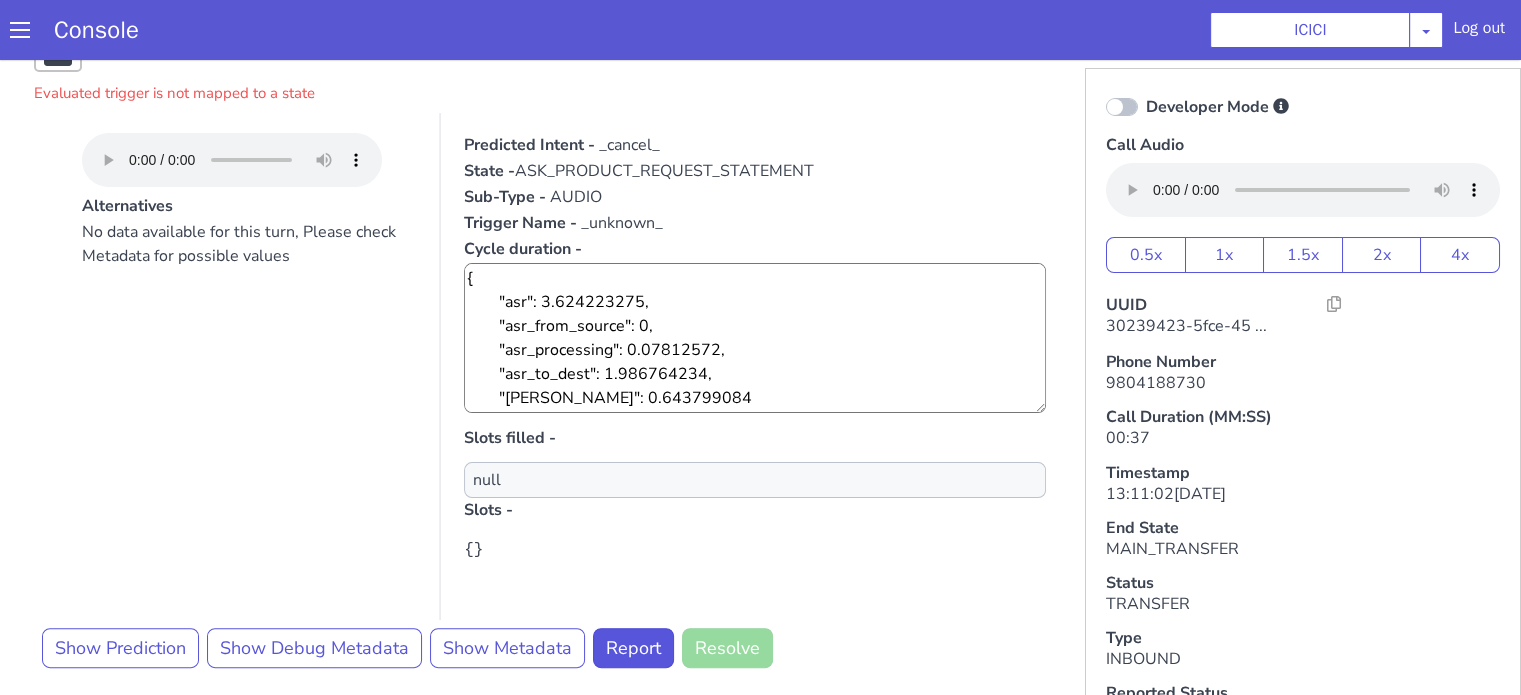 scroll, scrollTop: 700, scrollLeft: 0, axis: vertical 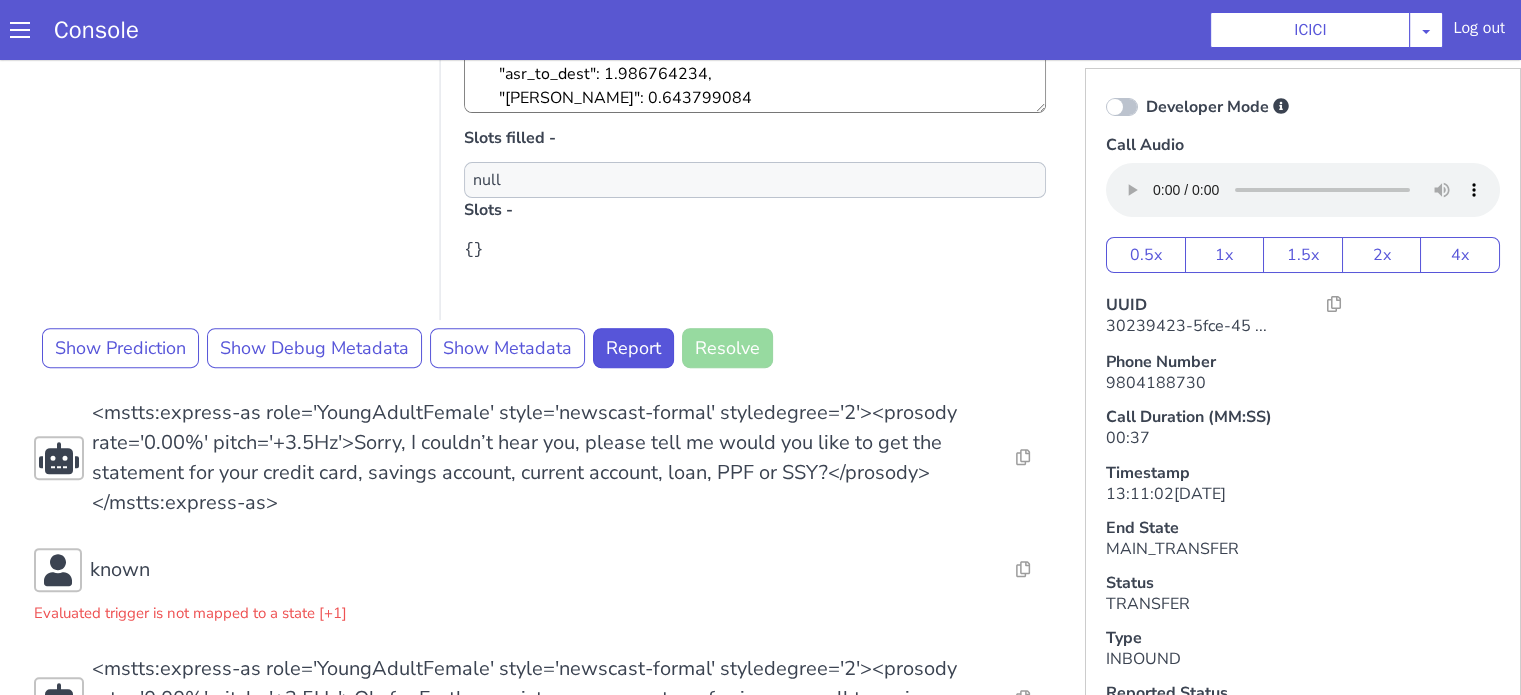 click on "Evaluated trigger is not mapped to a state [+1]" at bounding box center [1616, 1362] 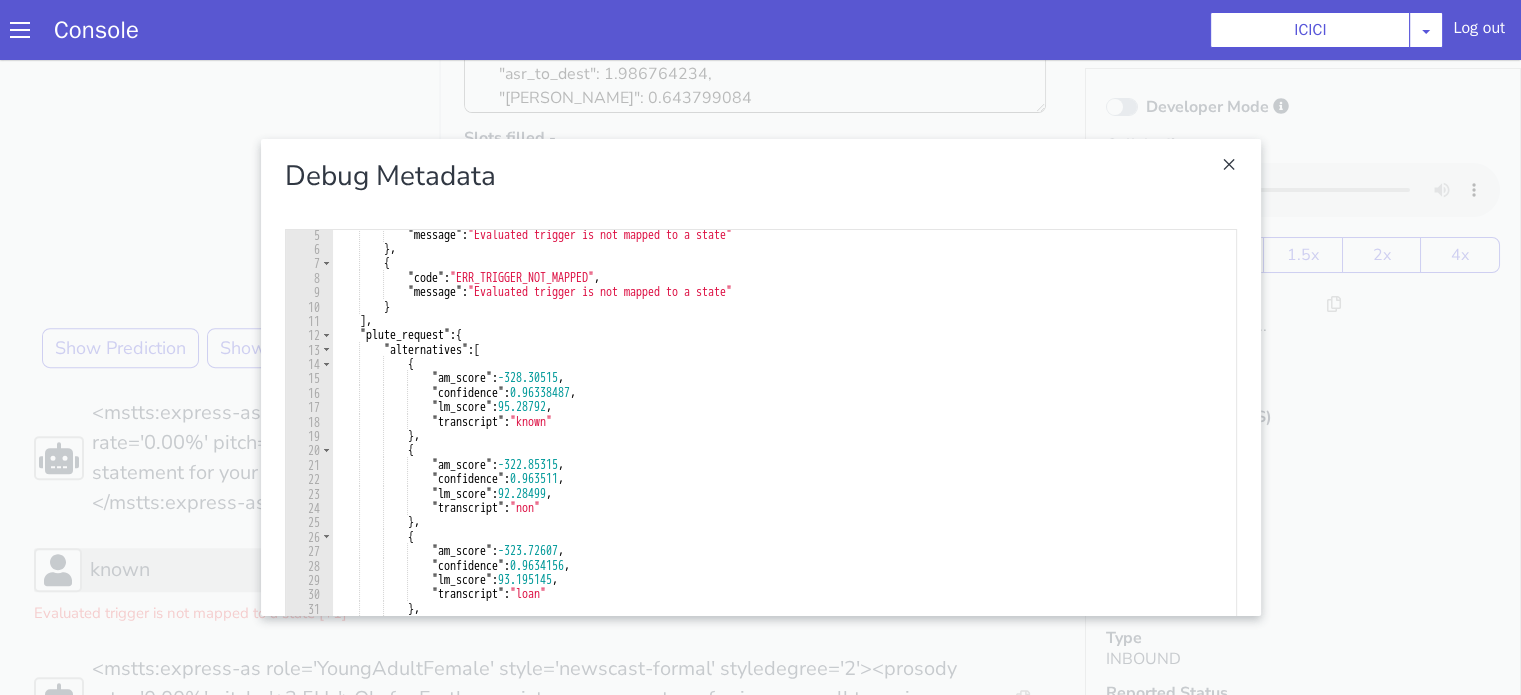 click at bounding box center (827, 1089) 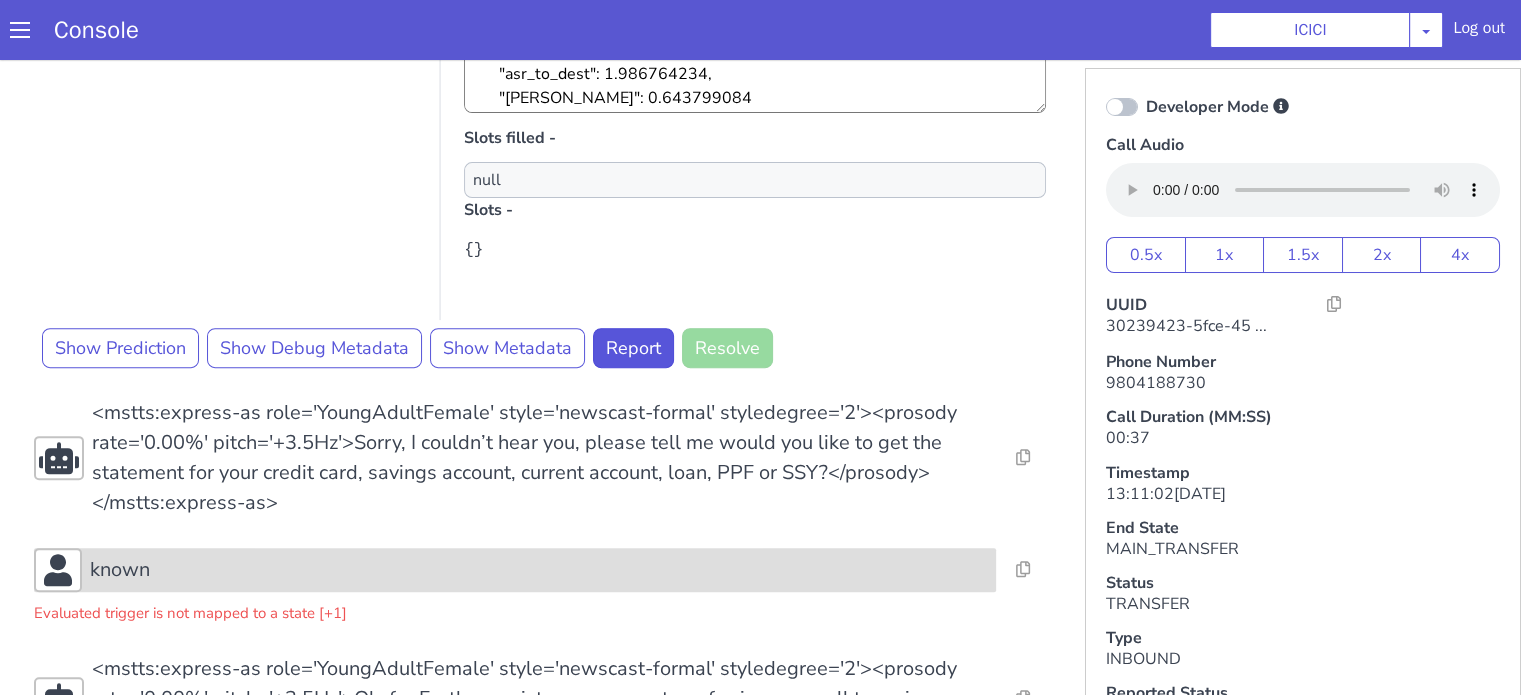 drag, startPoint x: 1748, startPoint y: 954, endPoint x: 1760, endPoint y: 946, distance: 14.422205 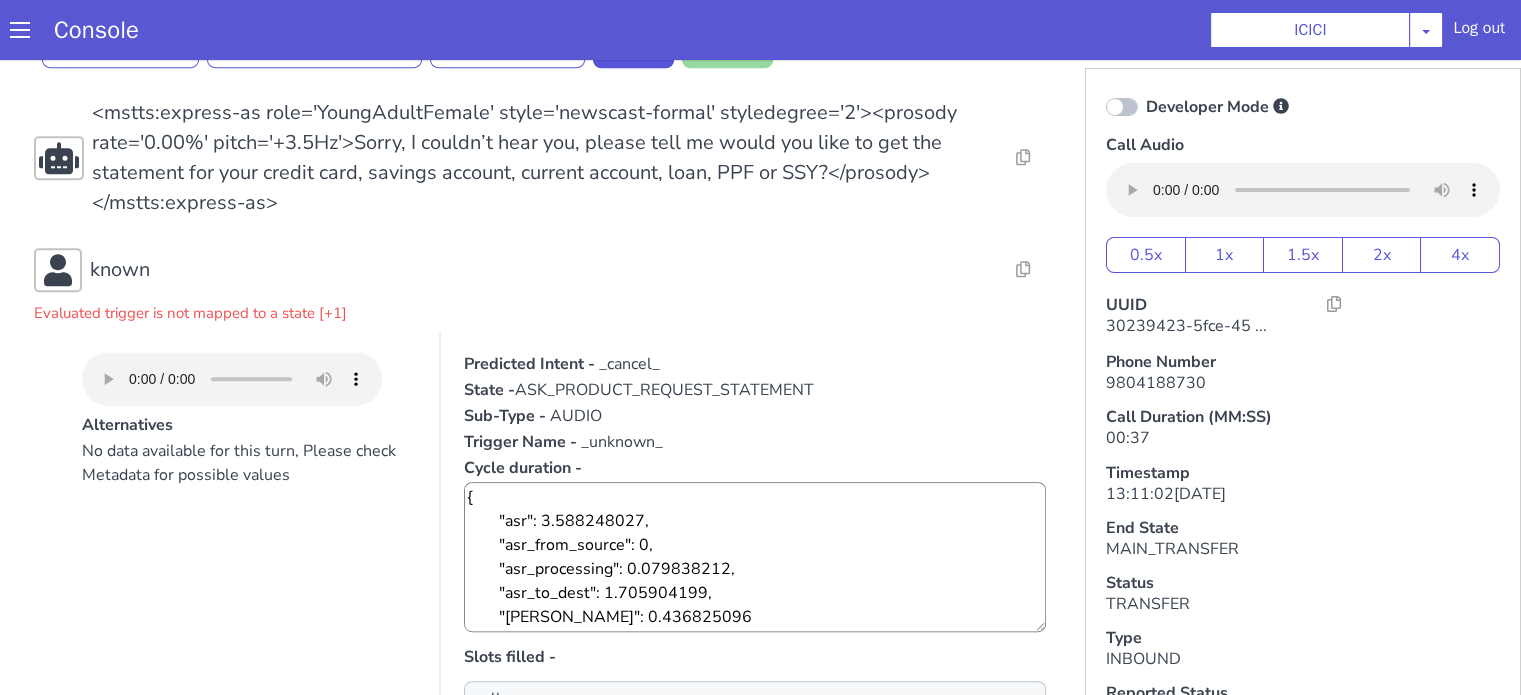 scroll, scrollTop: 1200, scrollLeft: 0, axis: vertical 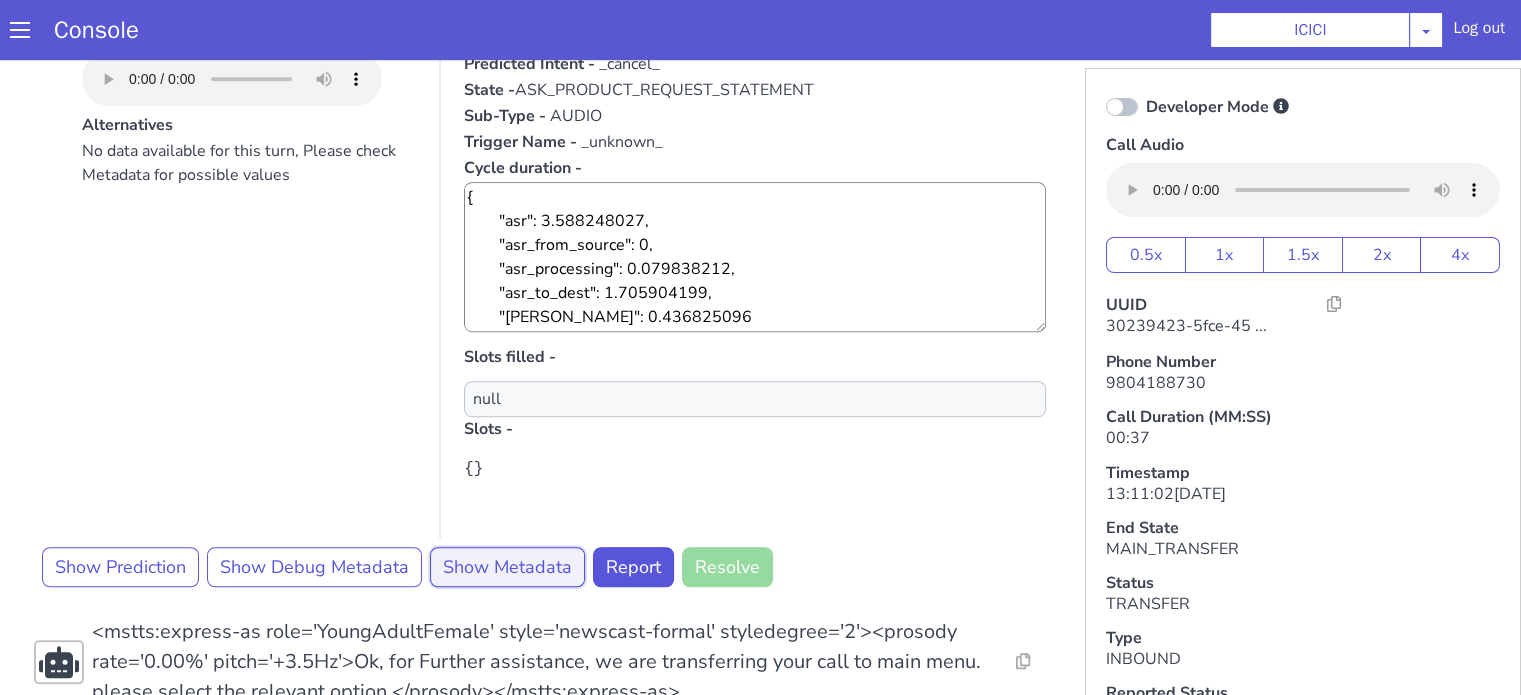 click on "Show Metadata" at bounding box center (2072, 736) 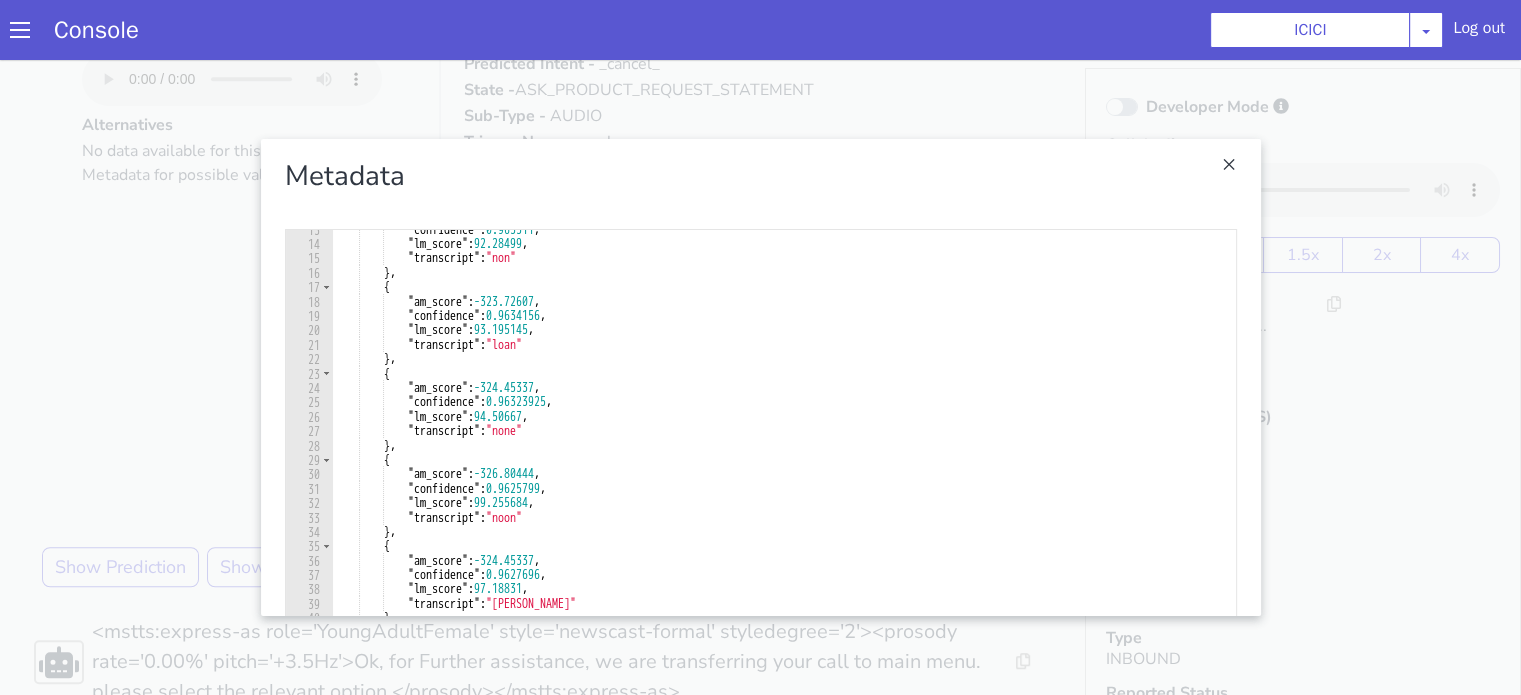 scroll, scrollTop: 120, scrollLeft: 0, axis: vertical 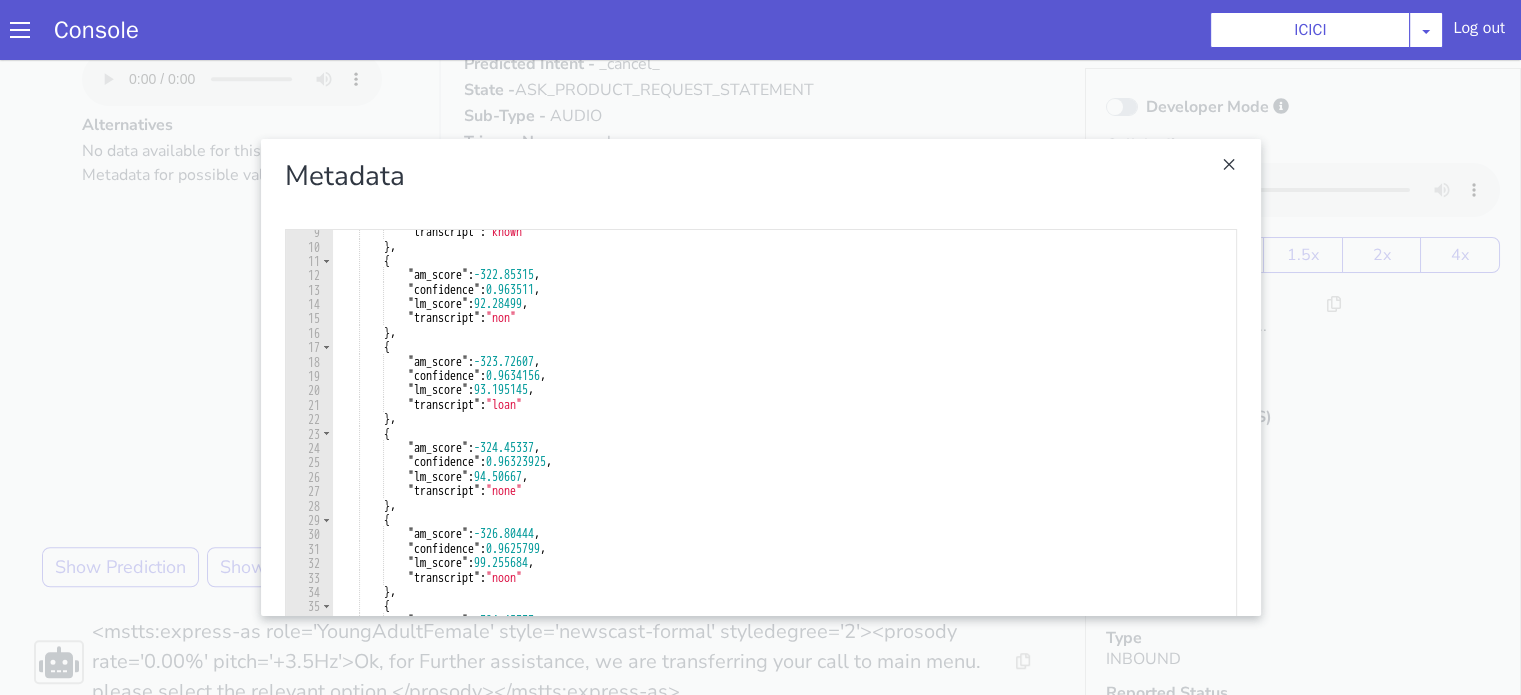 type on ""transcript": "loan"" 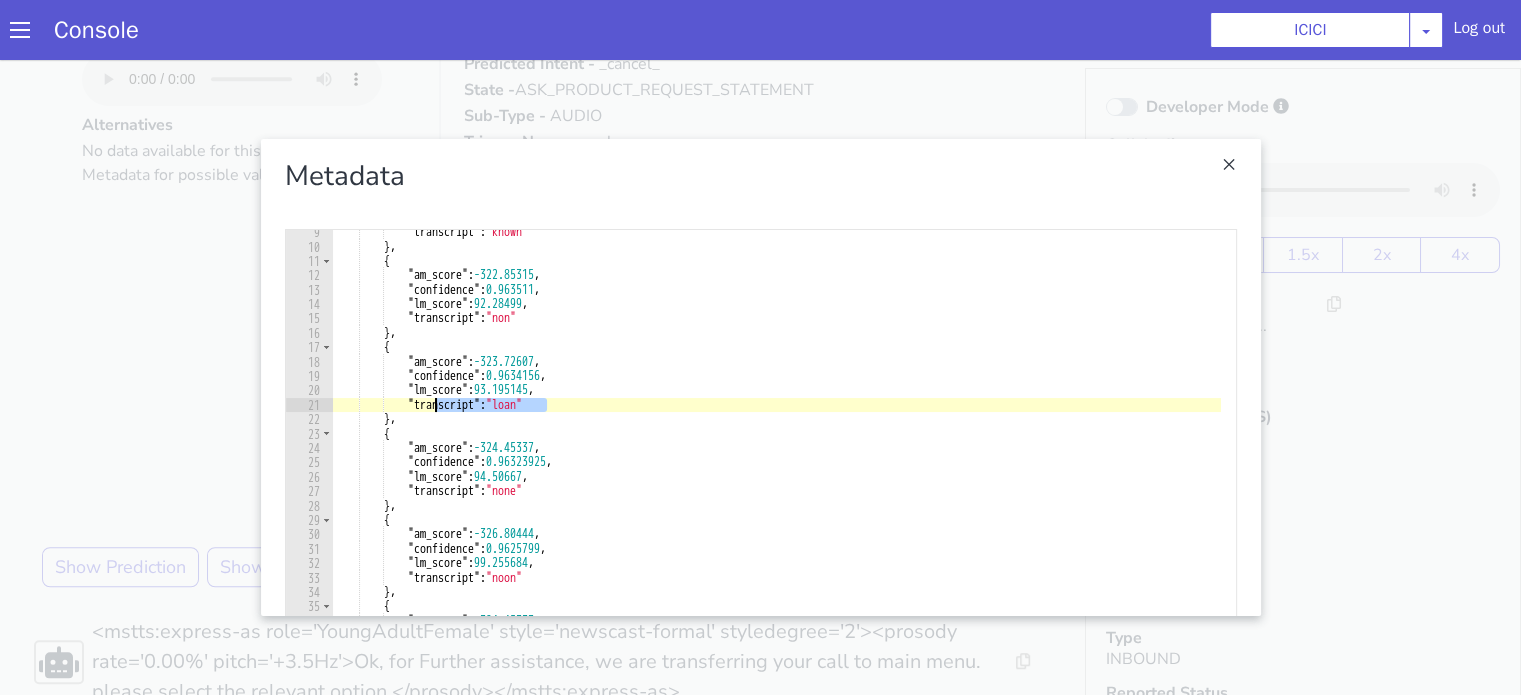 drag, startPoint x: 1764, startPoint y: 1393, endPoint x: 1593, endPoint y: 1392, distance: 171.00293 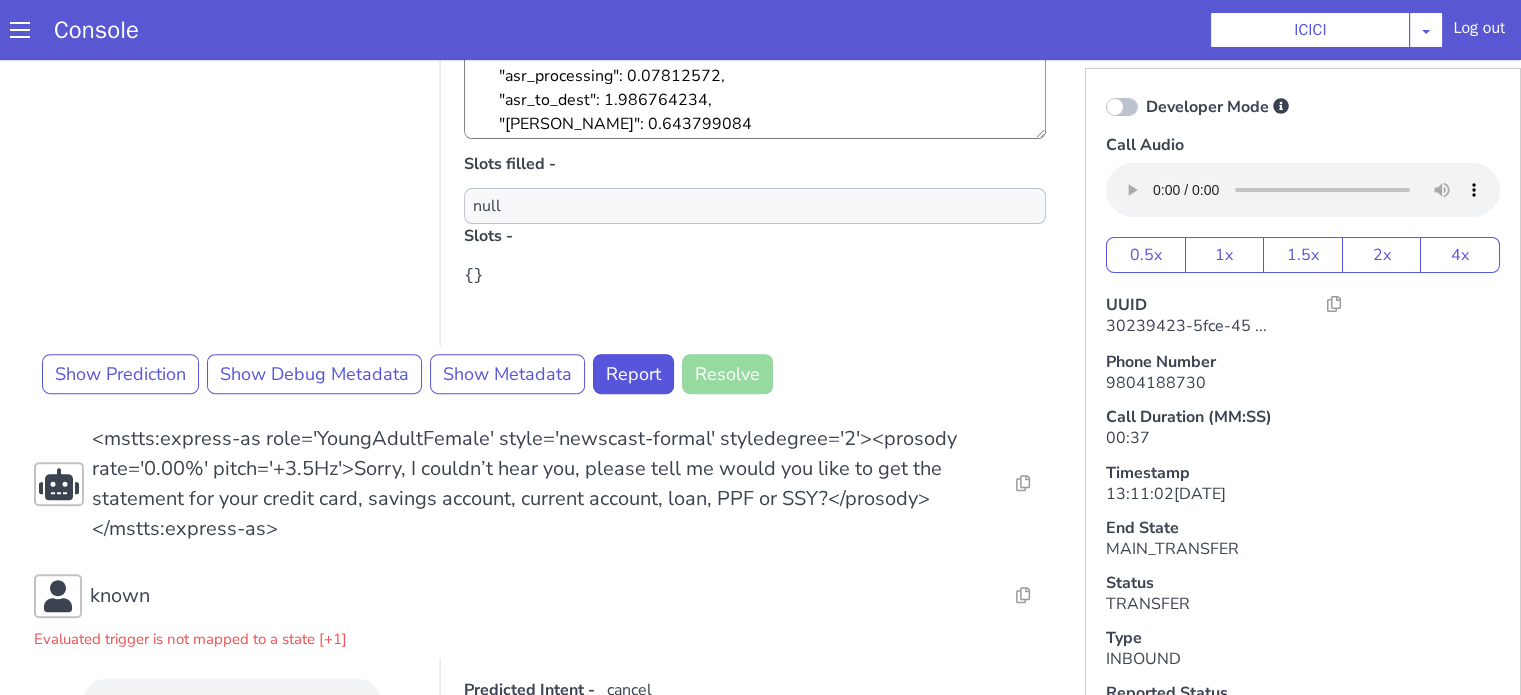 scroll, scrollTop: 600, scrollLeft: 0, axis: vertical 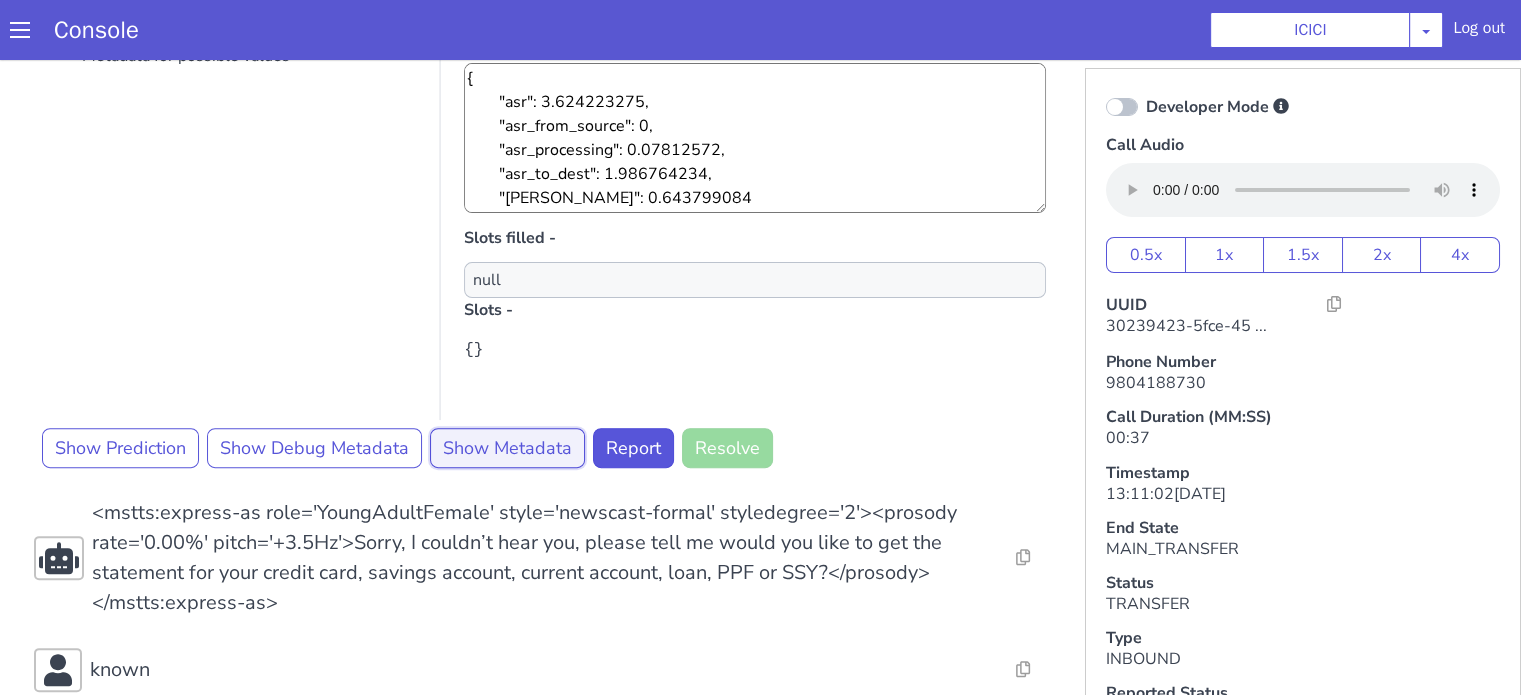 click on "Show Metadata" at bounding box center (1809, 130) 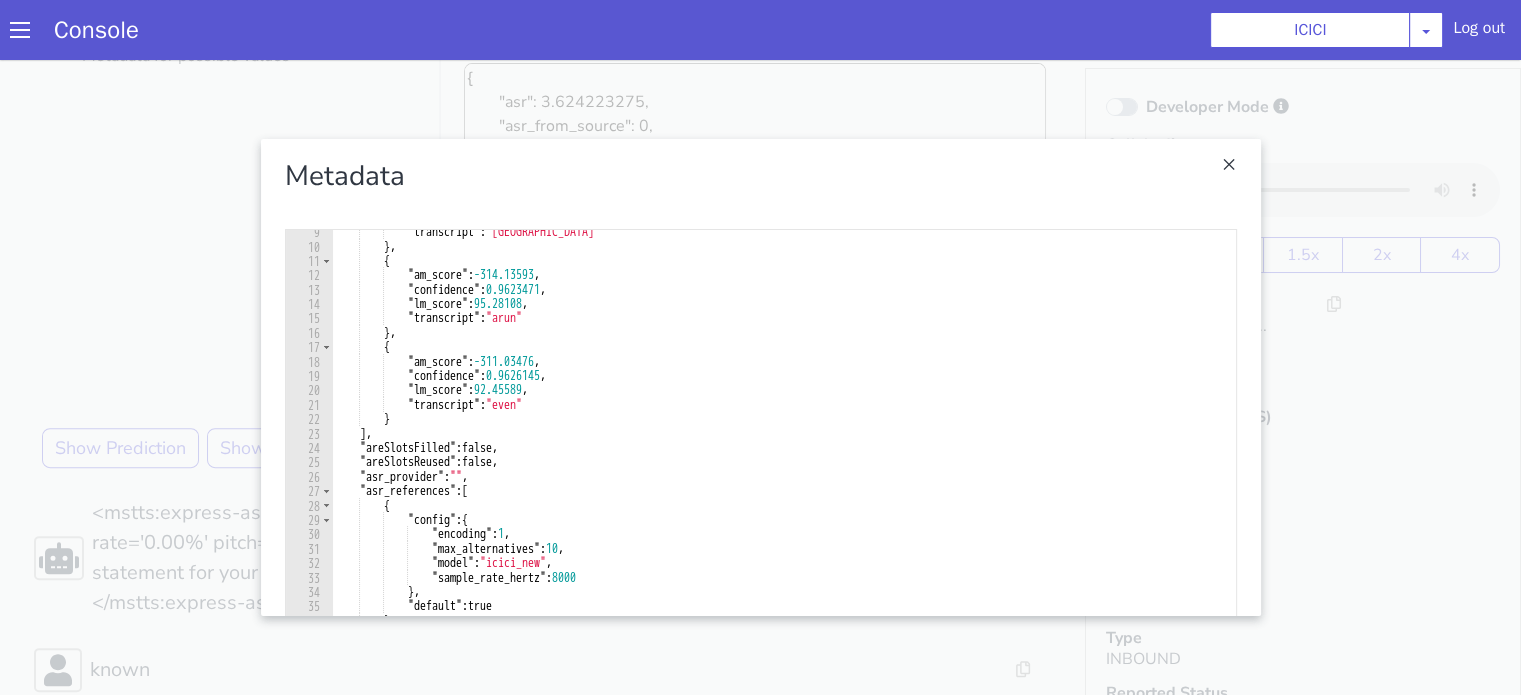 scroll, scrollTop: 0, scrollLeft: 0, axis: both 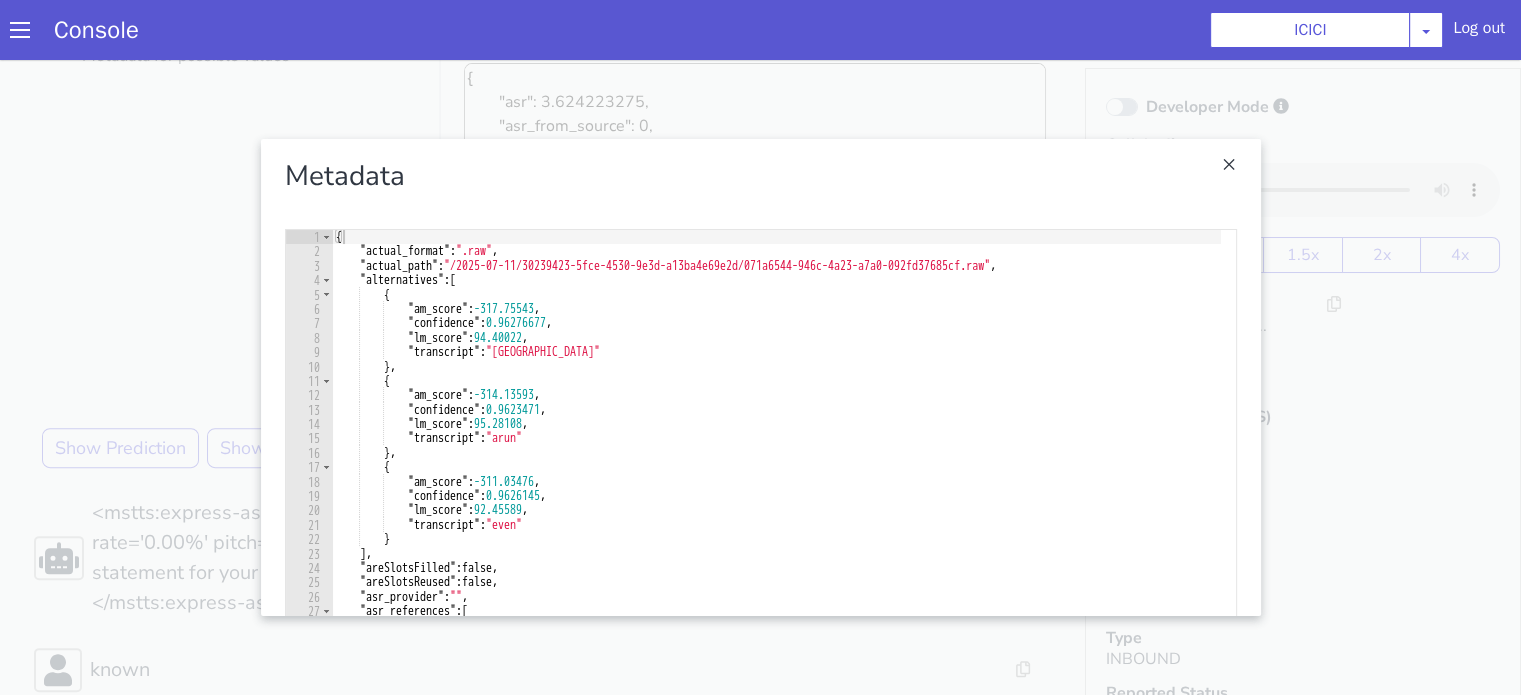 click at bounding box center (2064, 1268) 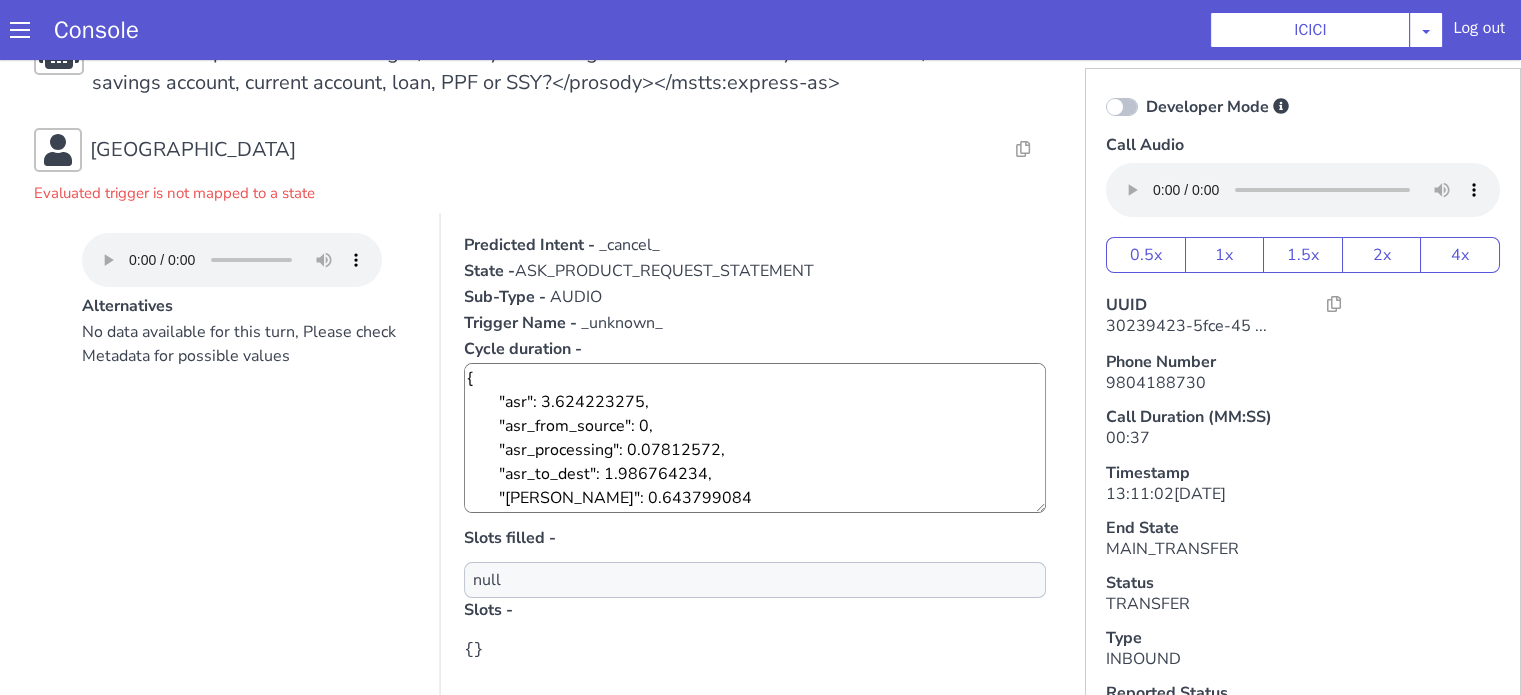 scroll, scrollTop: 0, scrollLeft: 0, axis: both 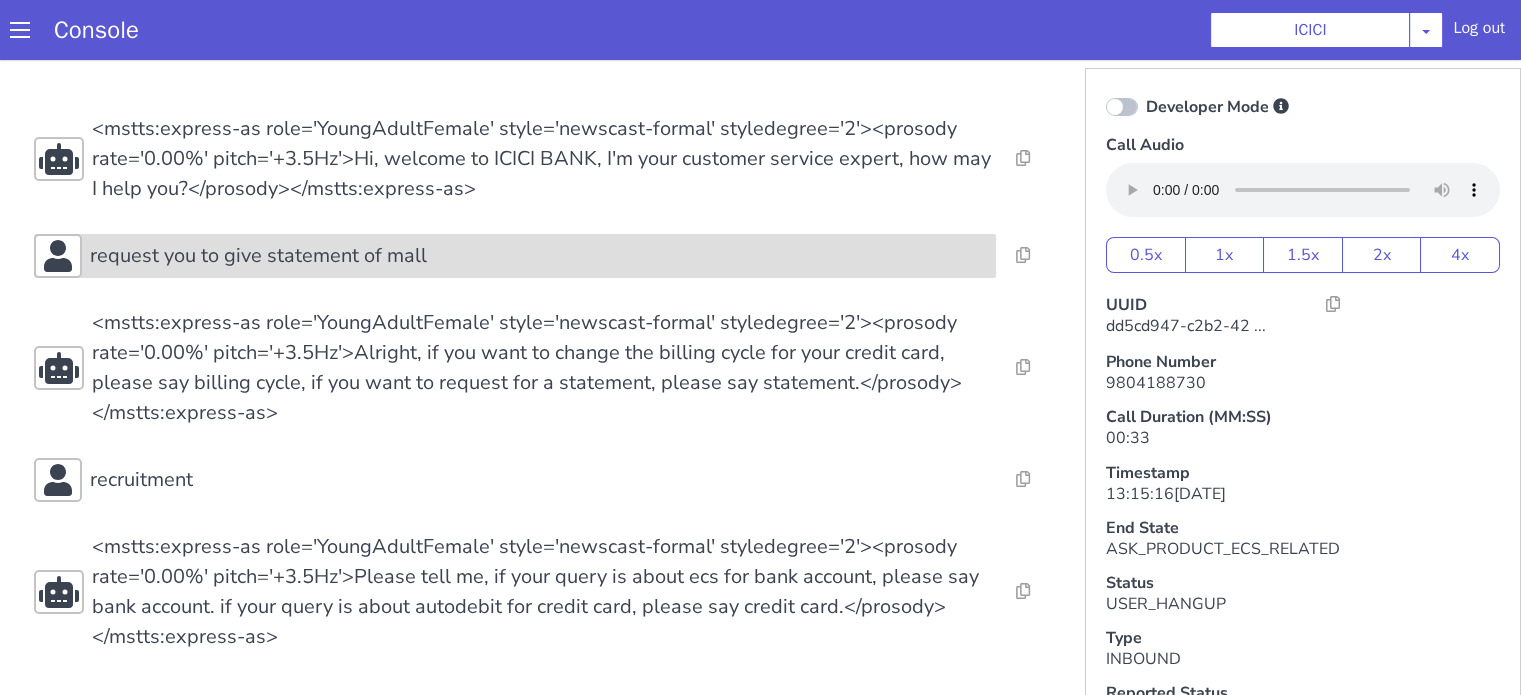click on "request you to give statement of mall" at bounding box center (539, 256) 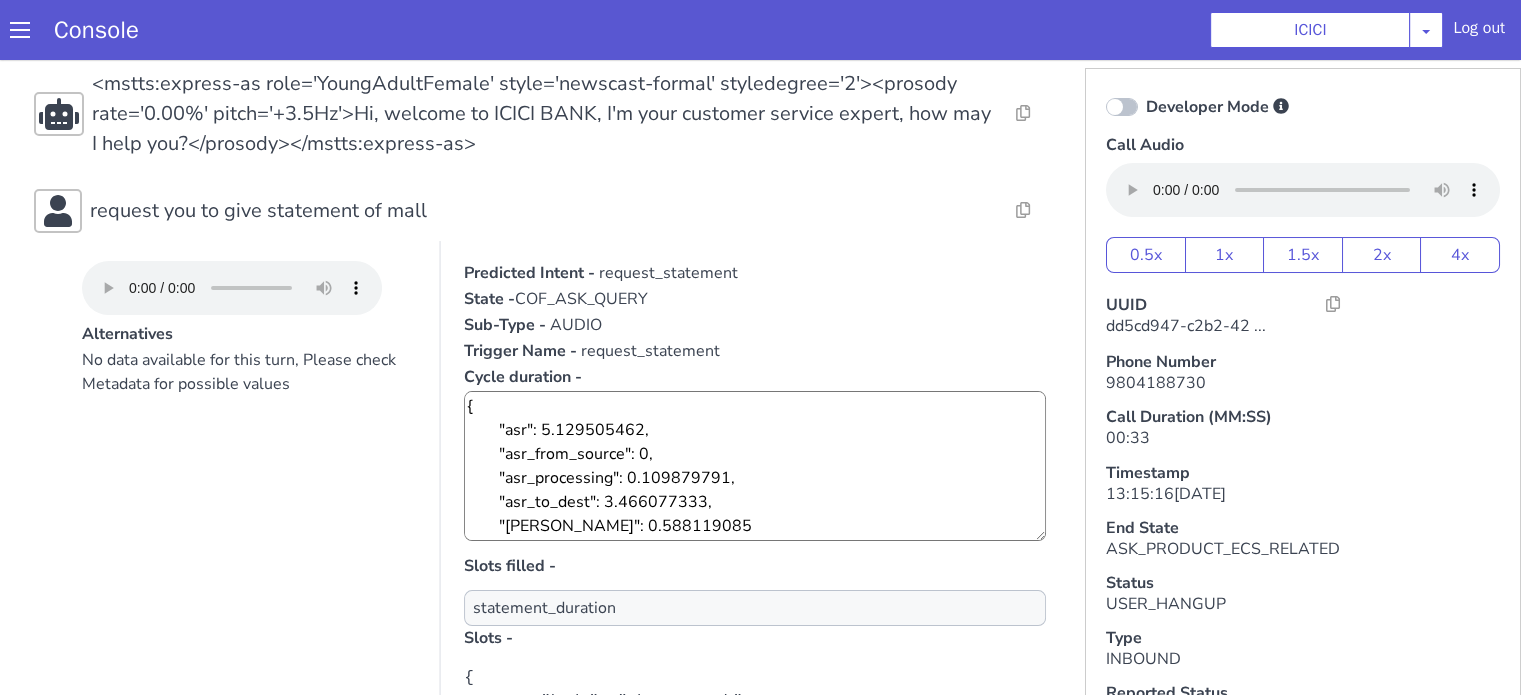 scroll, scrollTop: 200, scrollLeft: 0, axis: vertical 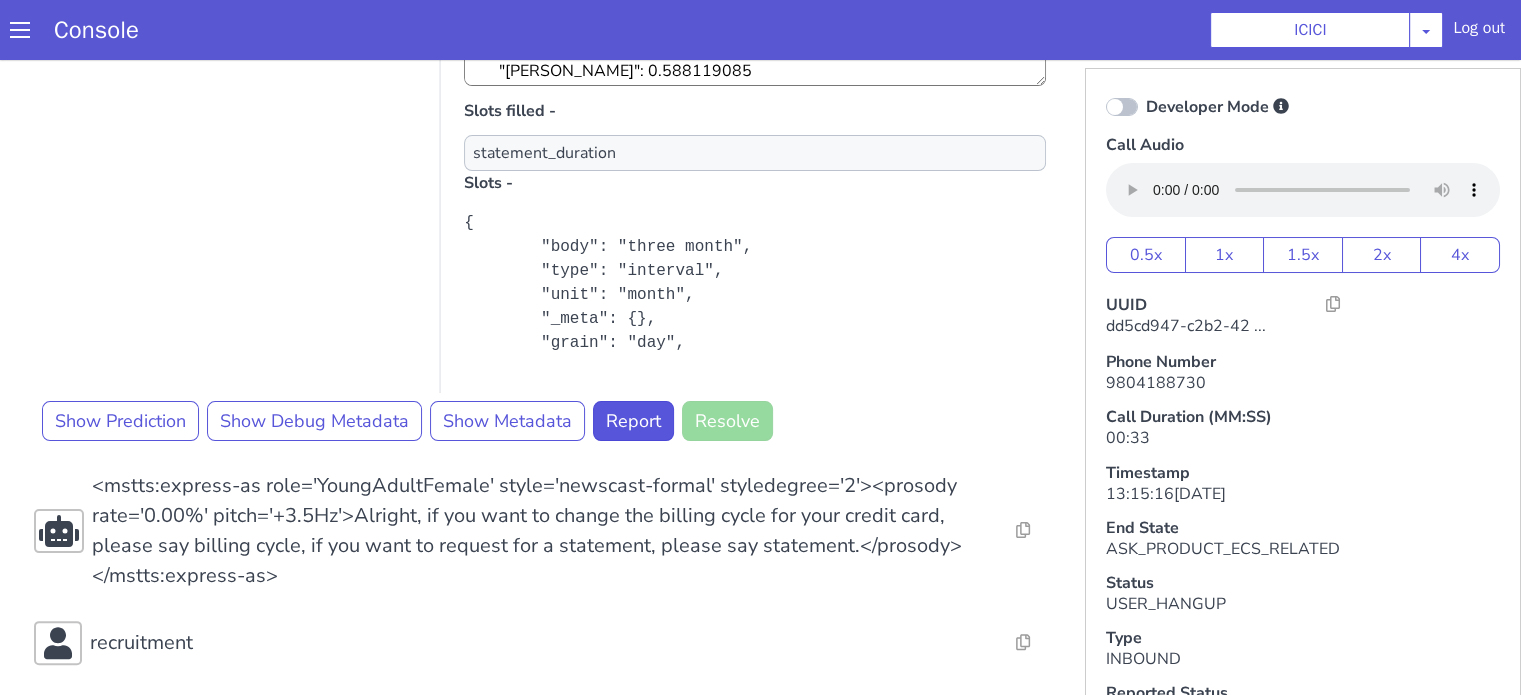 click at bounding box center (1122, 107) 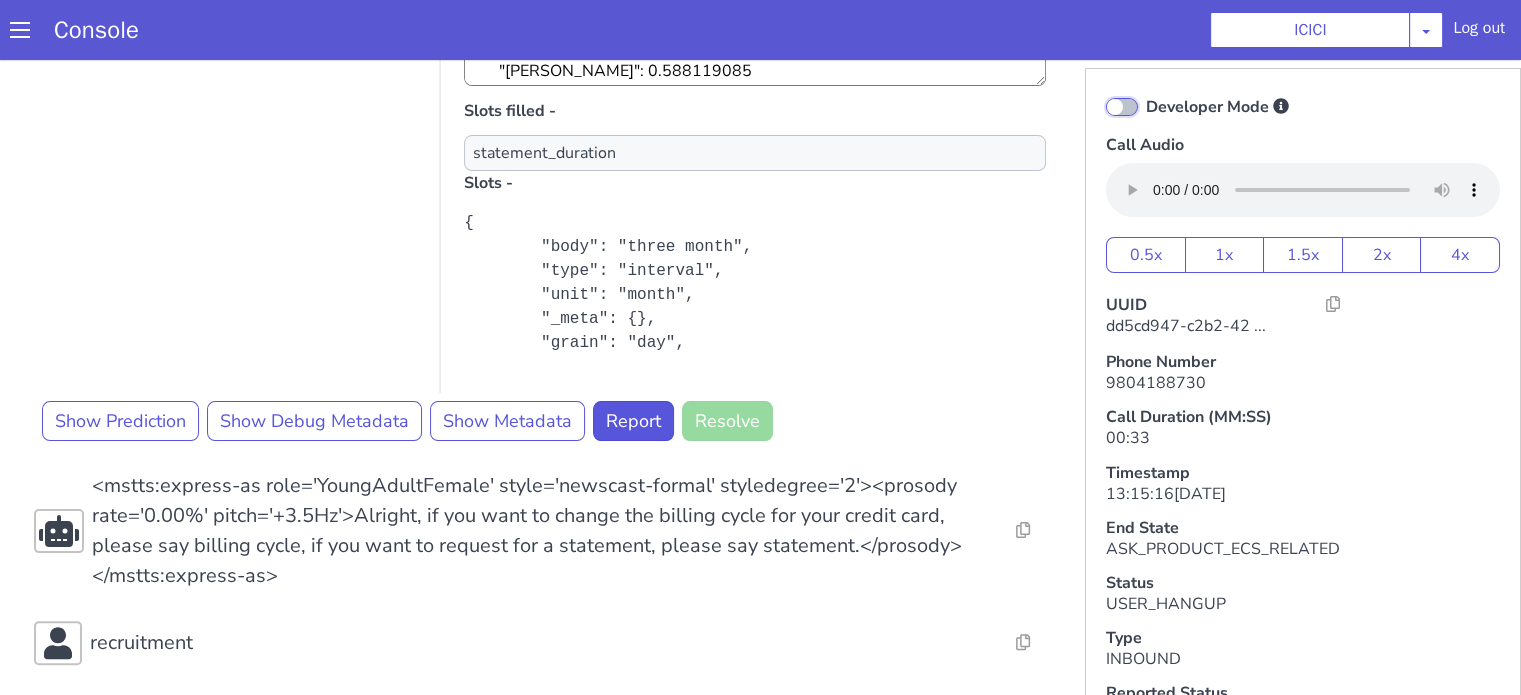 click on "Developer Mode" at bounding box center (1145, 94) 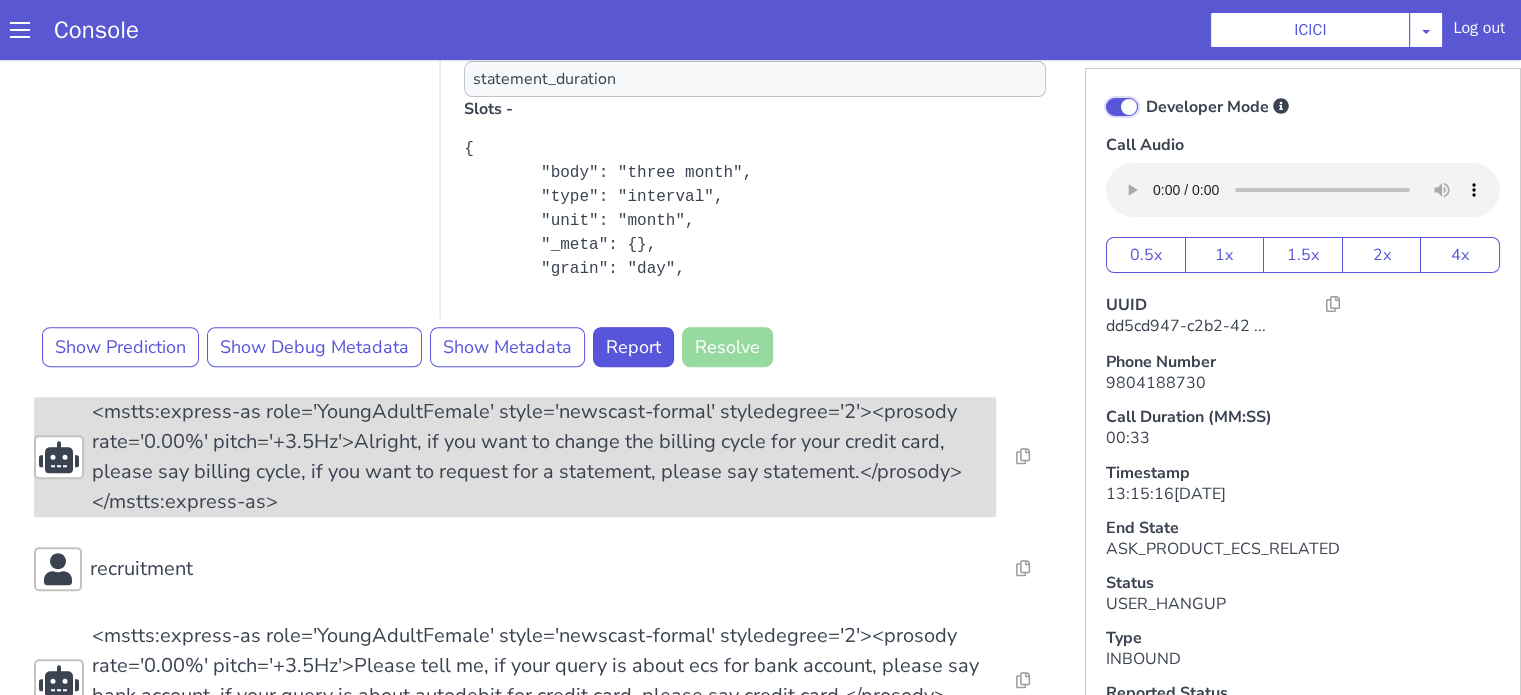 scroll, scrollTop: 719, scrollLeft: 0, axis: vertical 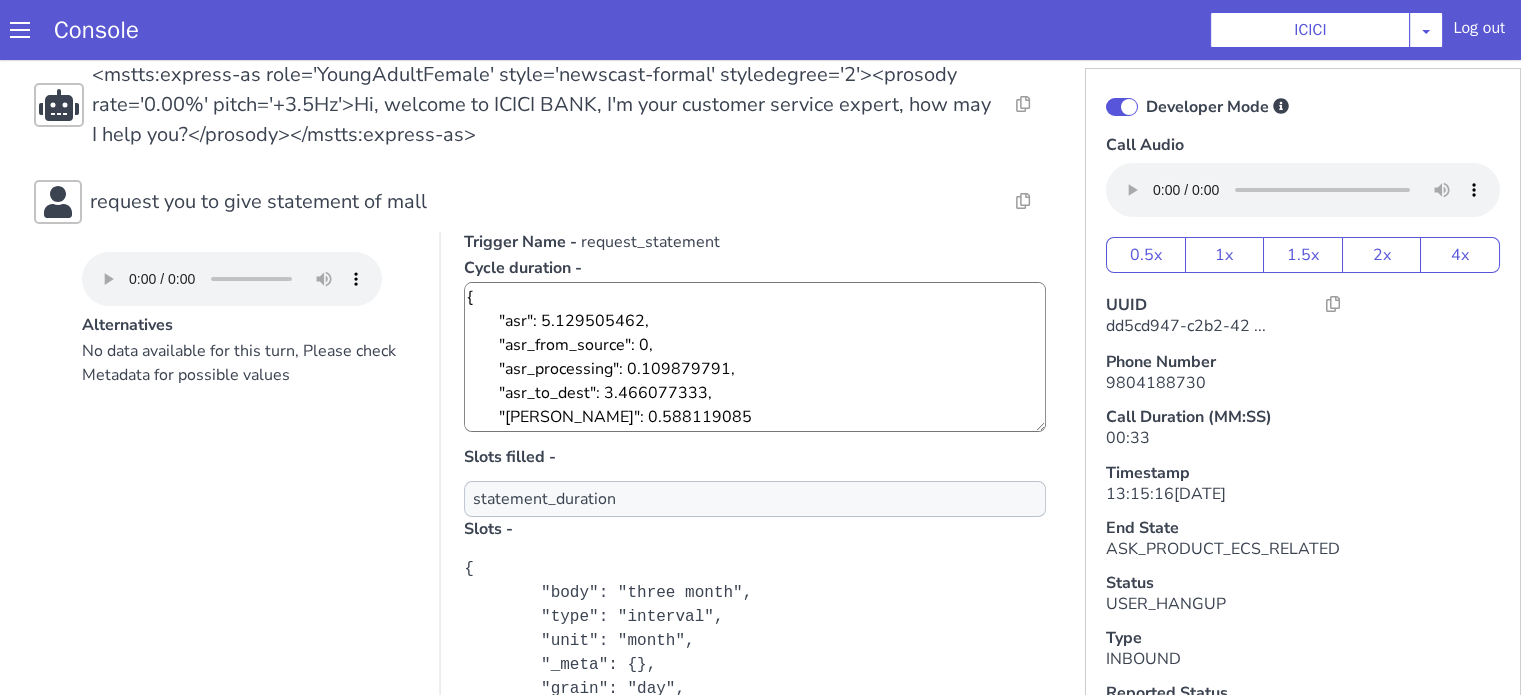 click on "request you to give statement of mall" at bounding box center (515, 202) 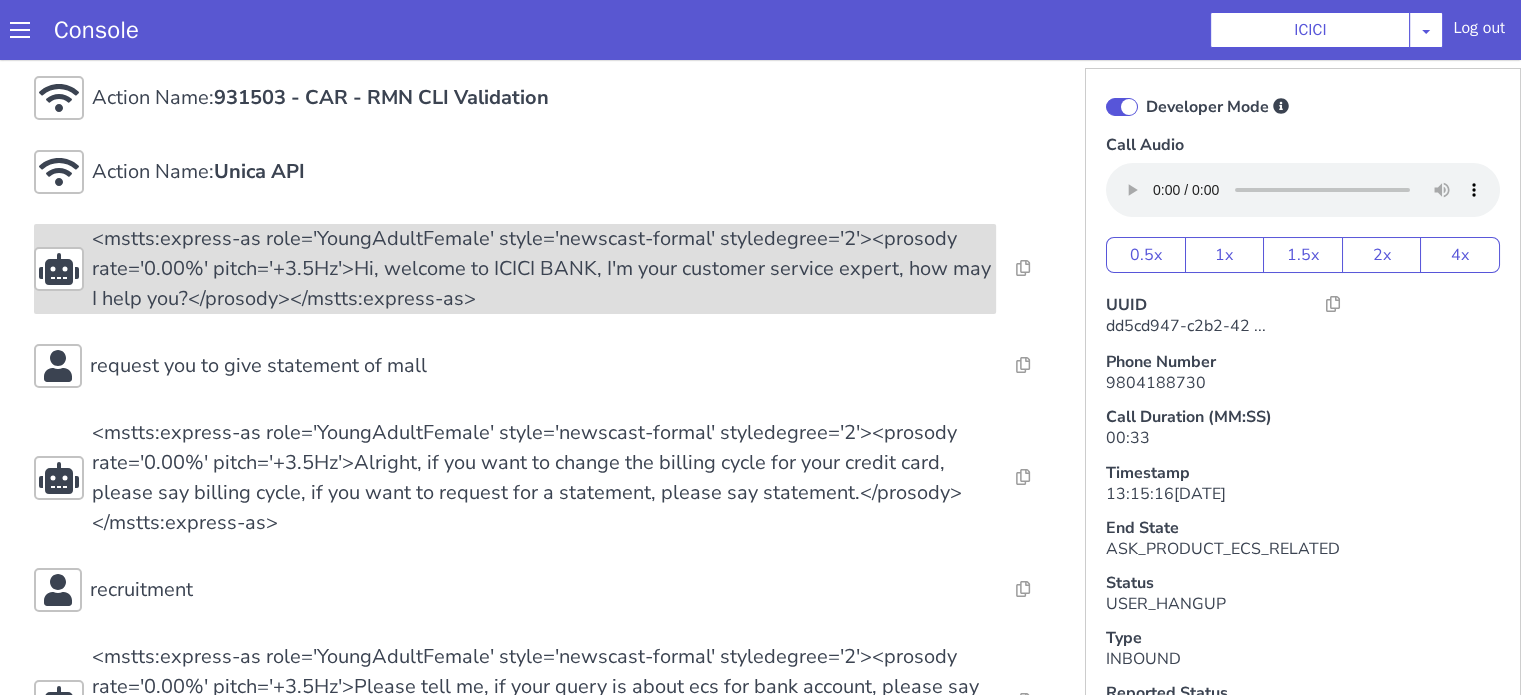 scroll, scrollTop: 0, scrollLeft: 0, axis: both 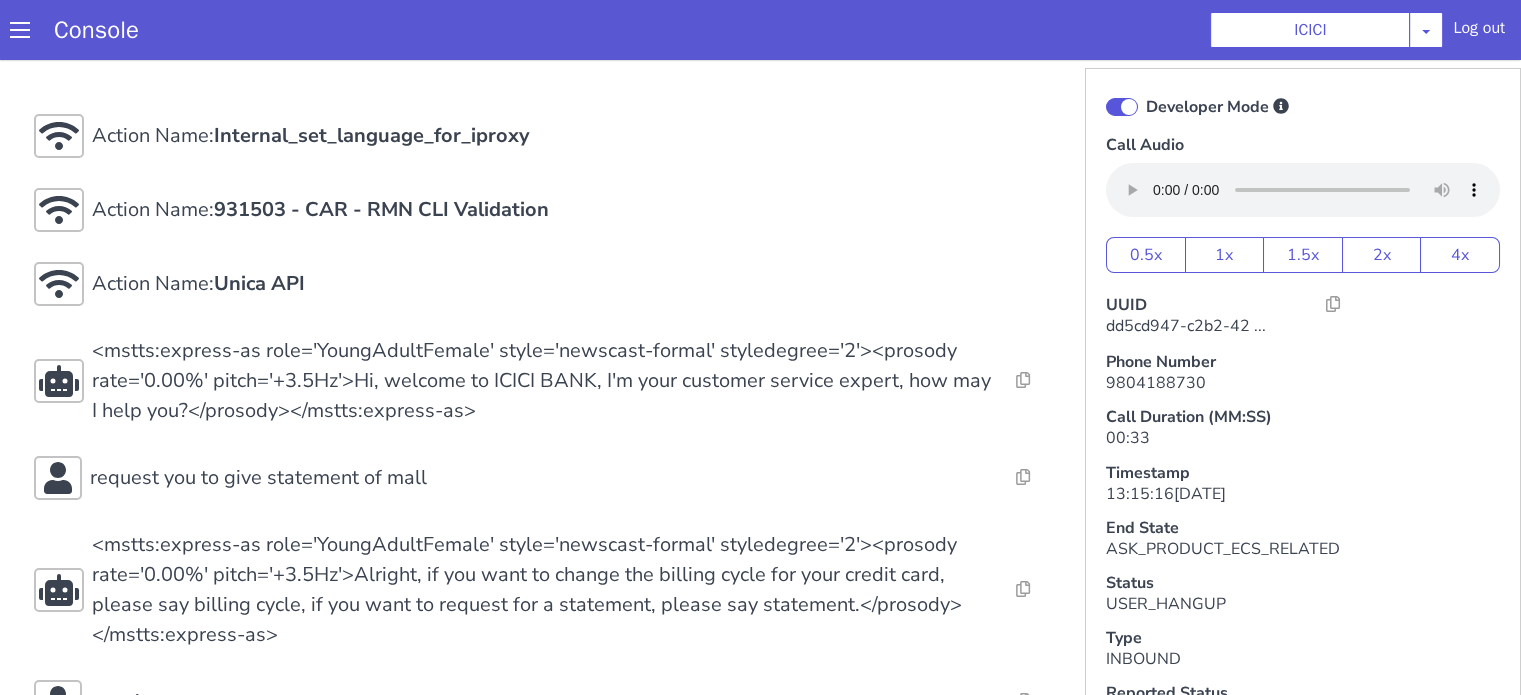 click at bounding box center (1122, 107) 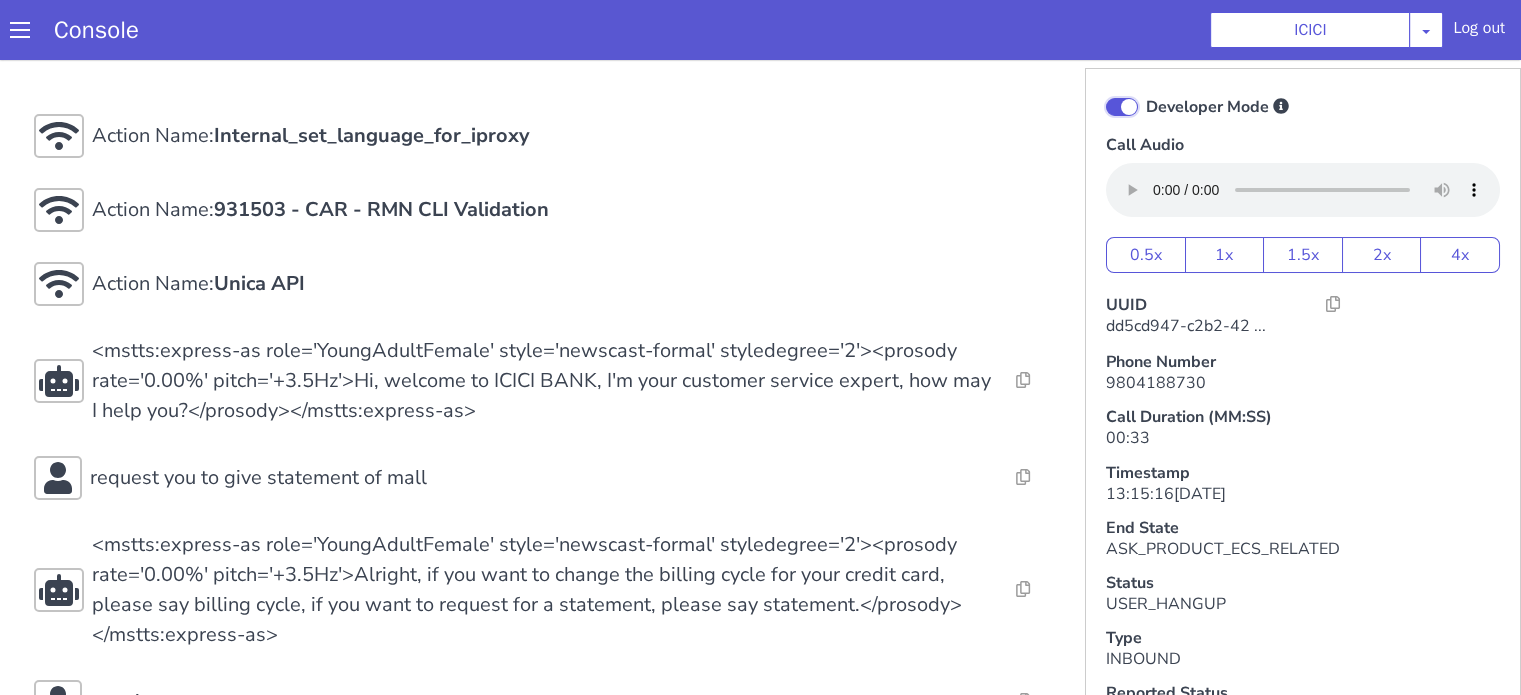 click on "Developer Mode" at bounding box center [1145, 94] 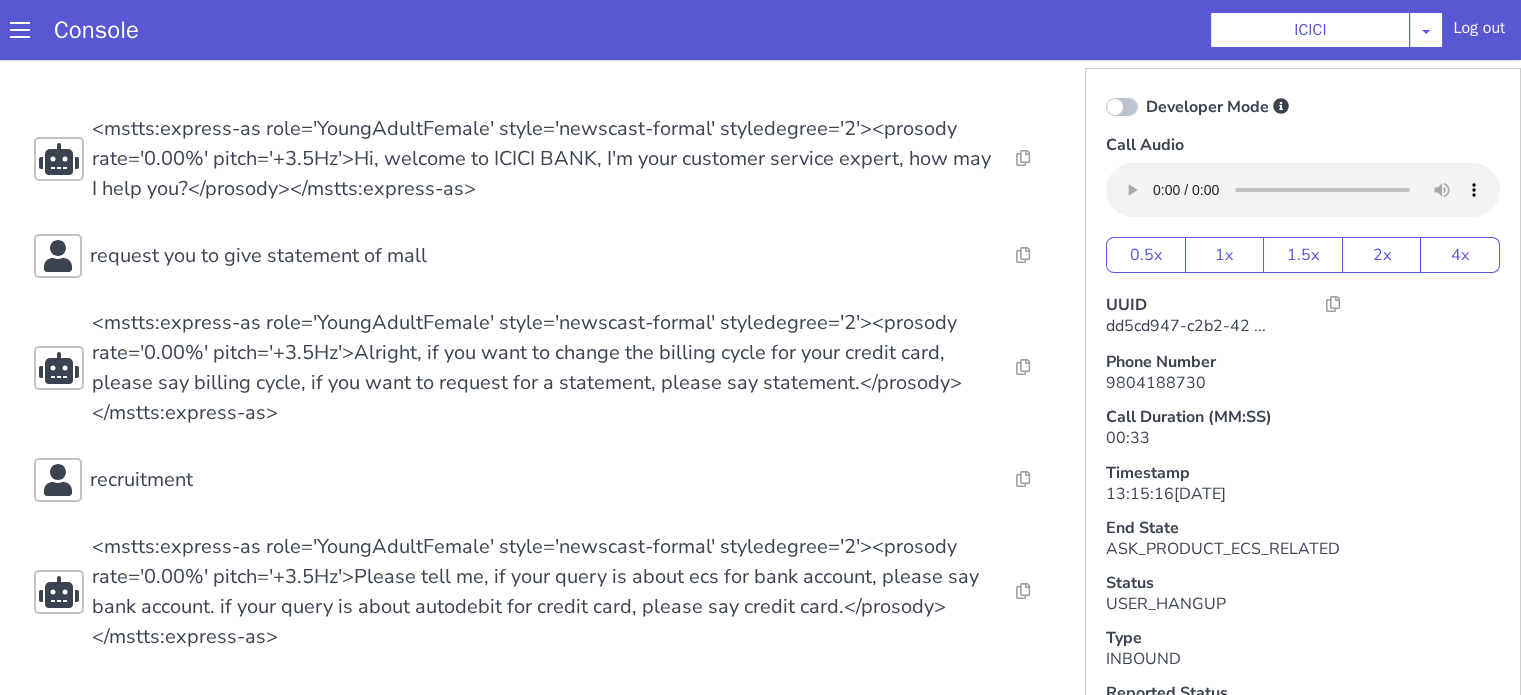 click at bounding box center [1122, 107] 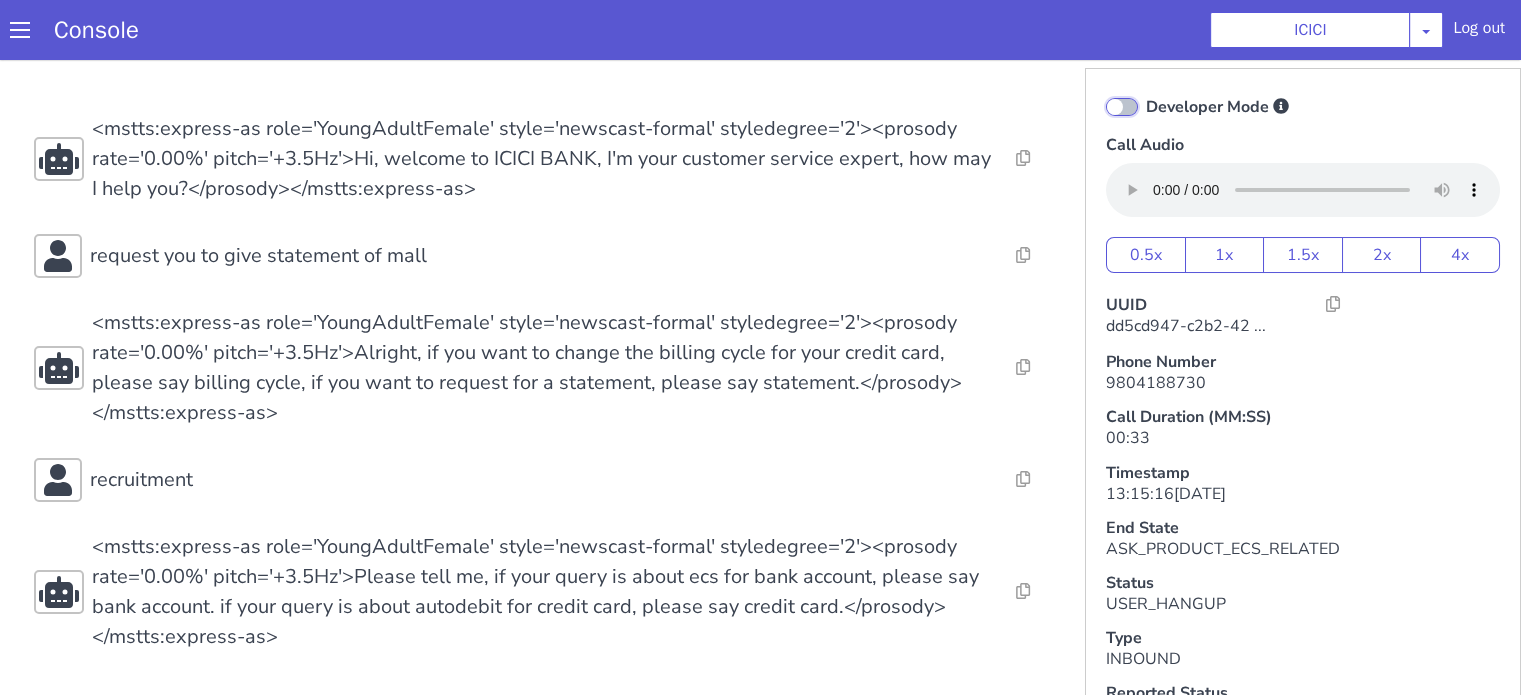click on "Developer Mode" at bounding box center (1145, 94) 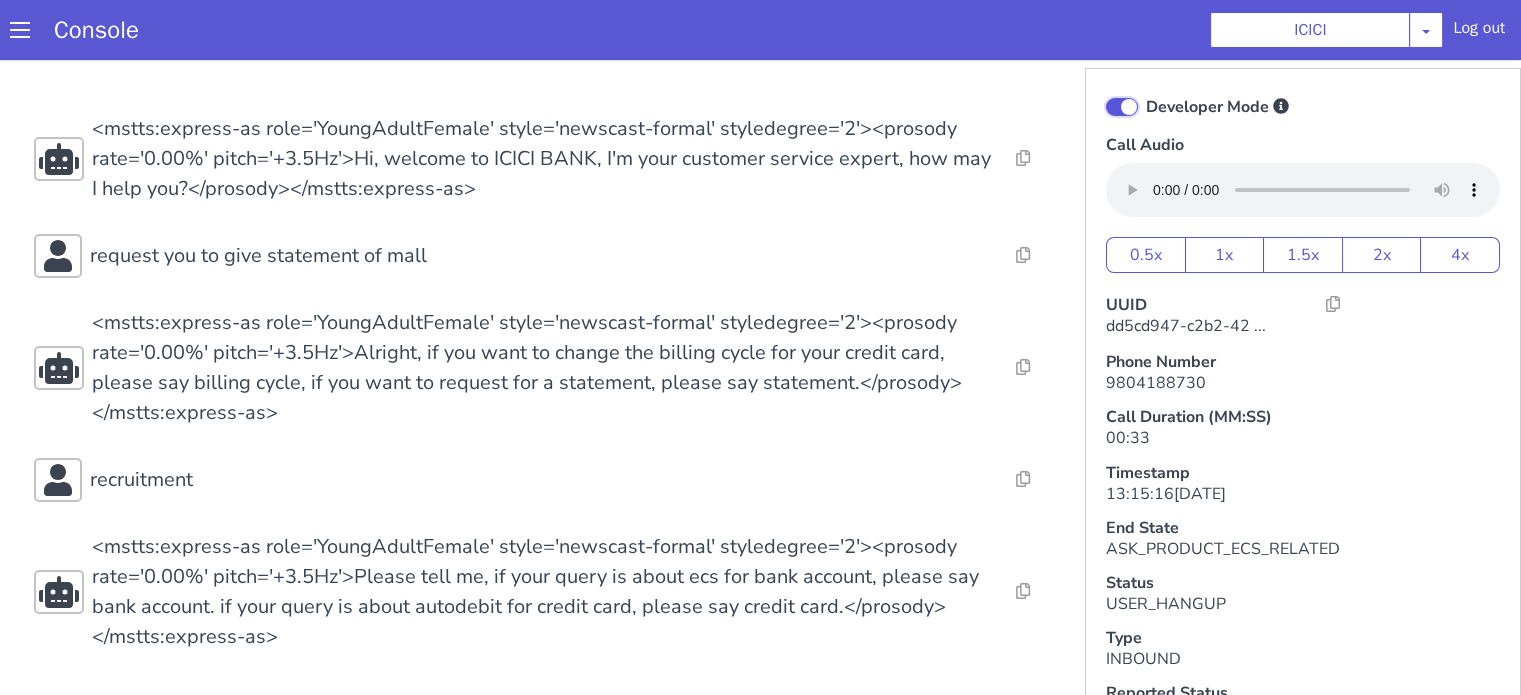 checkbox on "true" 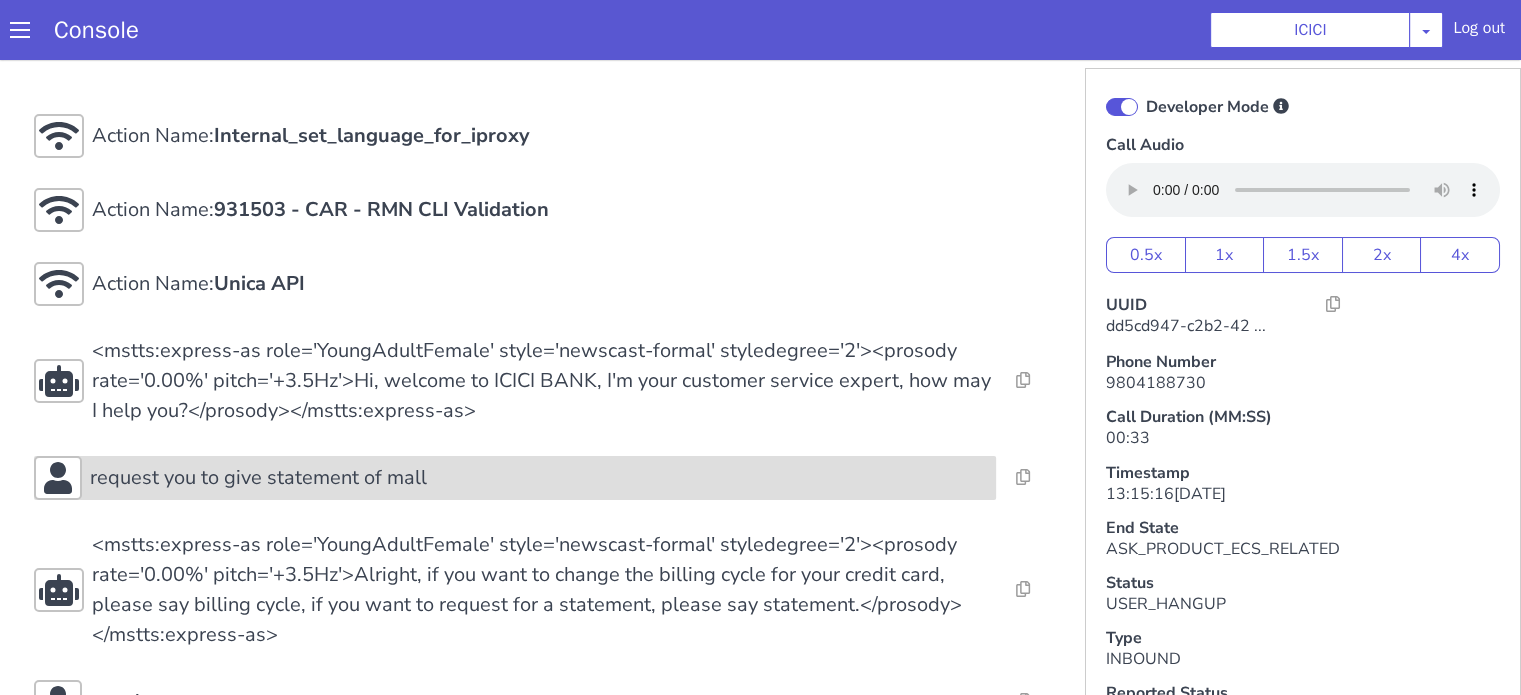click on "request you to give statement of mall" at bounding box center (515, 478) 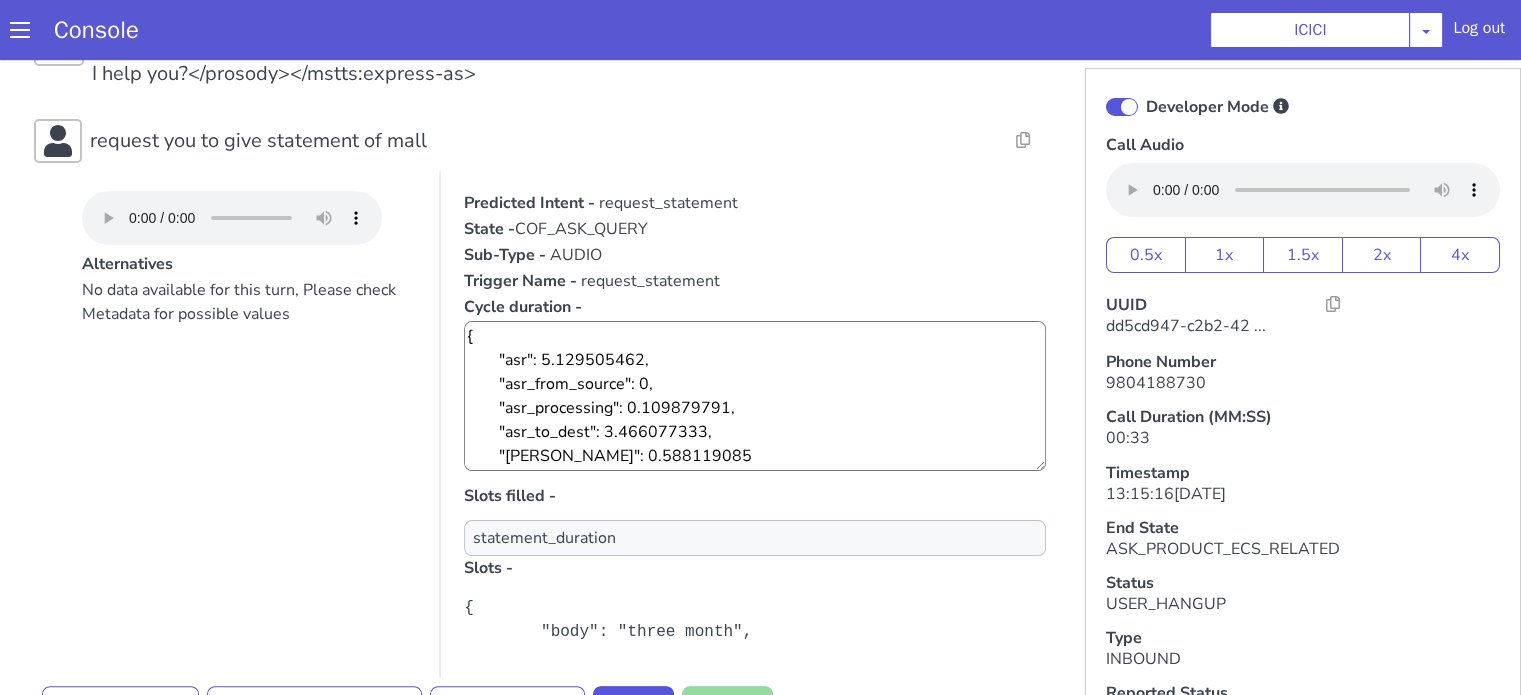 scroll, scrollTop: 400, scrollLeft: 0, axis: vertical 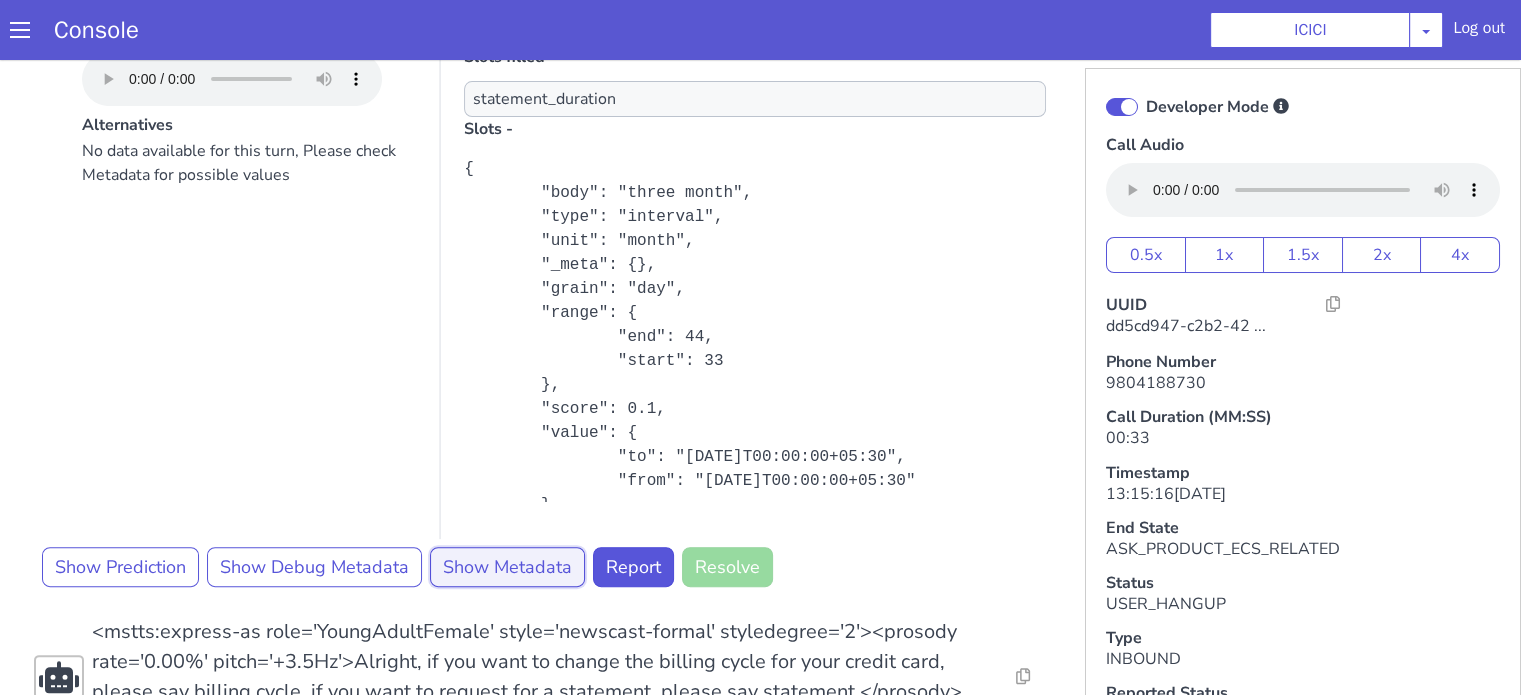 click on "Show Metadata" at bounding box center (507, 567) 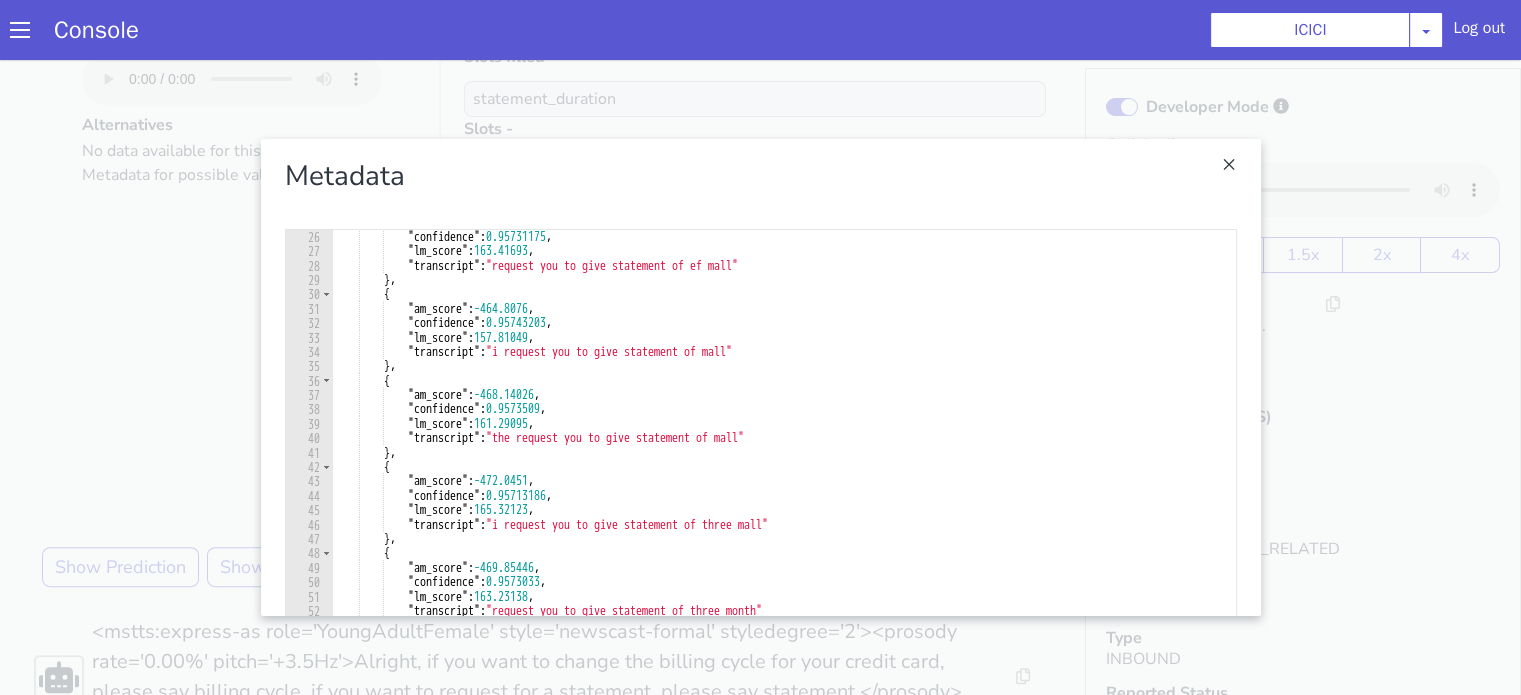 scroll, scrollTop: 480, scrollLeft: 0, axis: vertical 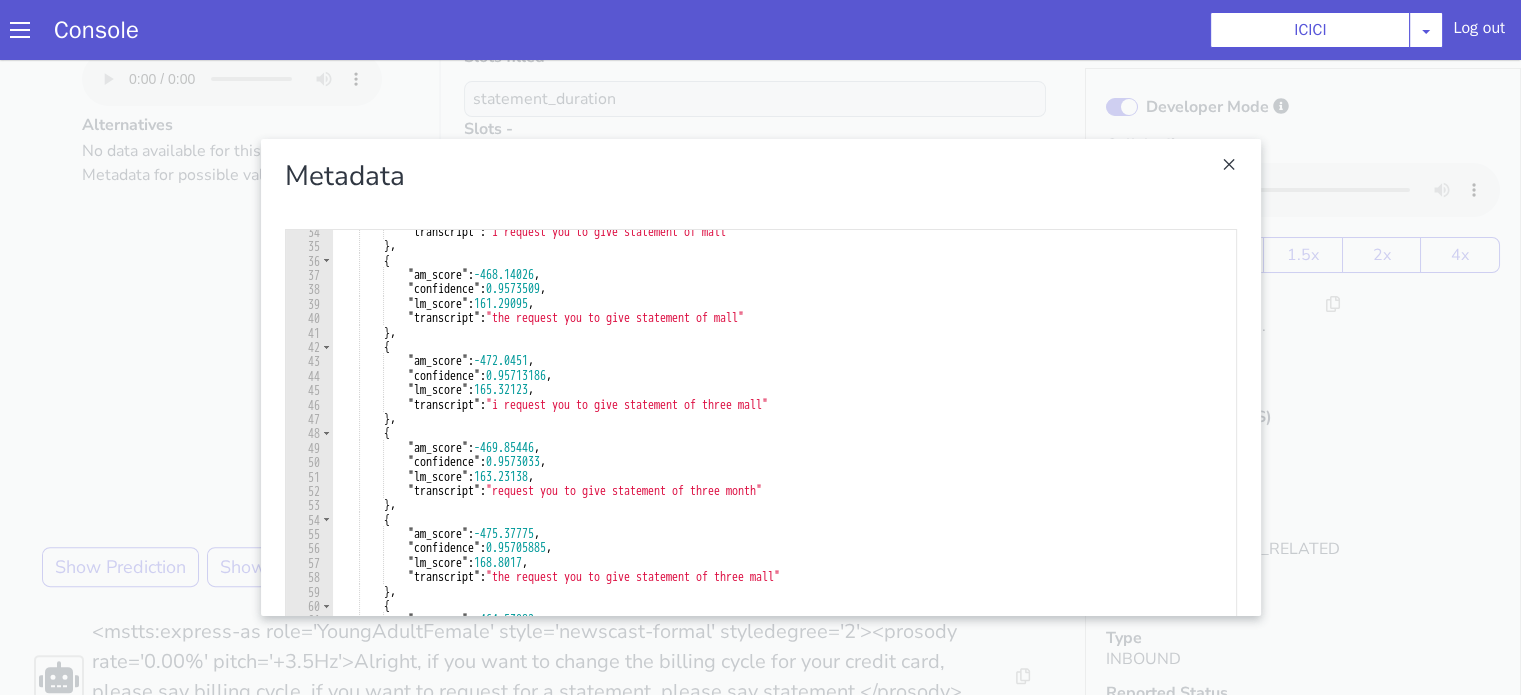 click at bounding box center [760, 377] 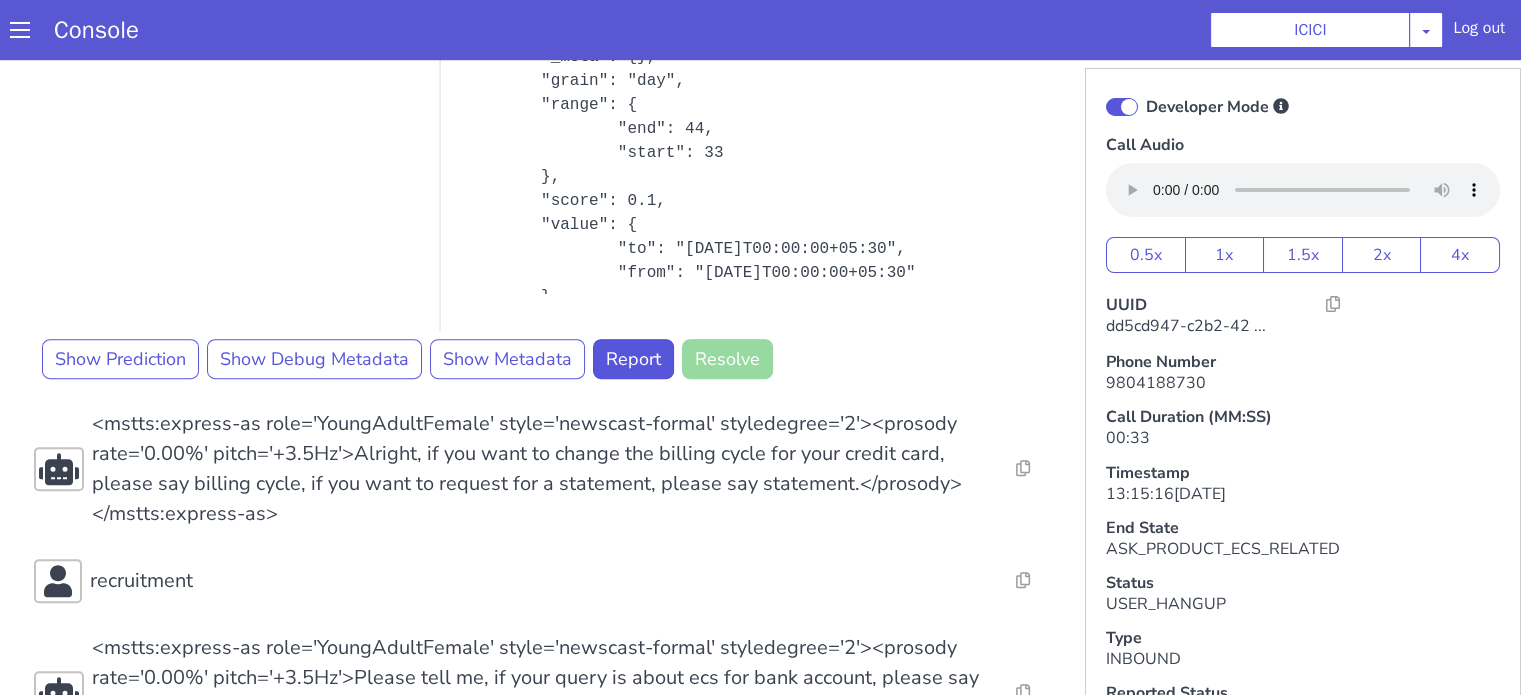 scroll, scrollTop: 776, scrollLeft: 0, axis: vertical 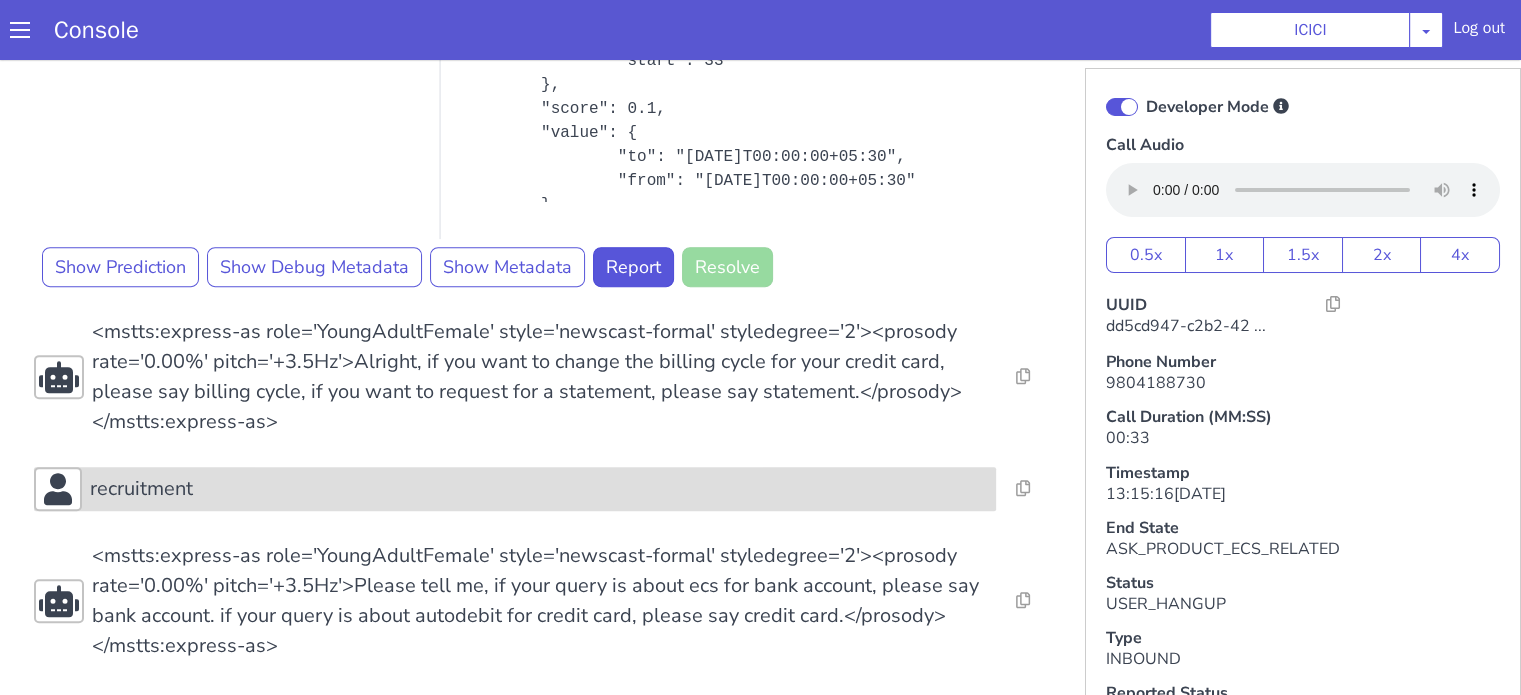 click on "recruitment" at bounding box center (539, 489) 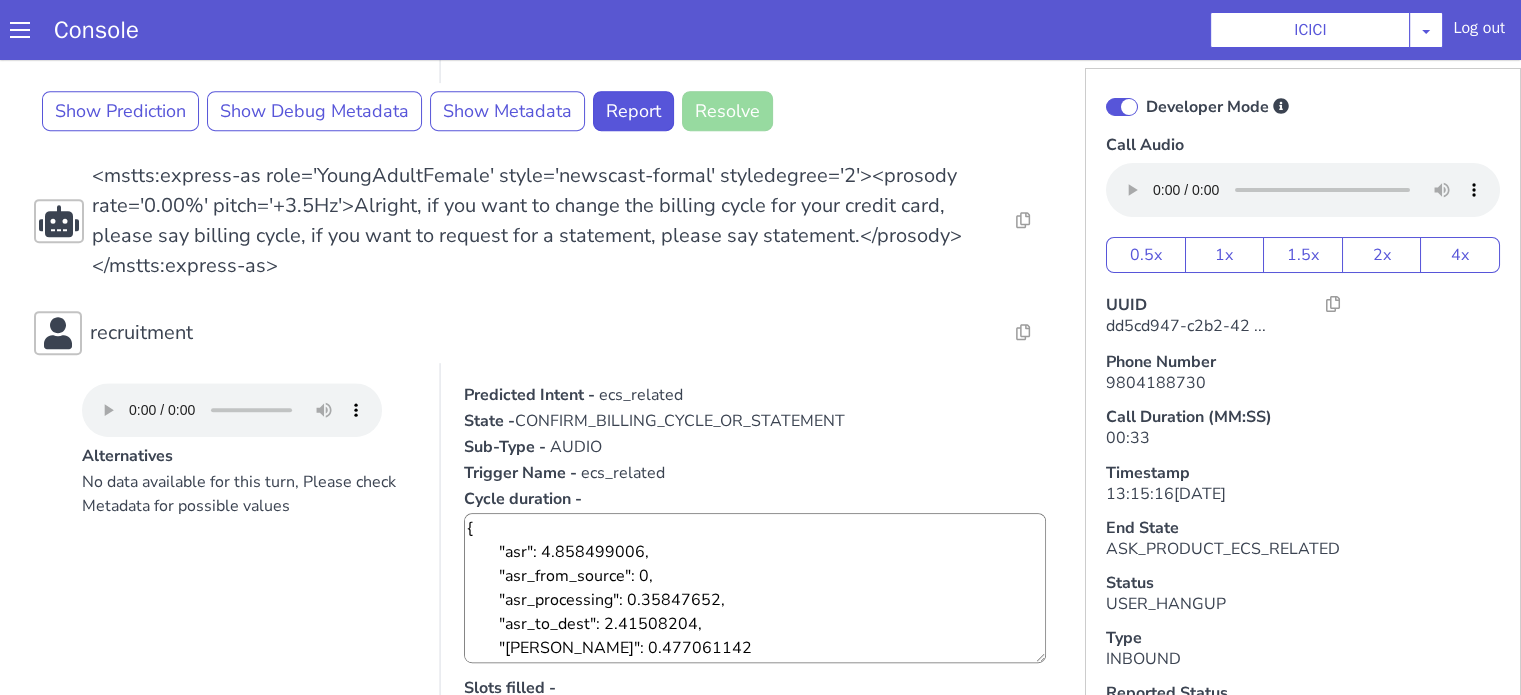 scroll, scrollTop: 1076, scrollLeft: 0, axis: vertical 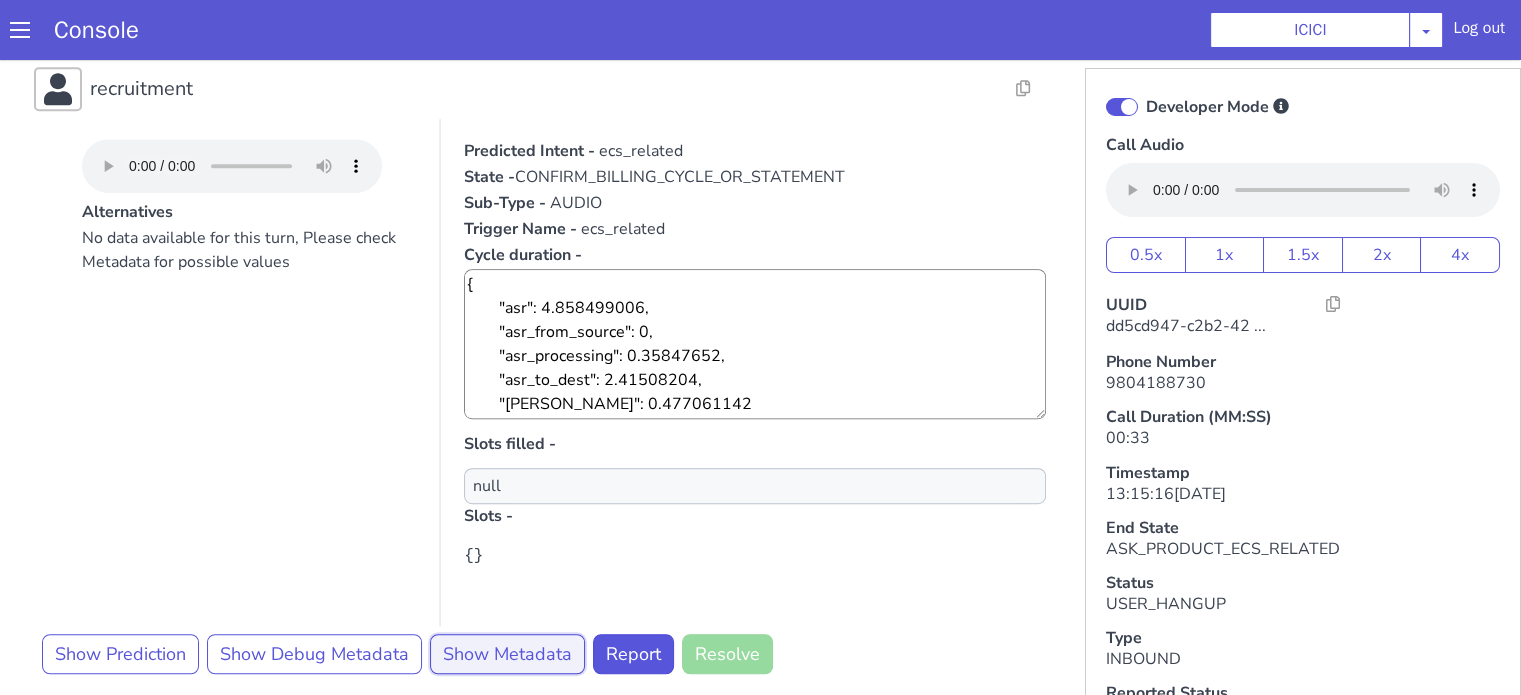 click on "Show Metadata" at bounding box center (507, 654) 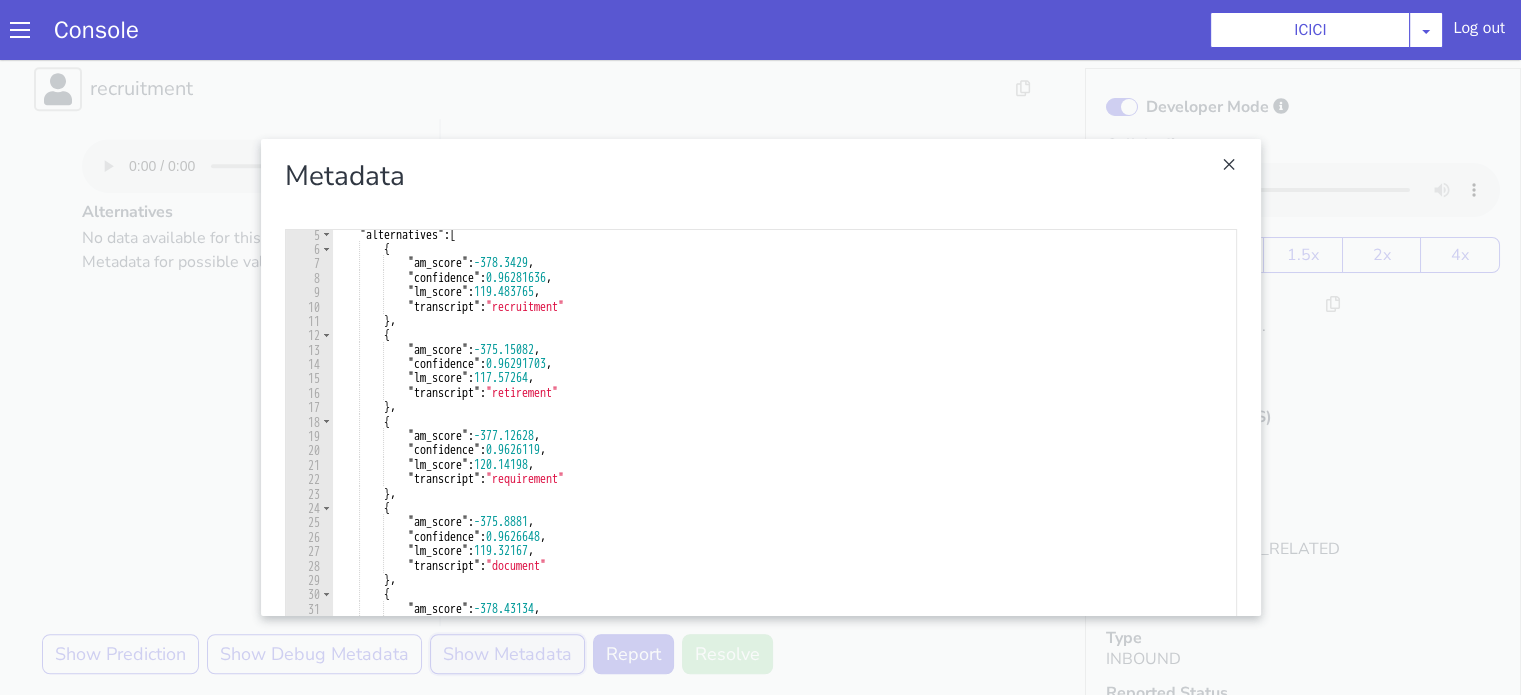 scroll, scrollTop: 0, scrollLeft: 0, axis: both 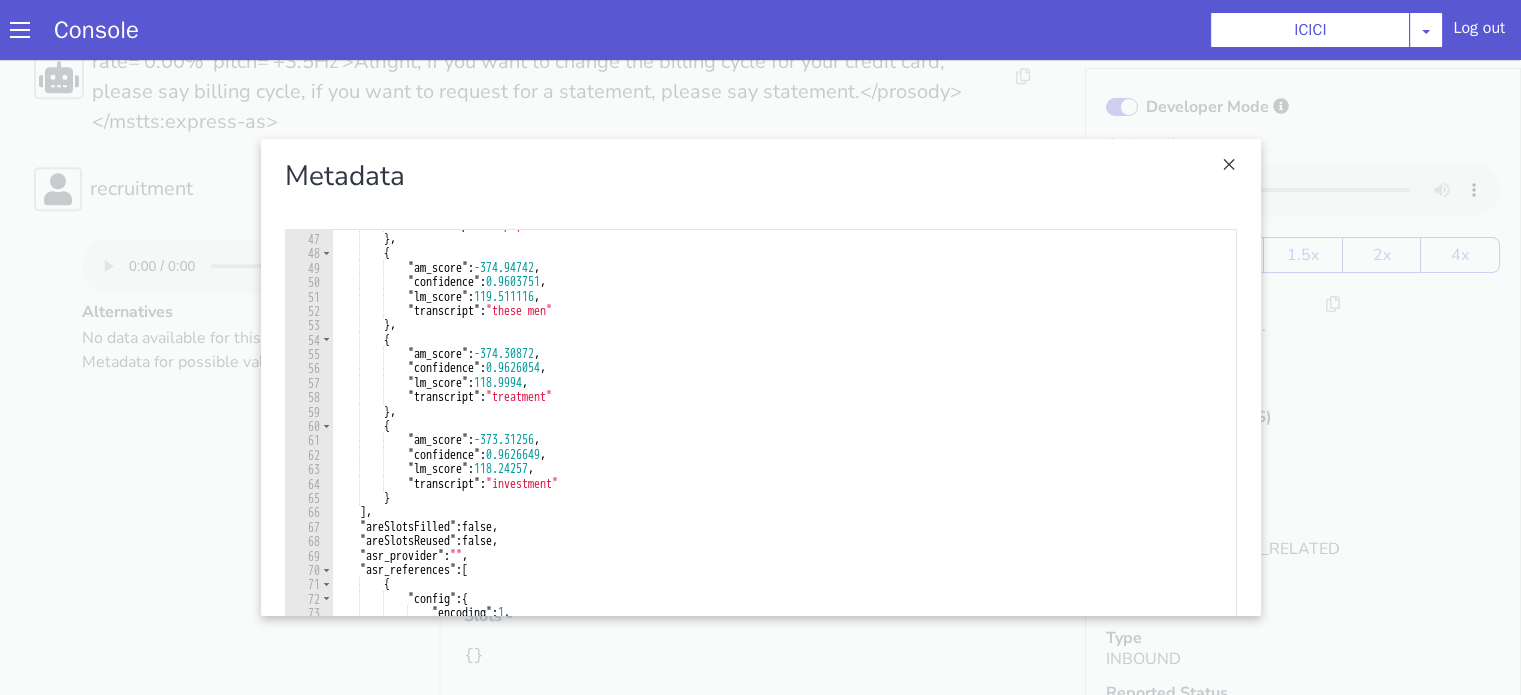 click at bounding box center (760, 377) 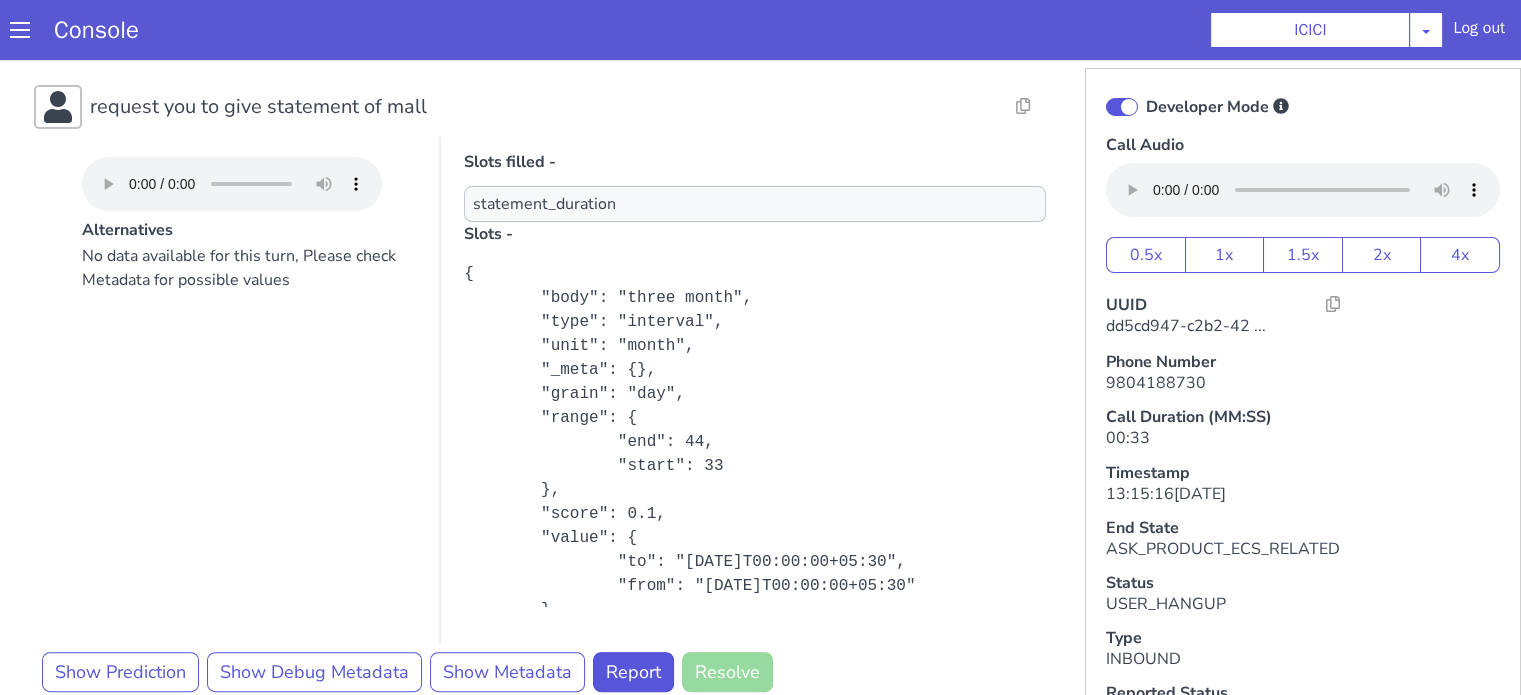 scroll, scrollTop: 276, scrollLeft: 0, axis: vertical 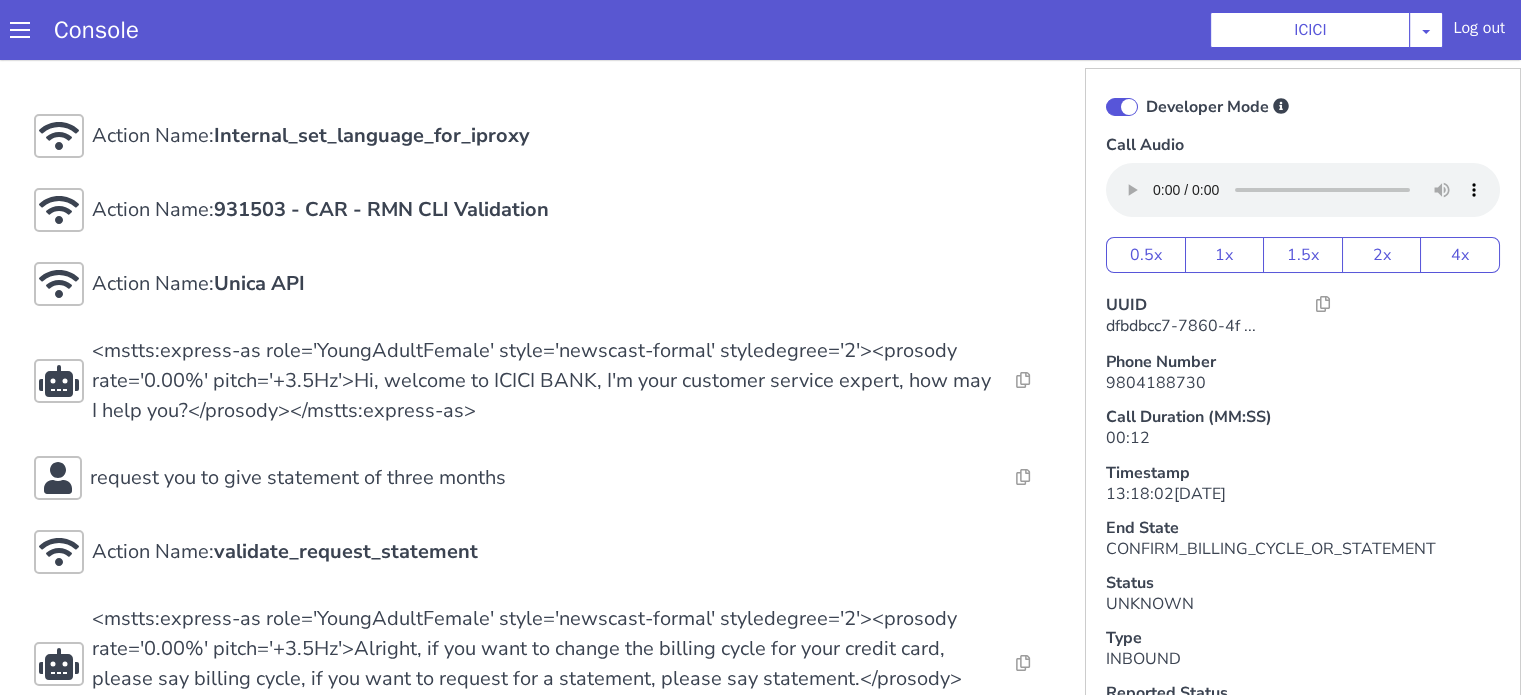 click on "Developer Mode" at bounding box center (1303, 107) 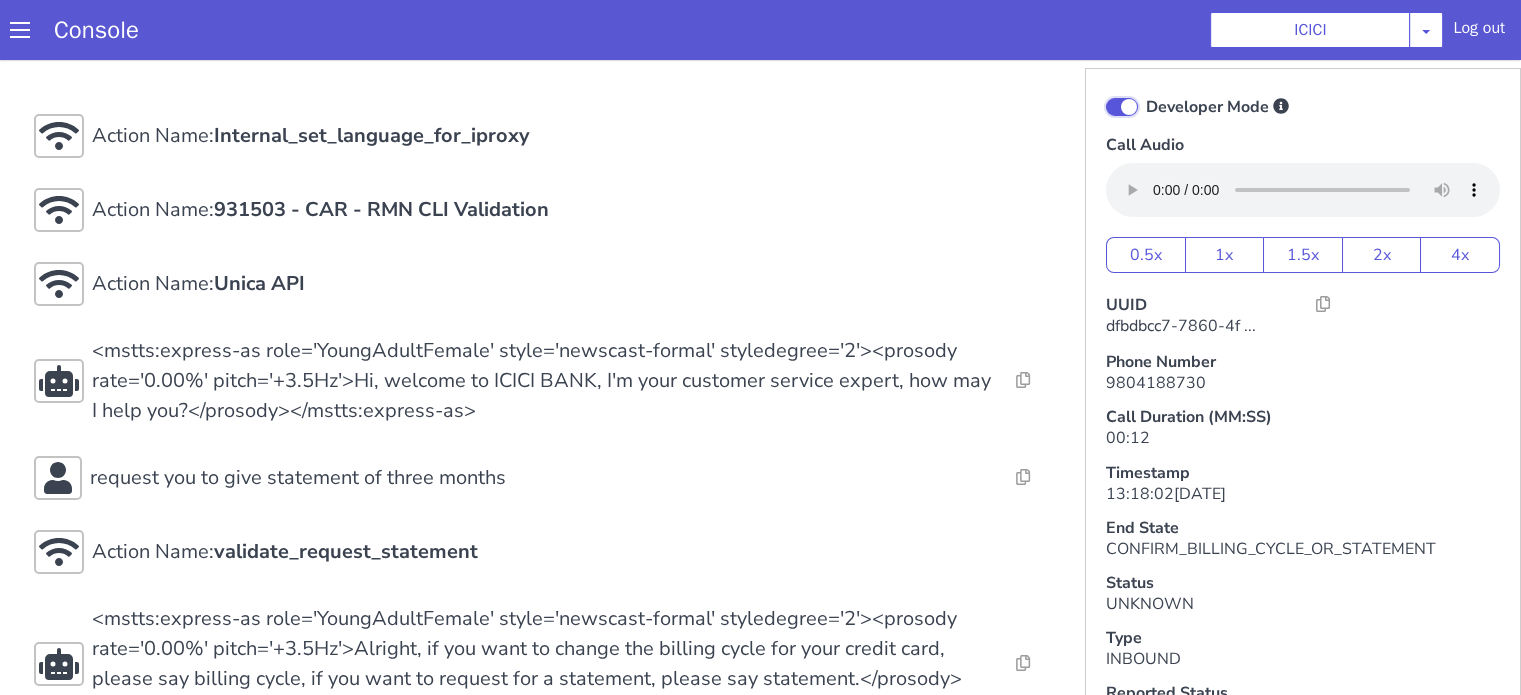 click on "Developer Mode" at bounding box center (1145, 94) 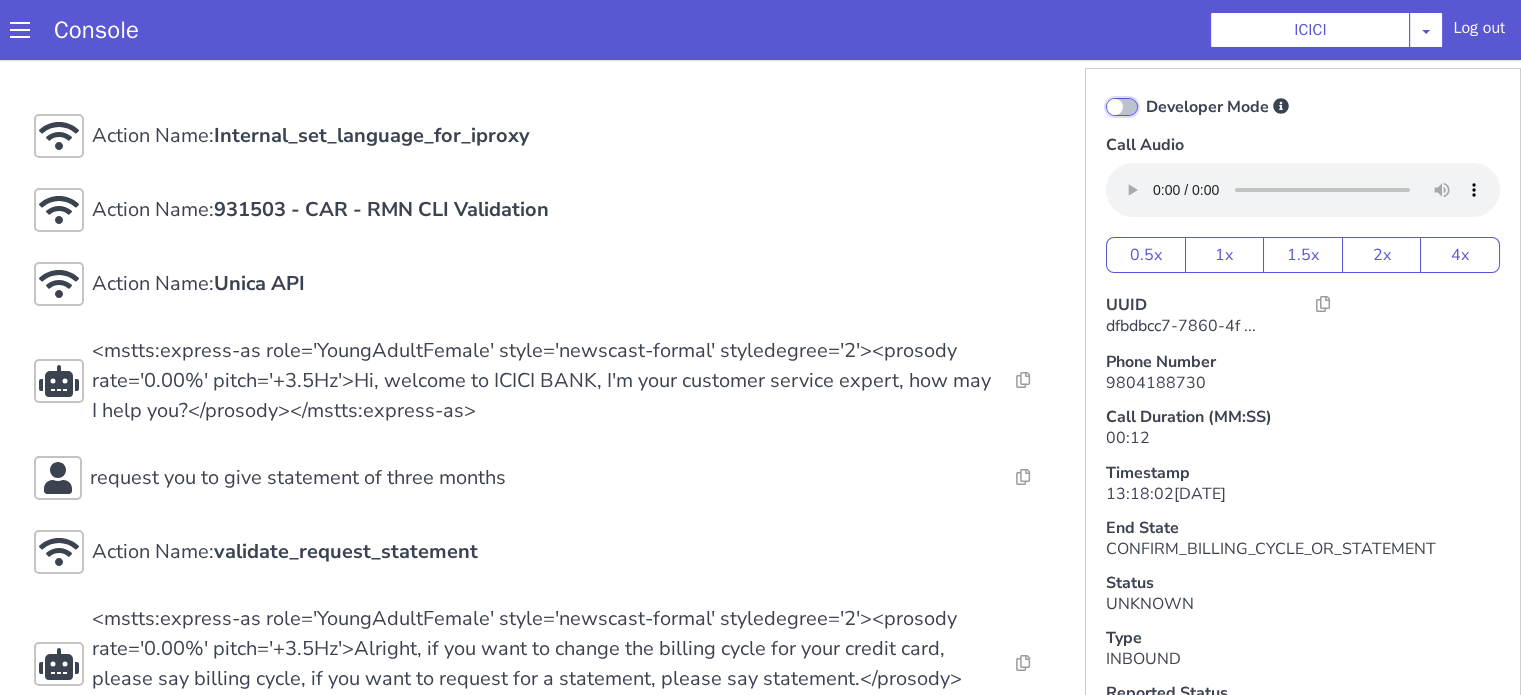 checkbox on "false" 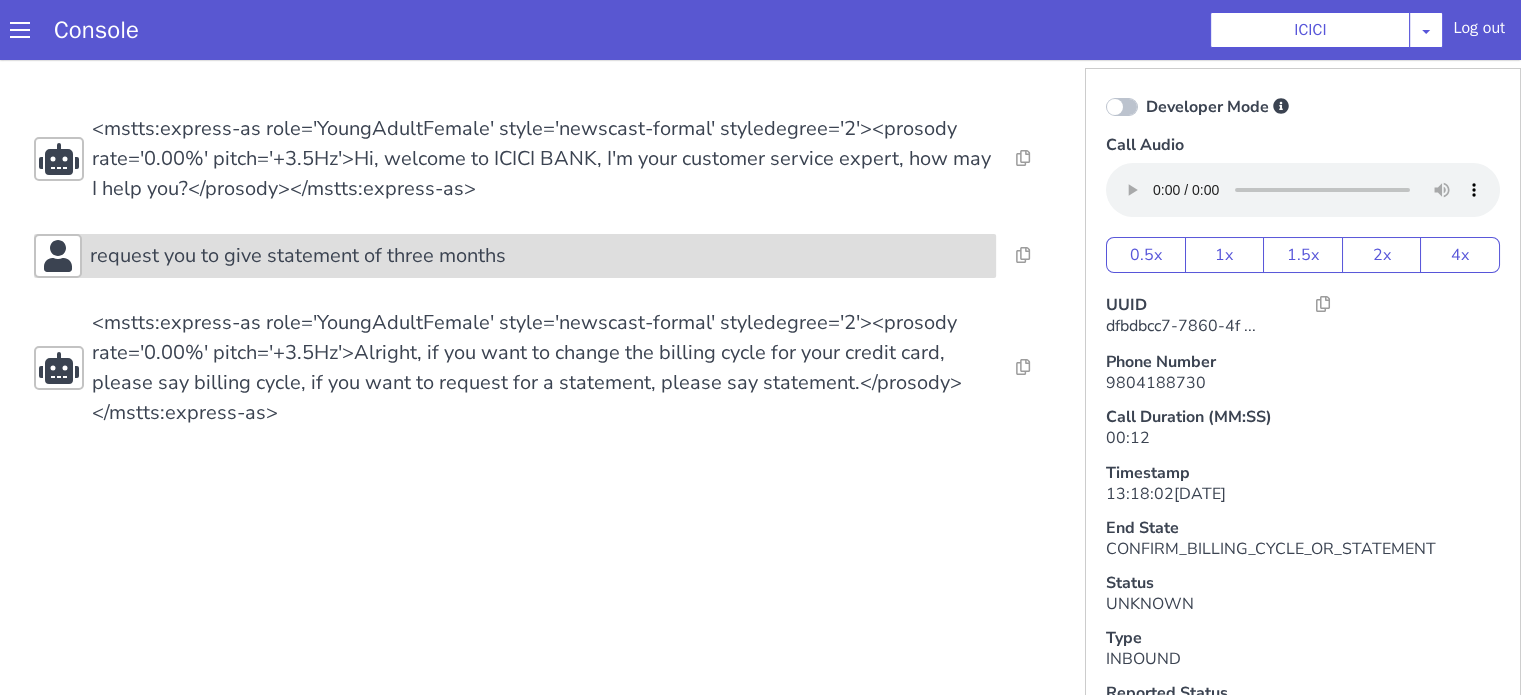 click on "request you to give statement of three months" at bounding box center [298, 256] 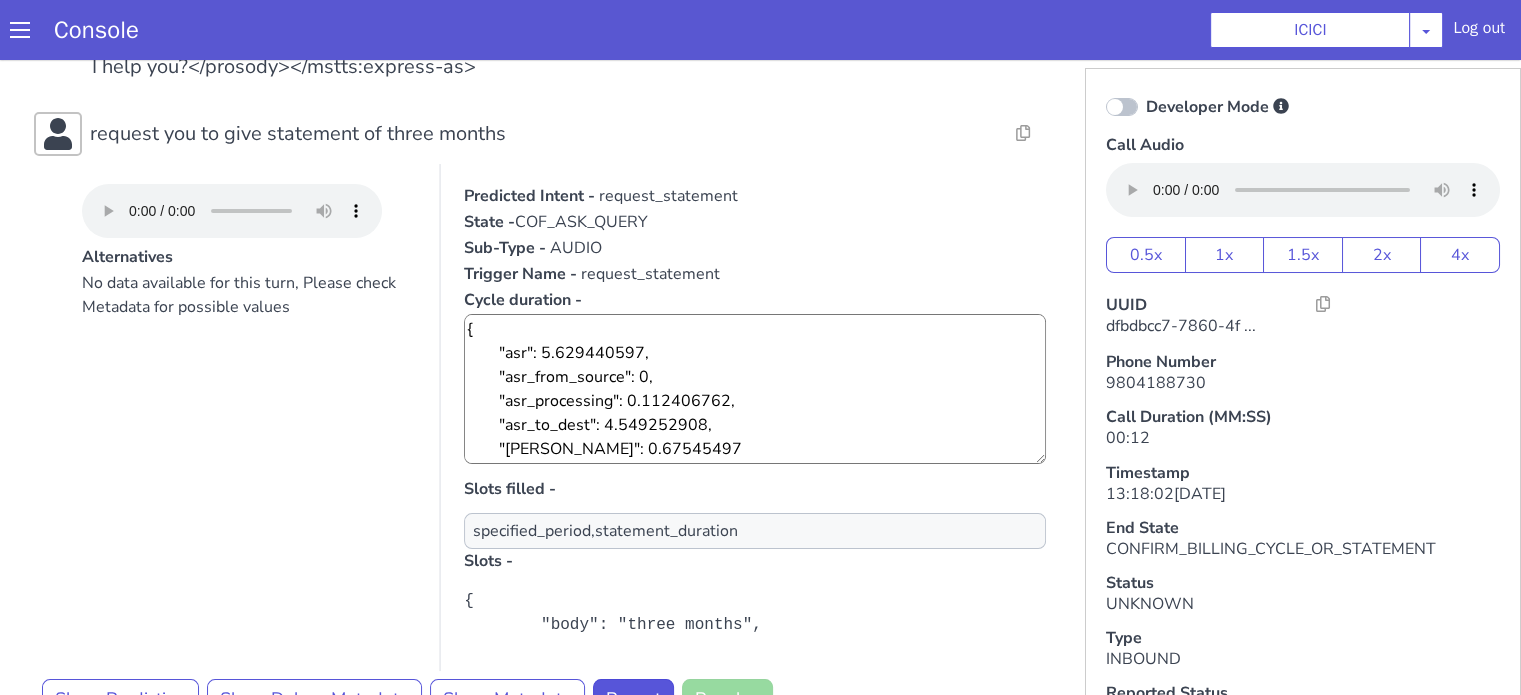 scroll, scrollTop: 200, scrollLeft: 0, axis: vertical 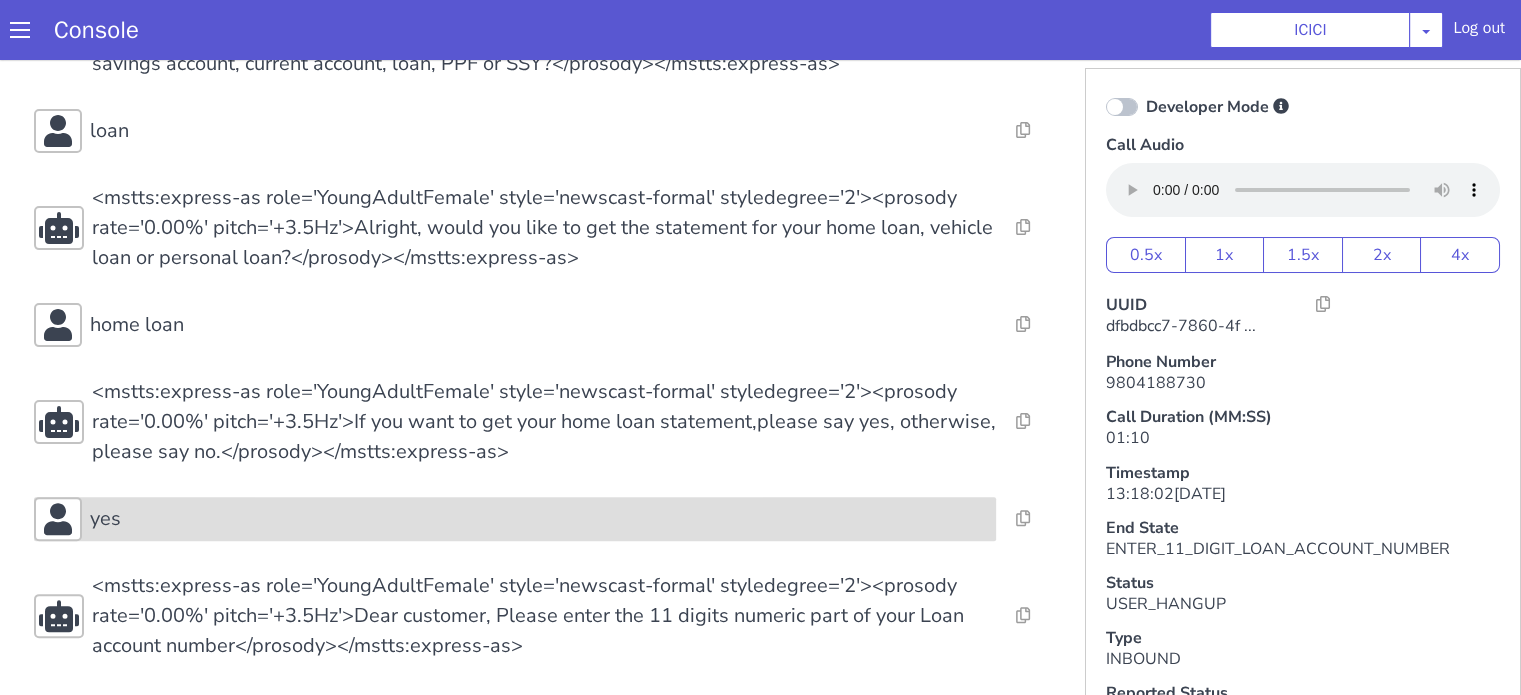 click on "yes" at bounding box center (539, 519) 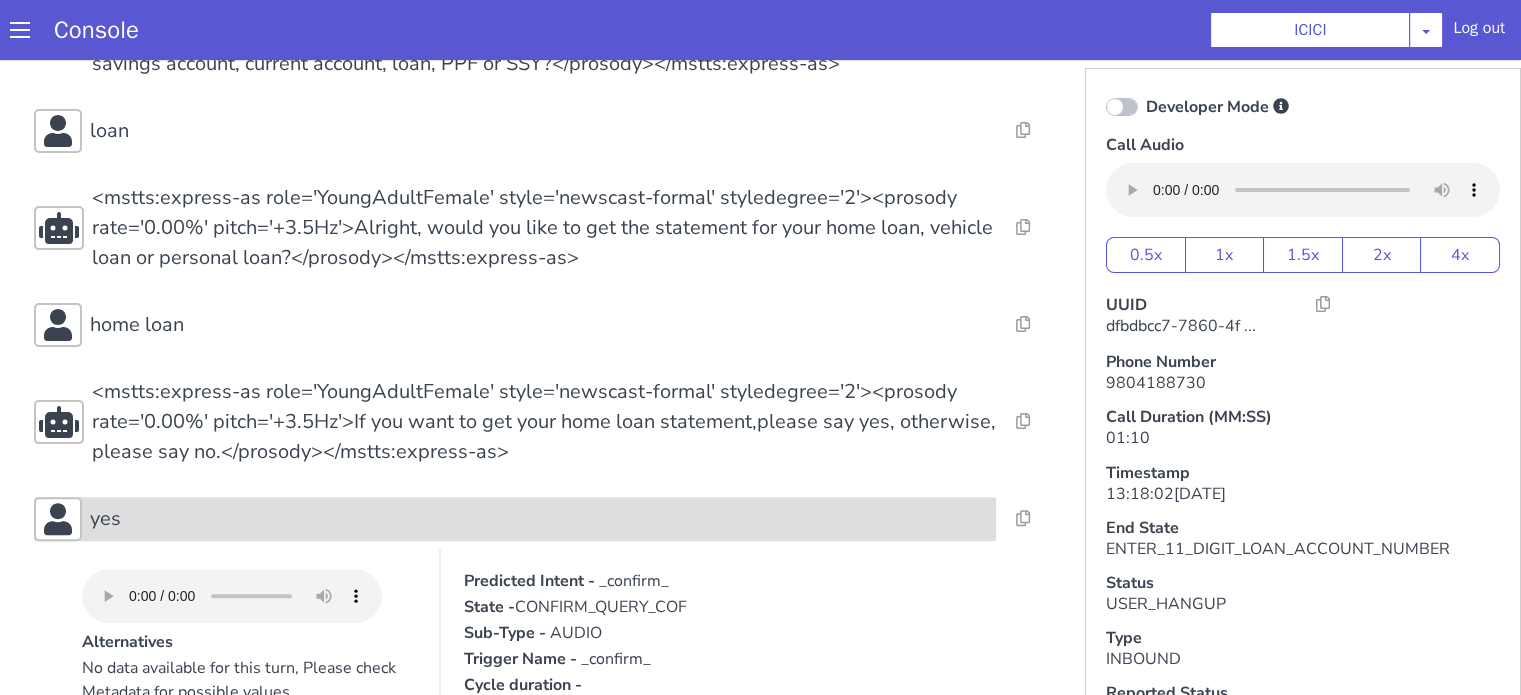 click on "yes" at bounding box center [539, 519] 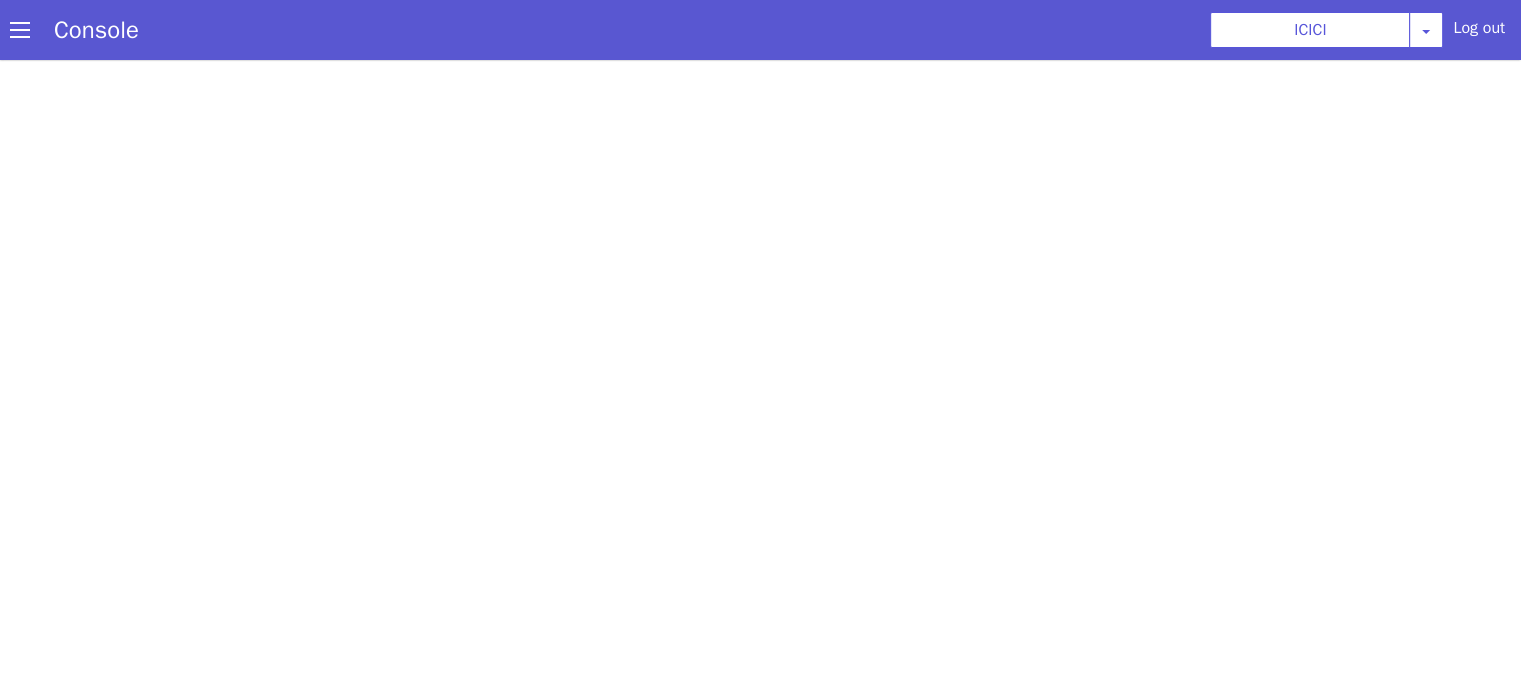 scroll, scrollTop: 0, scrollLeft: 0, axis: both 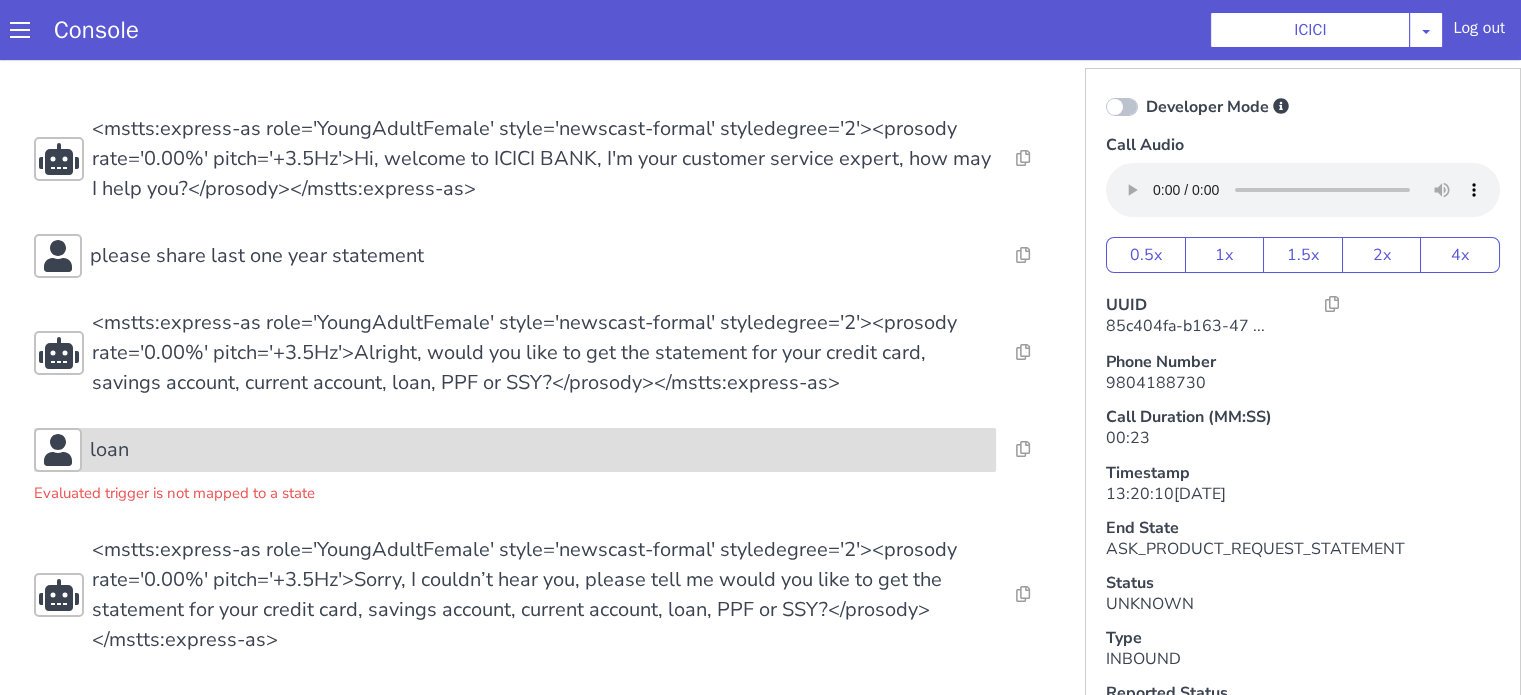 click on "loan" at bounding box center (515, 450) 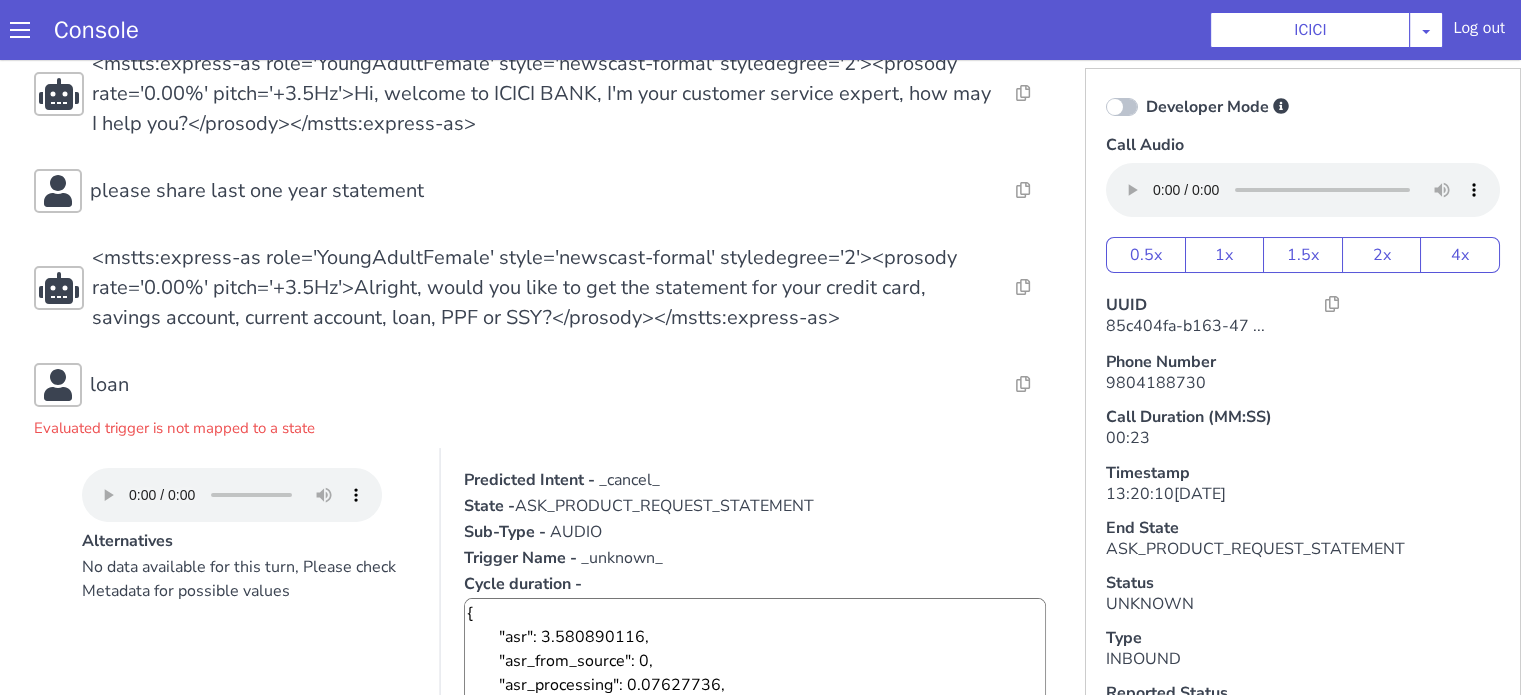 scroll, scrollTop: 100, scrollLeft: 0, axis: vertical 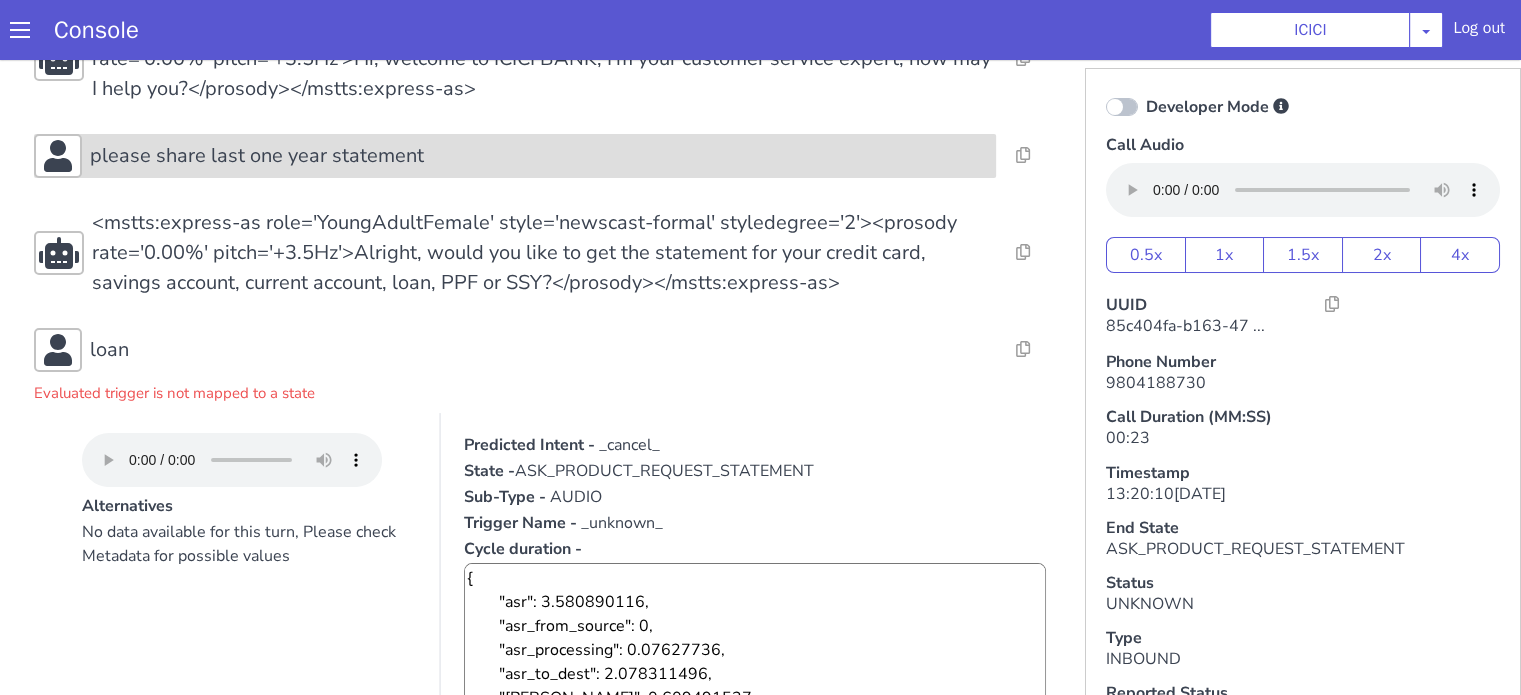click on "please share last one year statement" at bounding box center (539, 156) 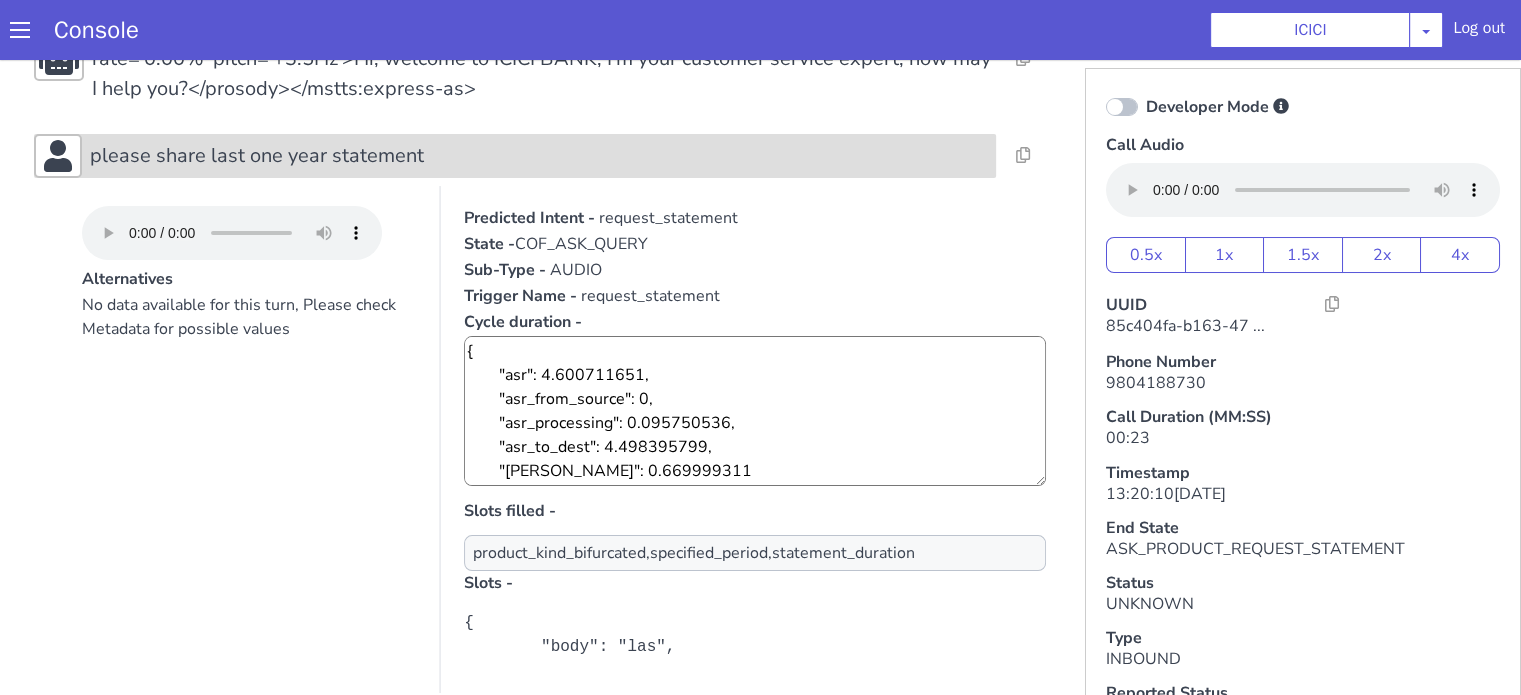 click on "please share last one year statement" at bounding box center (539, 156) 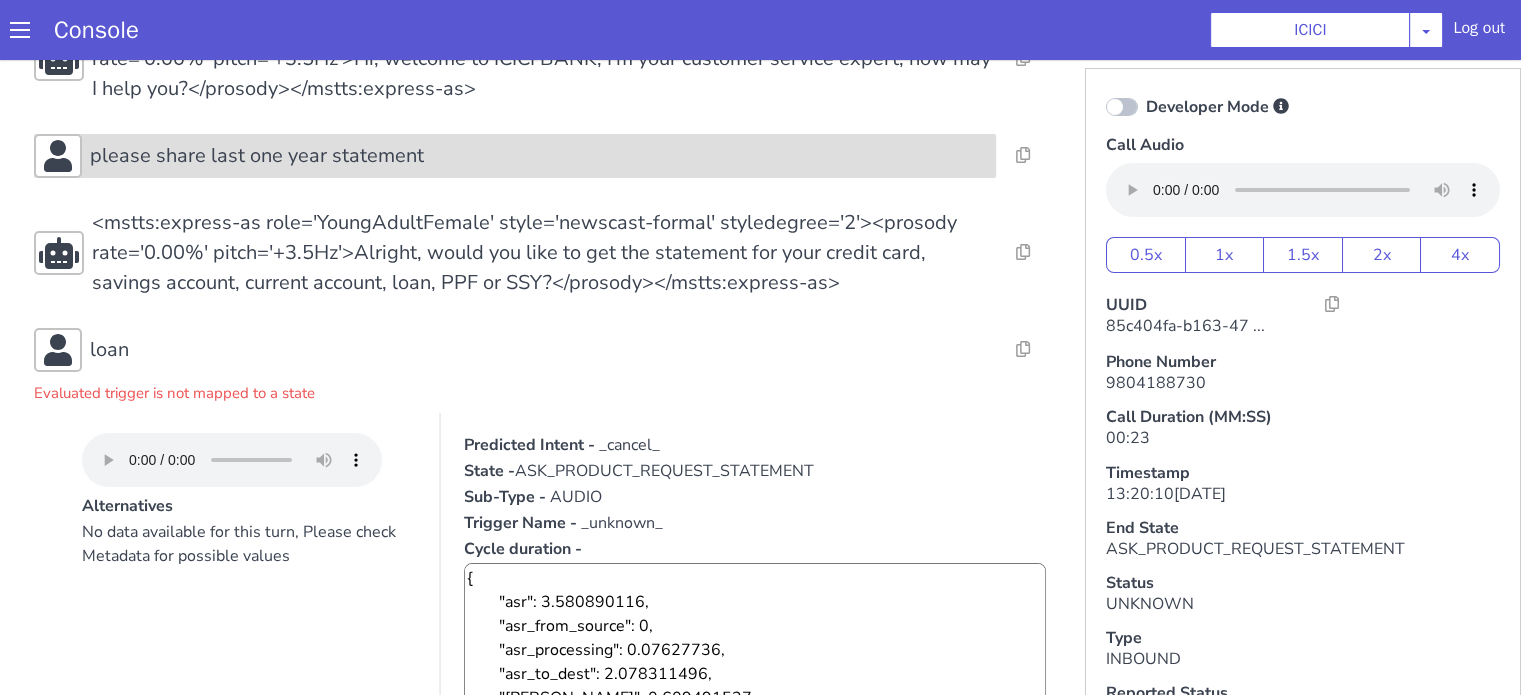 click on "please share last one year statement" at bounding box center (539, 156) 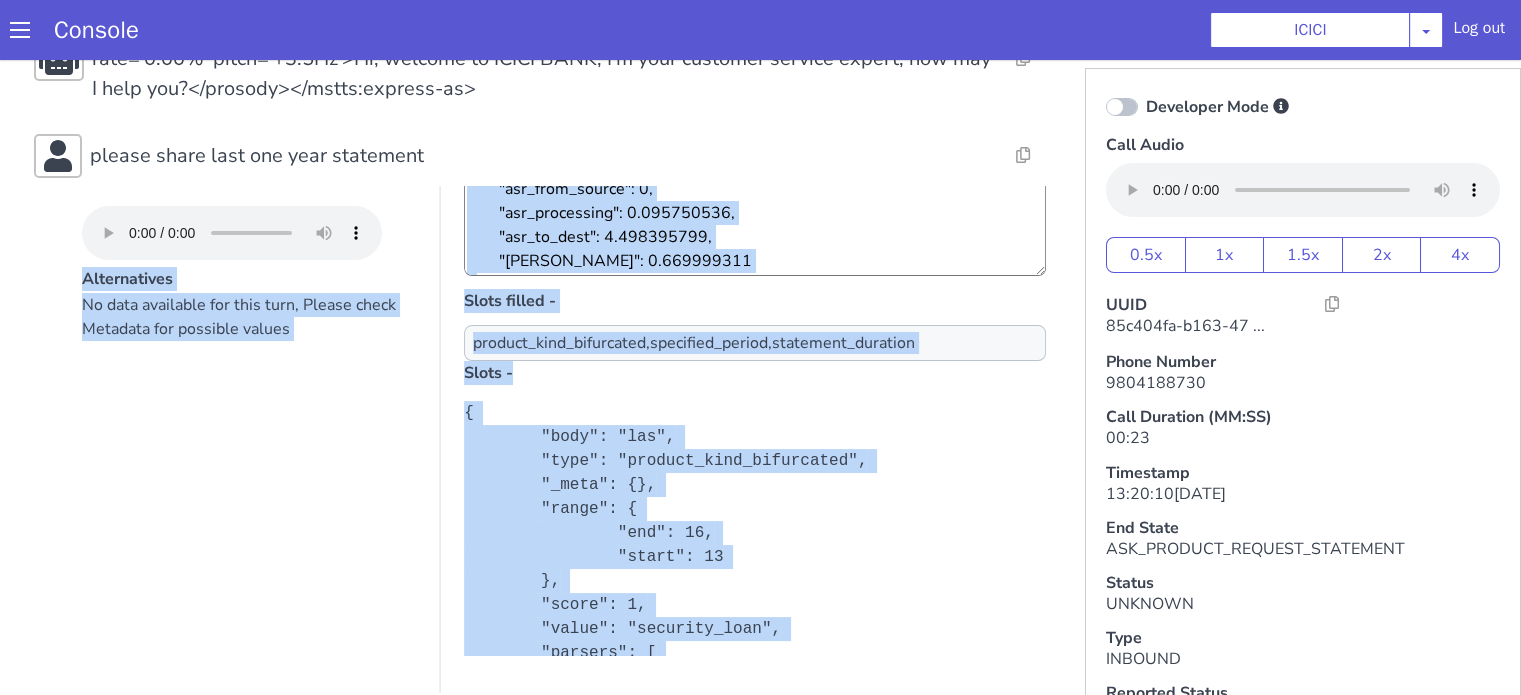 scroll, scrollTop: 369, scrollLeft: 0, axis: vertical 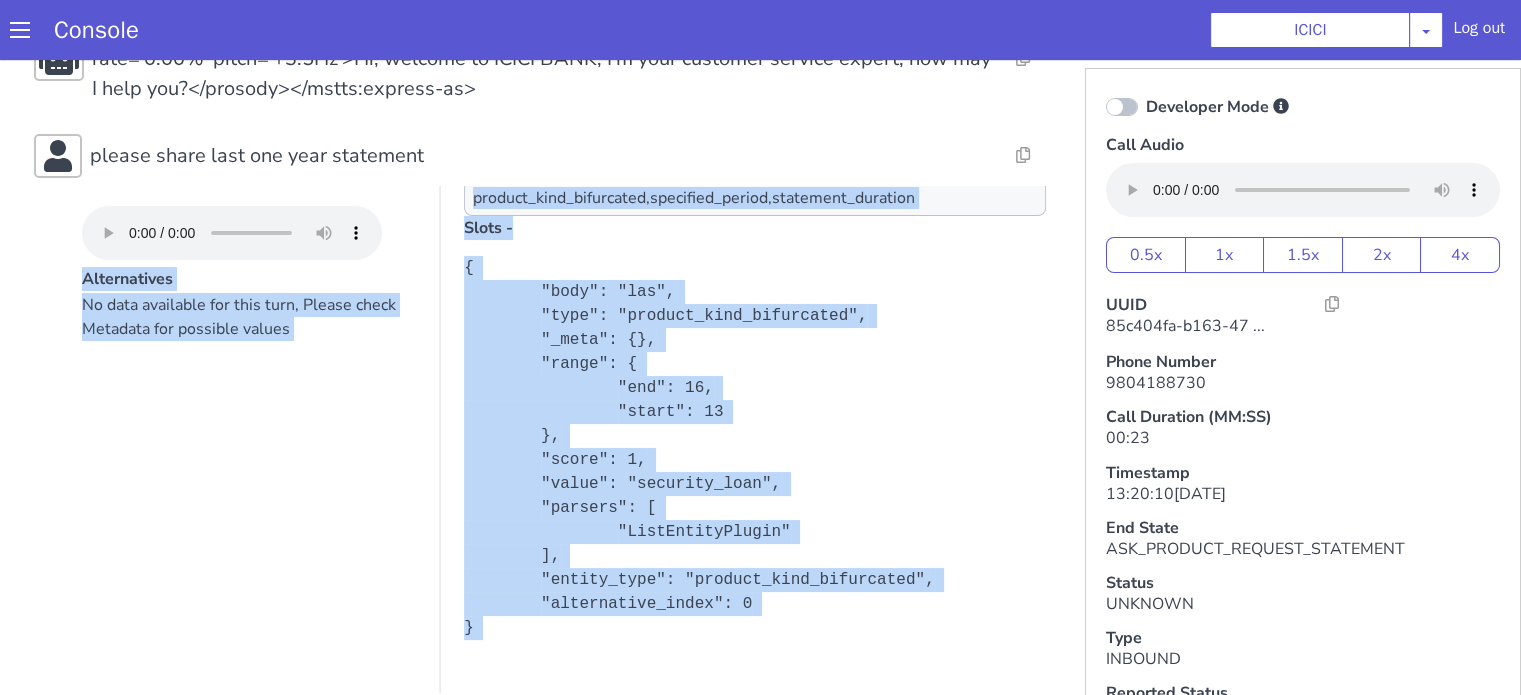 click on "No data available for this turn, Please check Metadata for possible values" at bounding box center [249, 493] 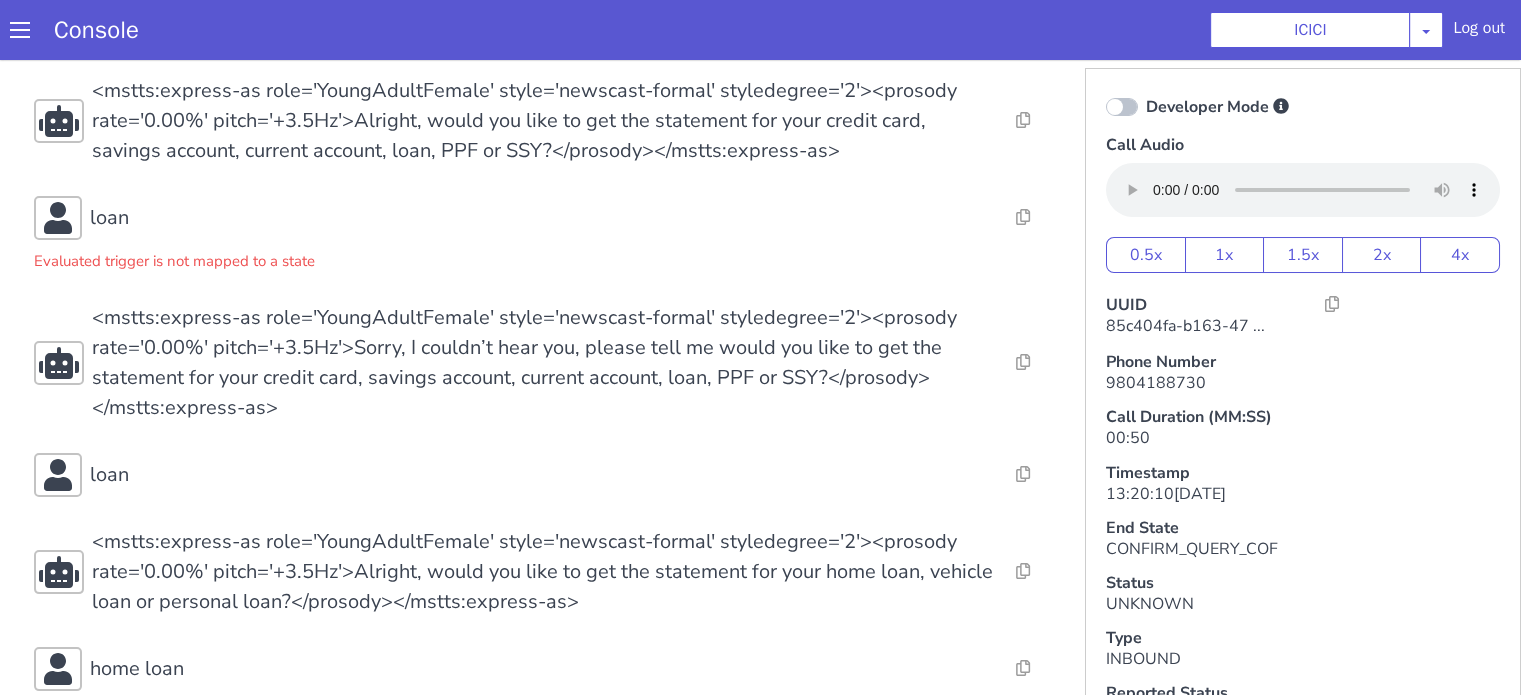 scroll, scrollTop: 382, scrollLeft: 0, axis: vertical 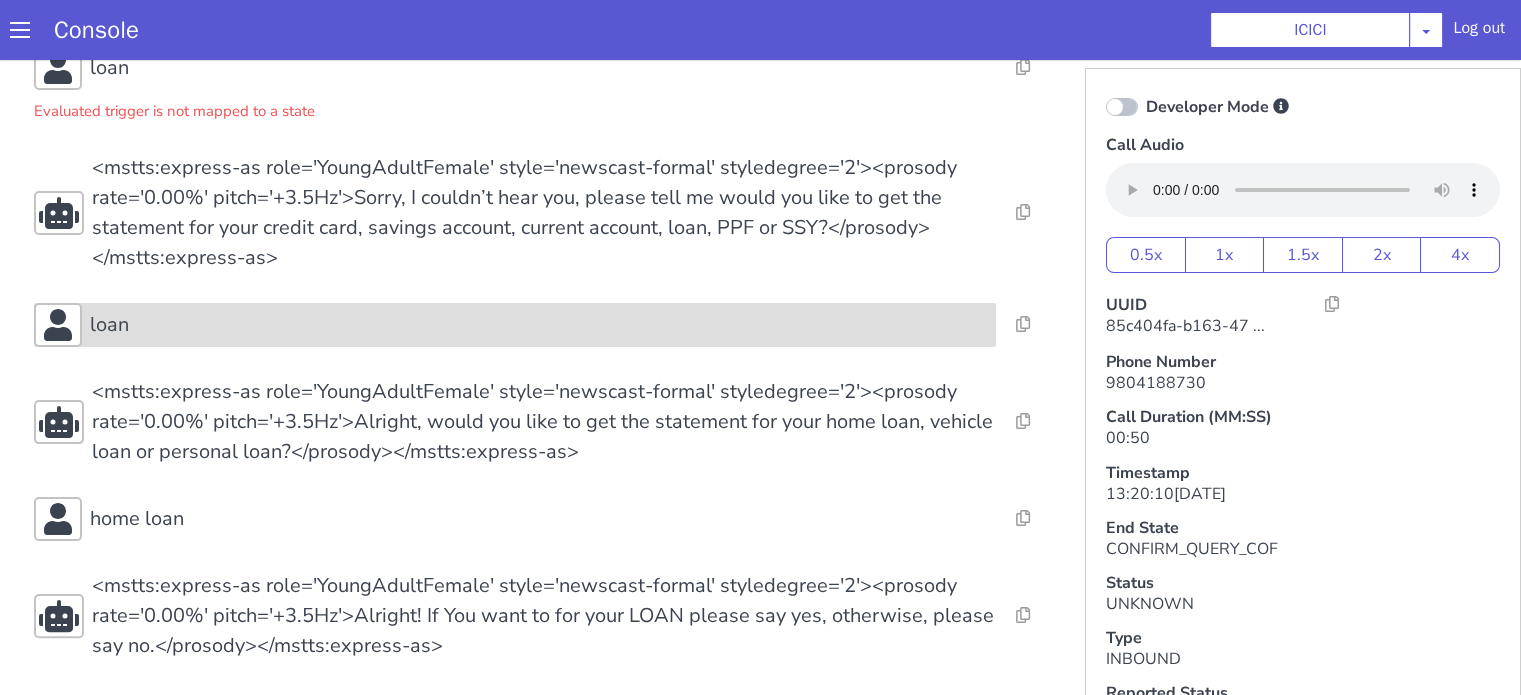 click on "loan" at bounding box center [539, 325] 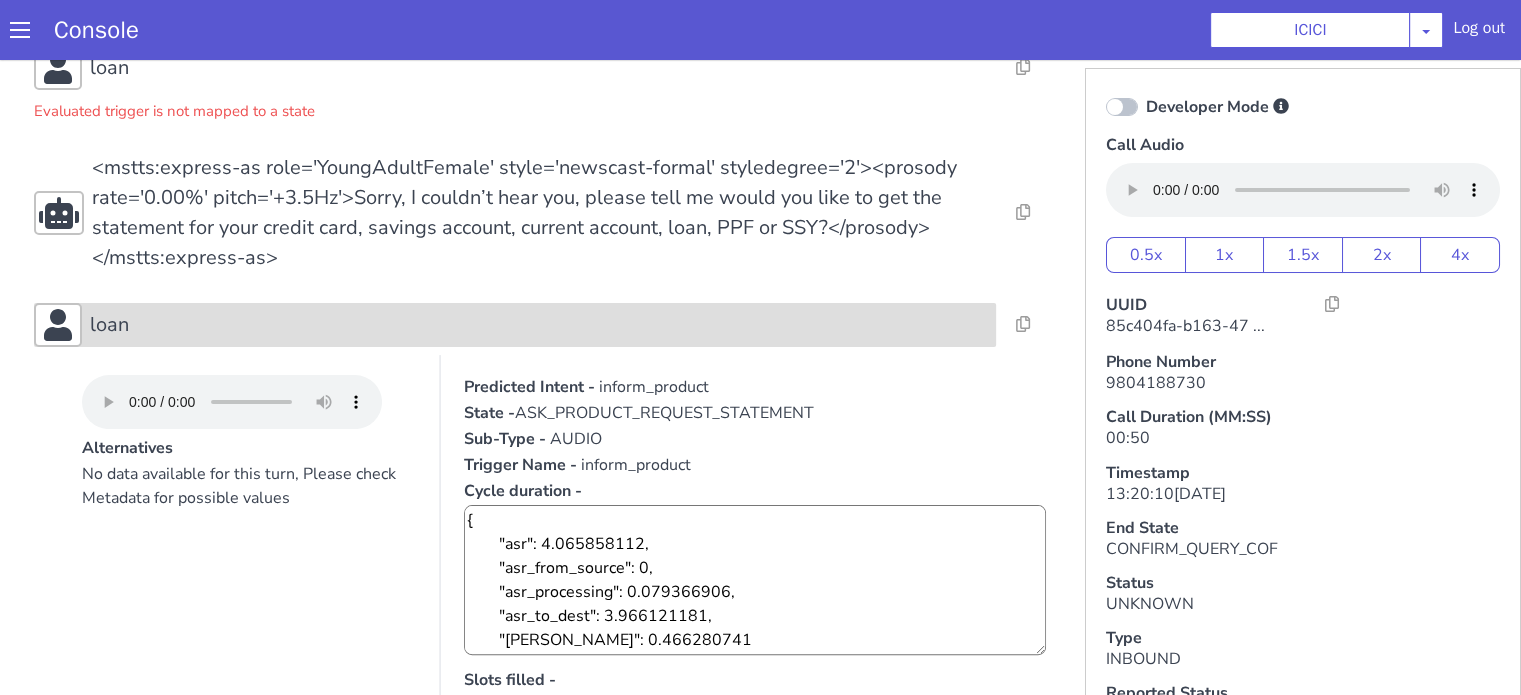 click on "loan" at bounding box center [539, 325] 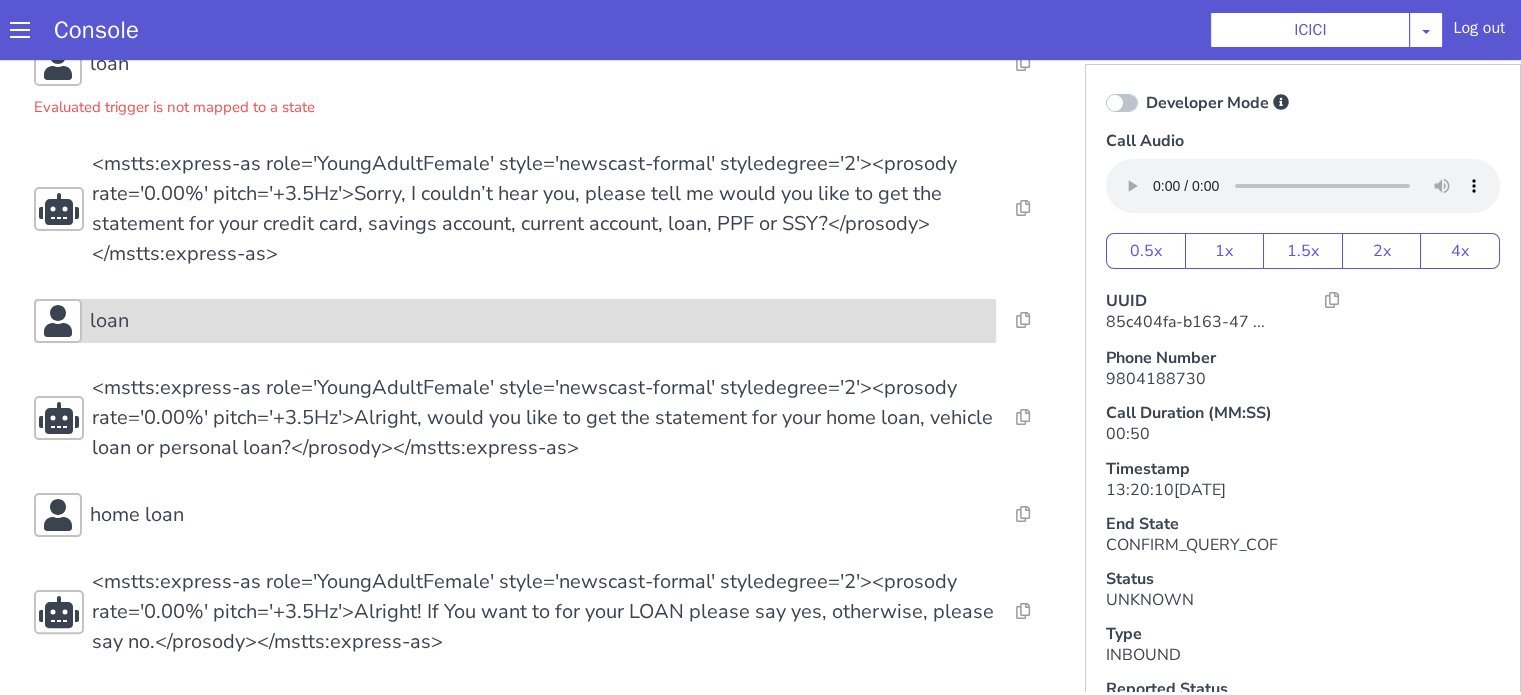 scroll, scrollTop: 5, scrollLeft: 0, axis: vertical 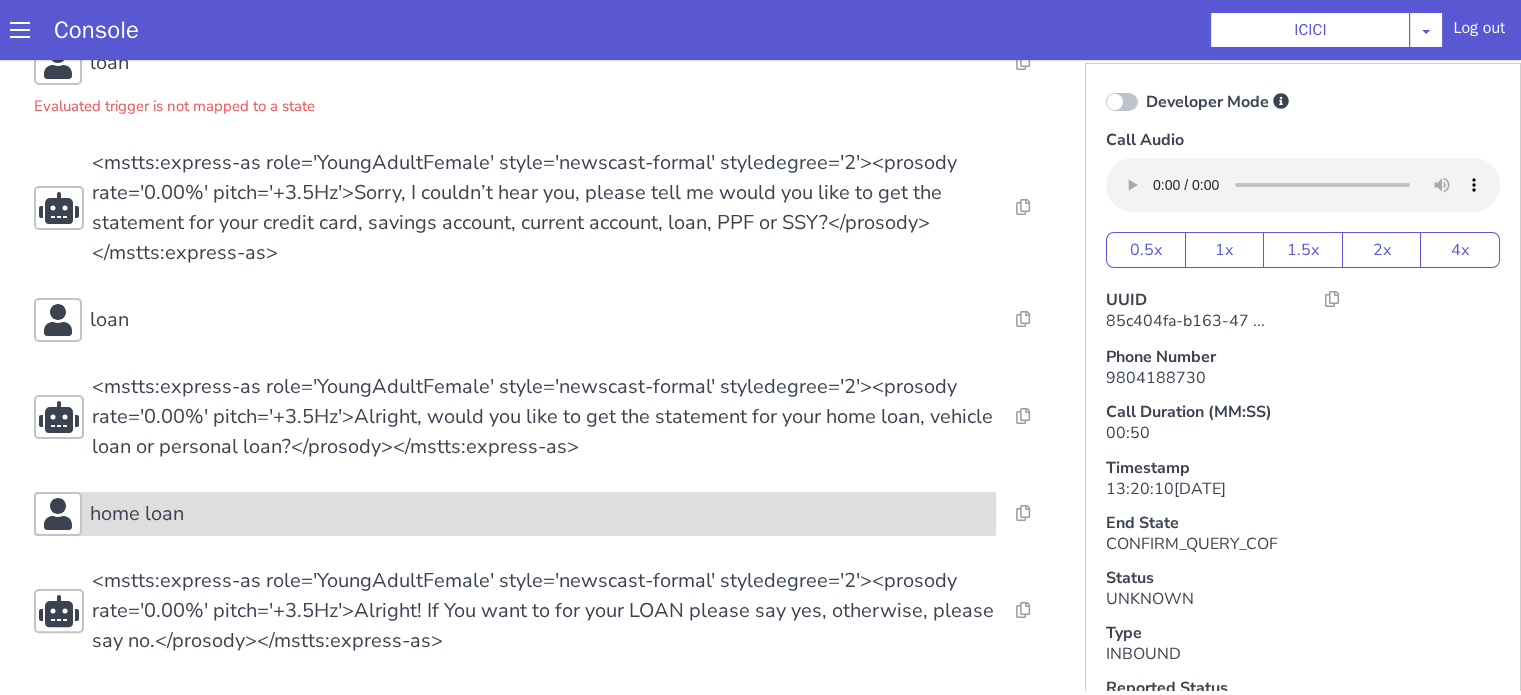 click on "home loan" at bounding box center [515, 514] 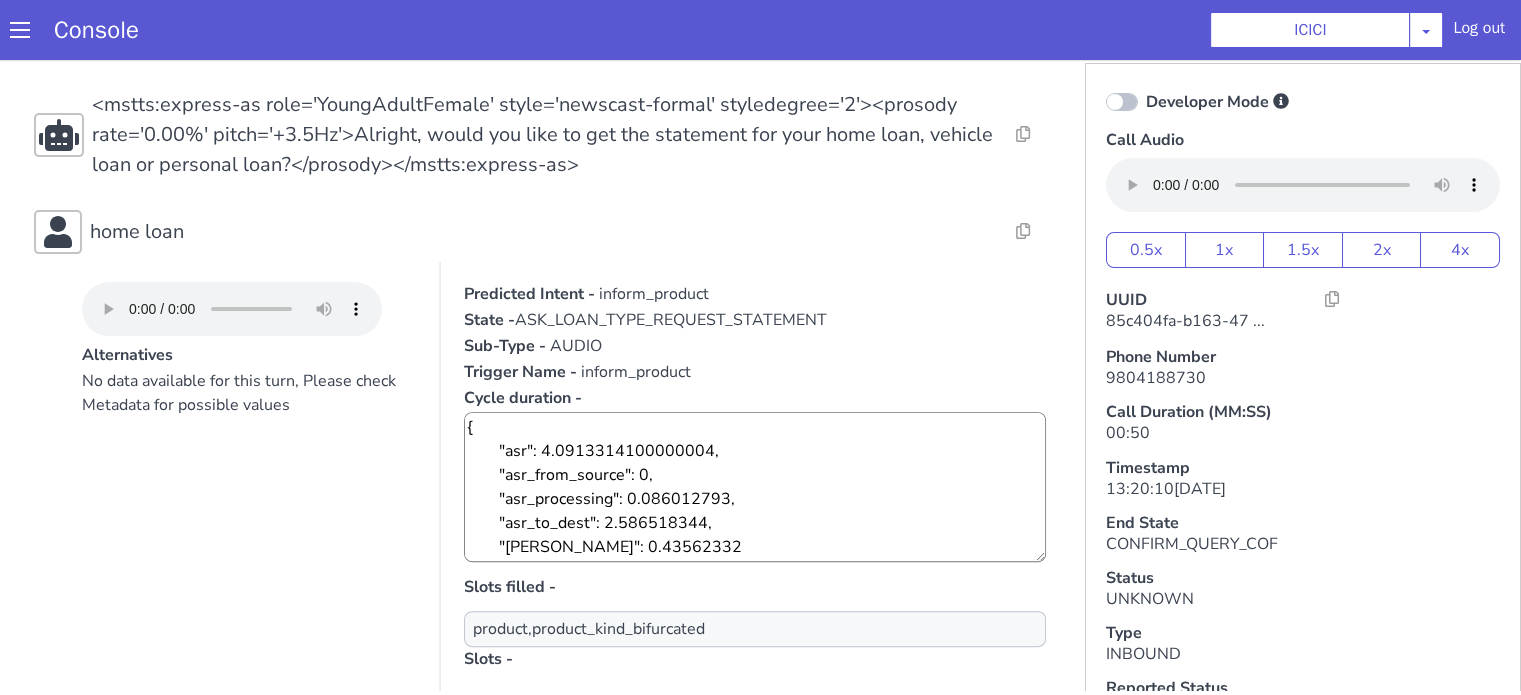 scroll, scrollTop: 782, scrollLeft: 0, axis: vertical 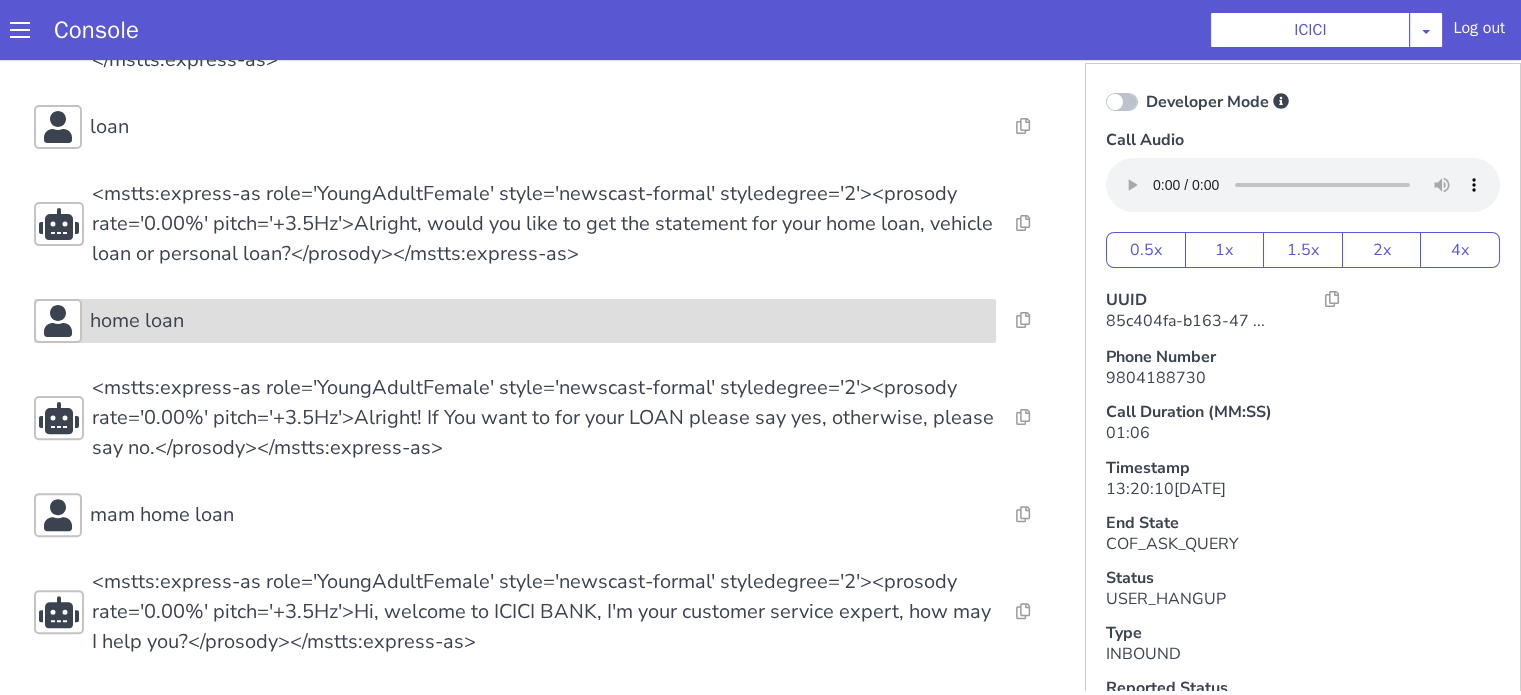 click on "home loan" at bounding box center (539, 321) 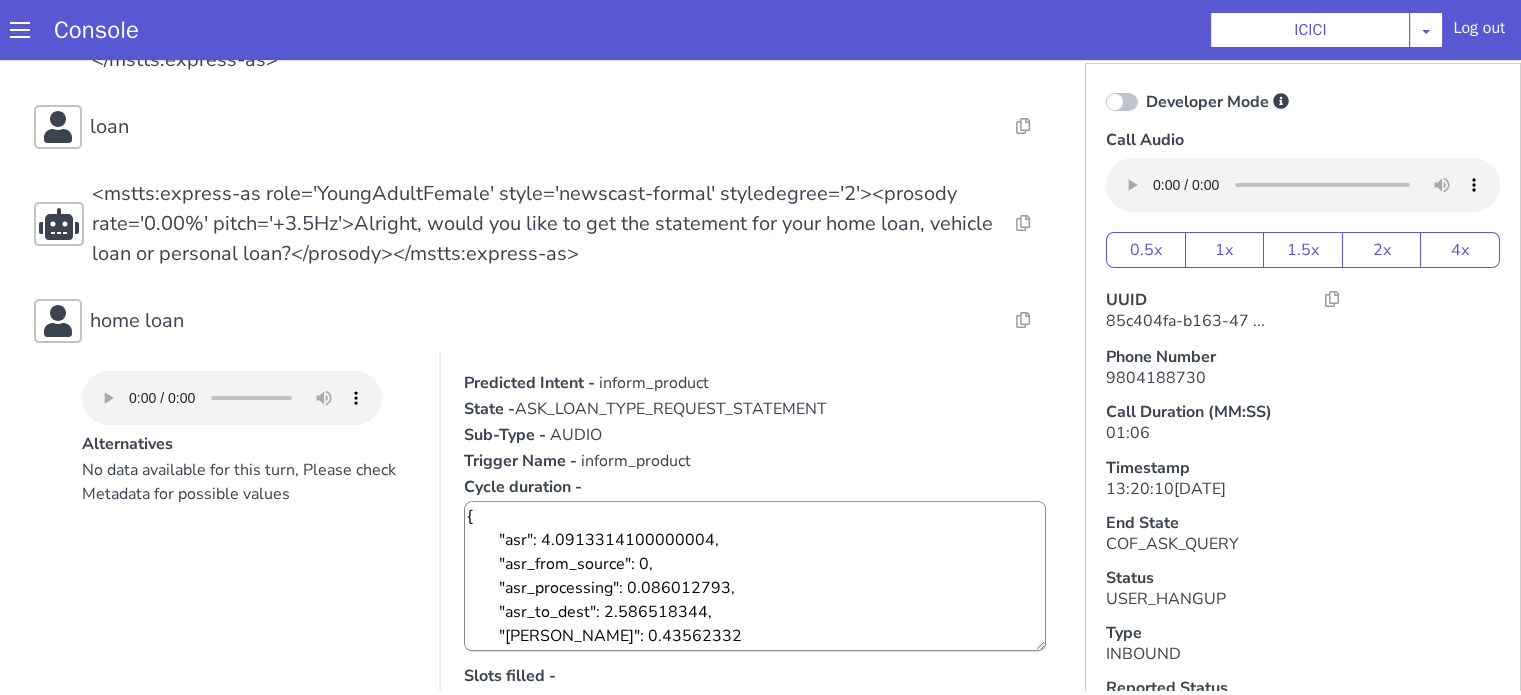 scroll, scrollTop: 775, scrollLeft: 0, axis: vertical 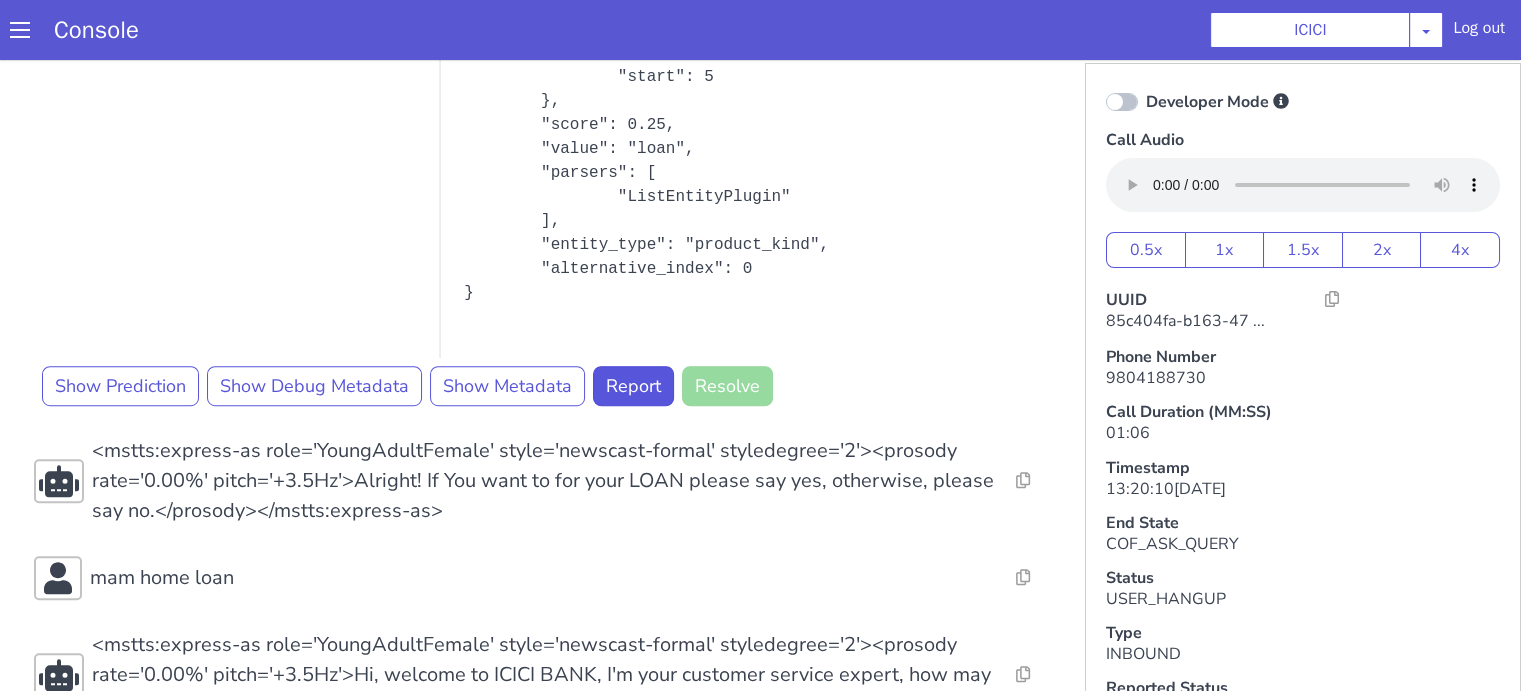 click at bounding box center [1122, 102] 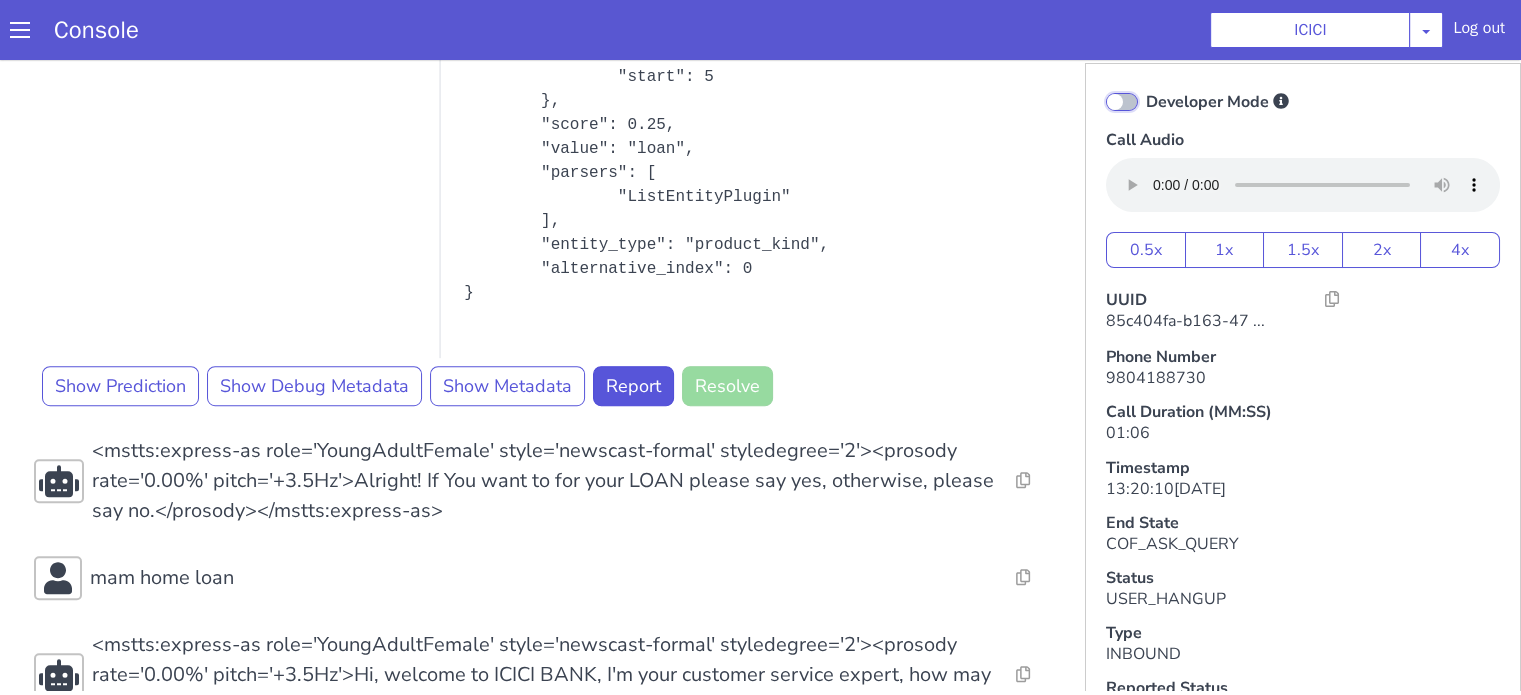 click on "Developer Mode" at bounding box center [1145, 89] 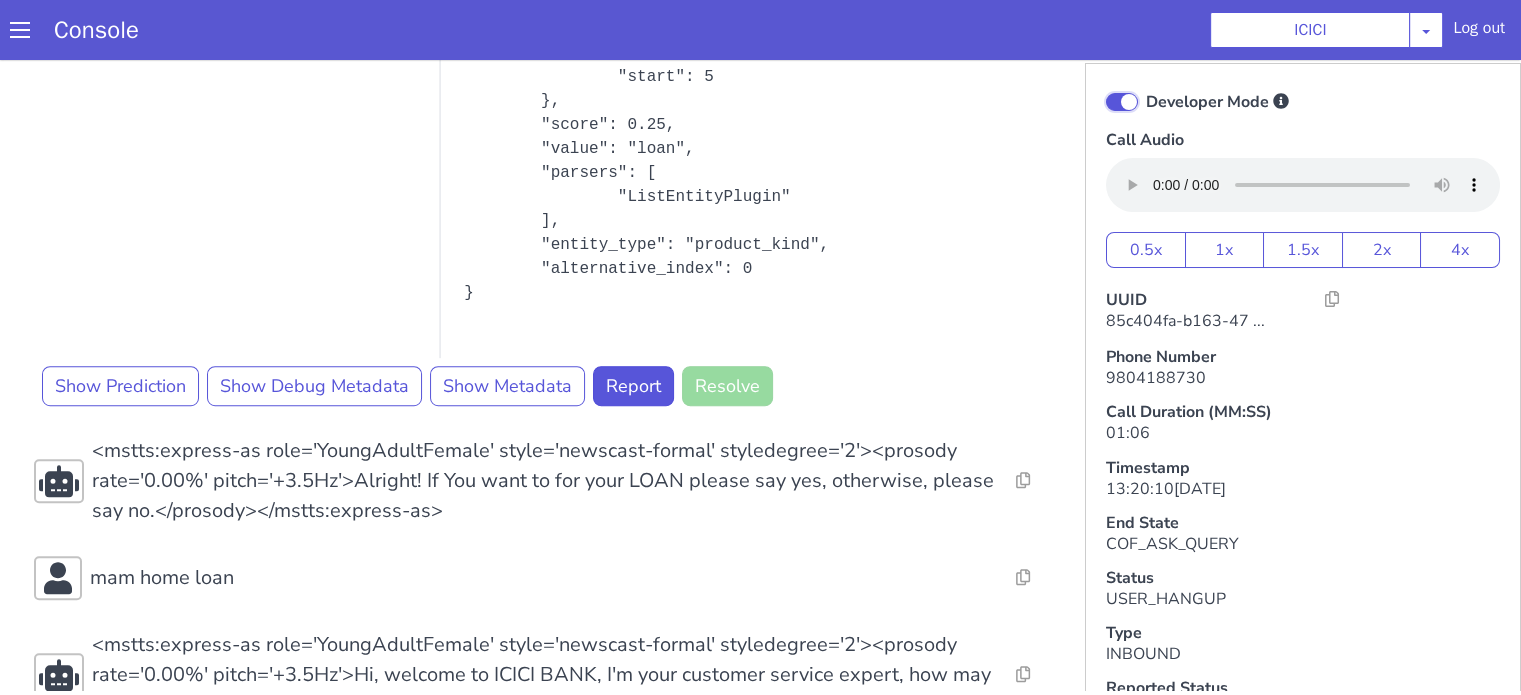checkbox on "true" 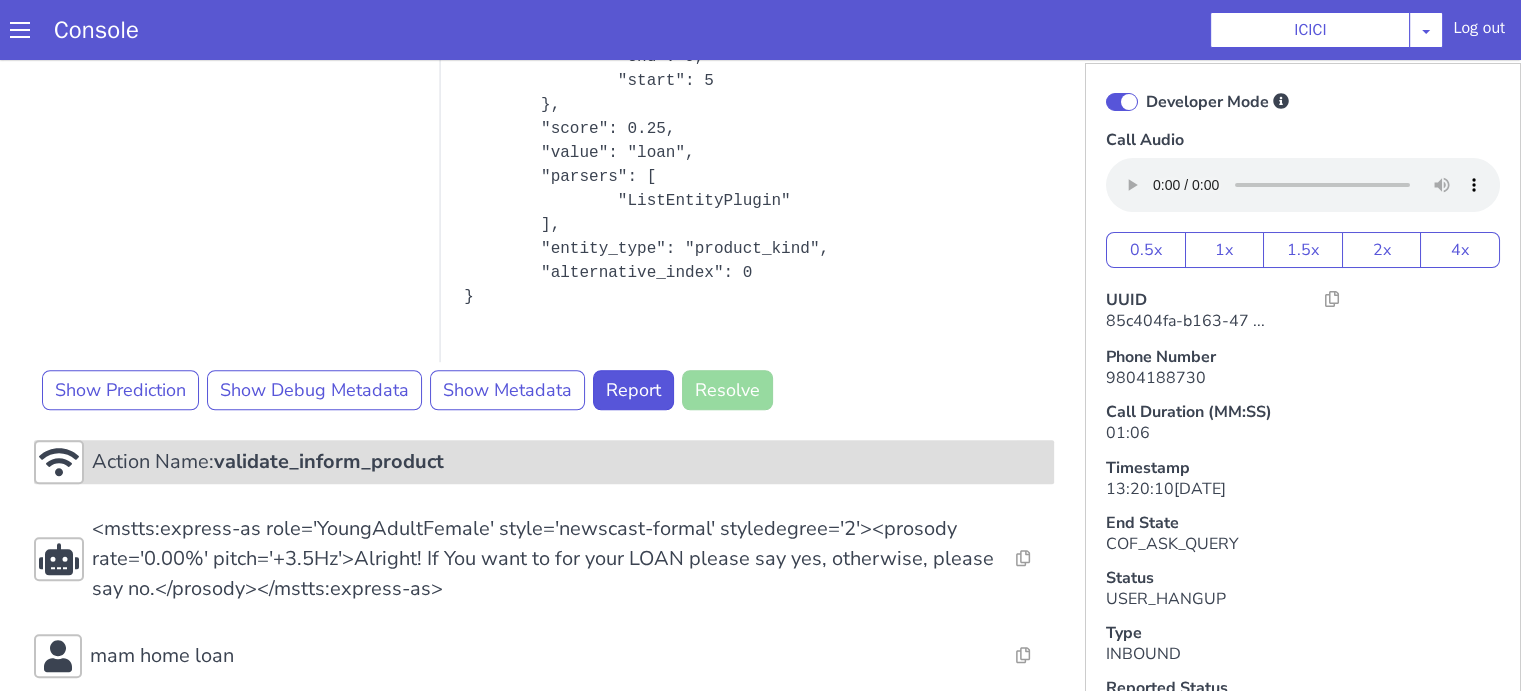 click on "Action Name:  validate_inform_product" at bounding box center (569, 462) 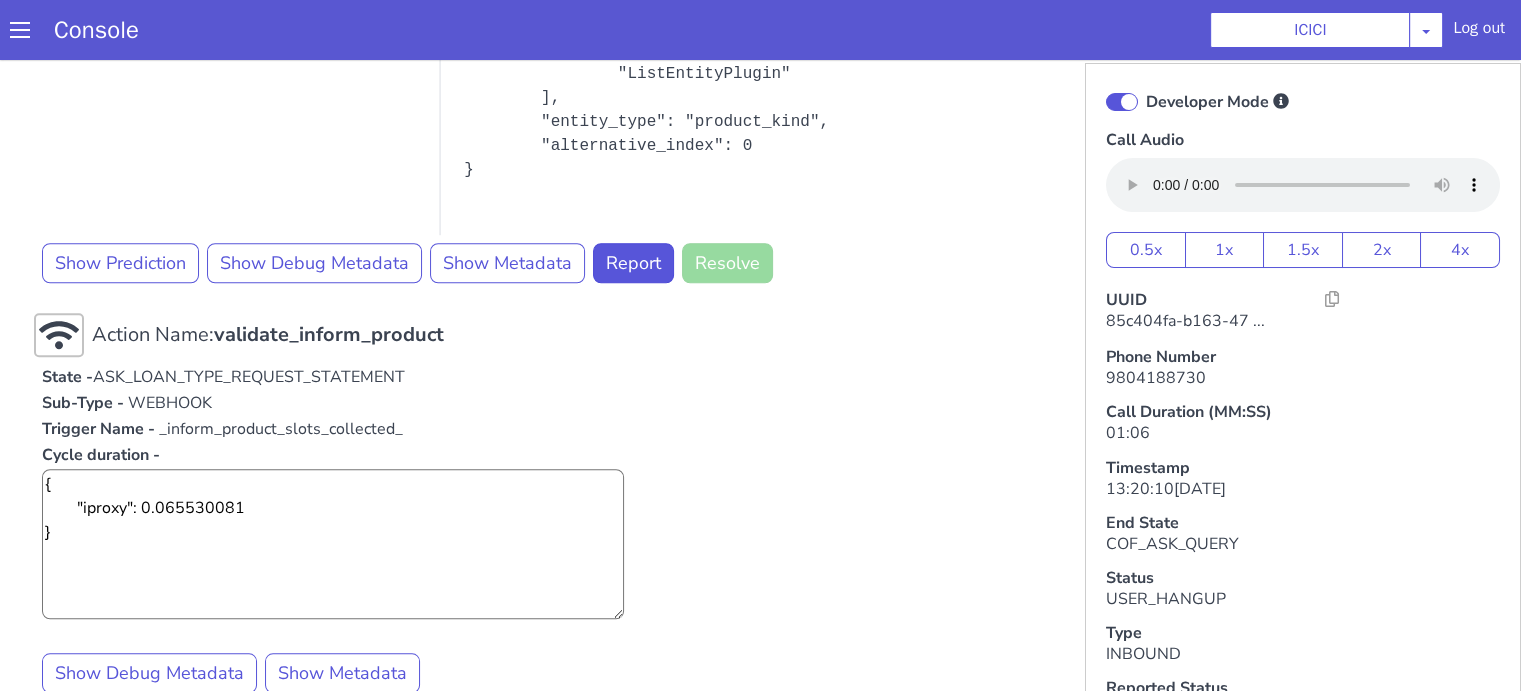 scroll, scrollTop: 1641, scrollLeft: 0, axis: vertical 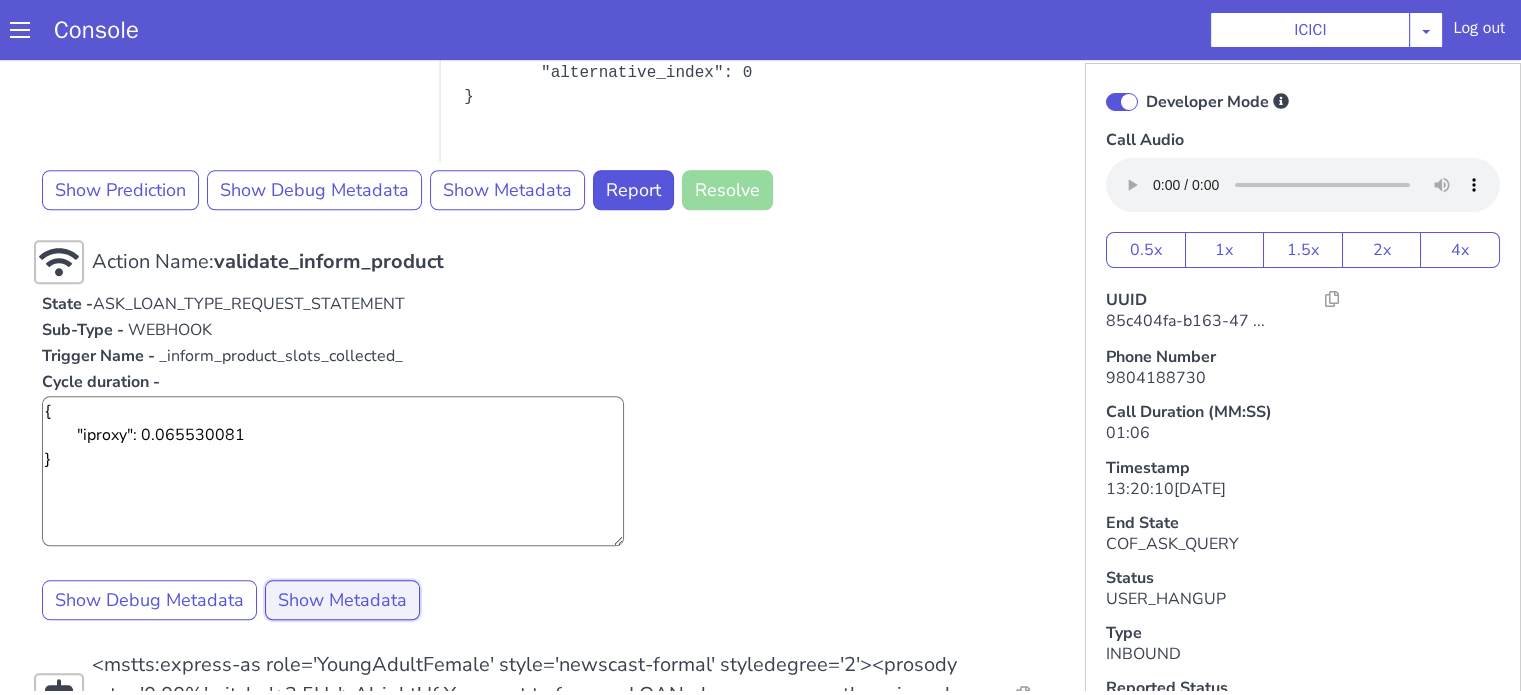 click on "Show Metadata" at bounding box center (342, 600) 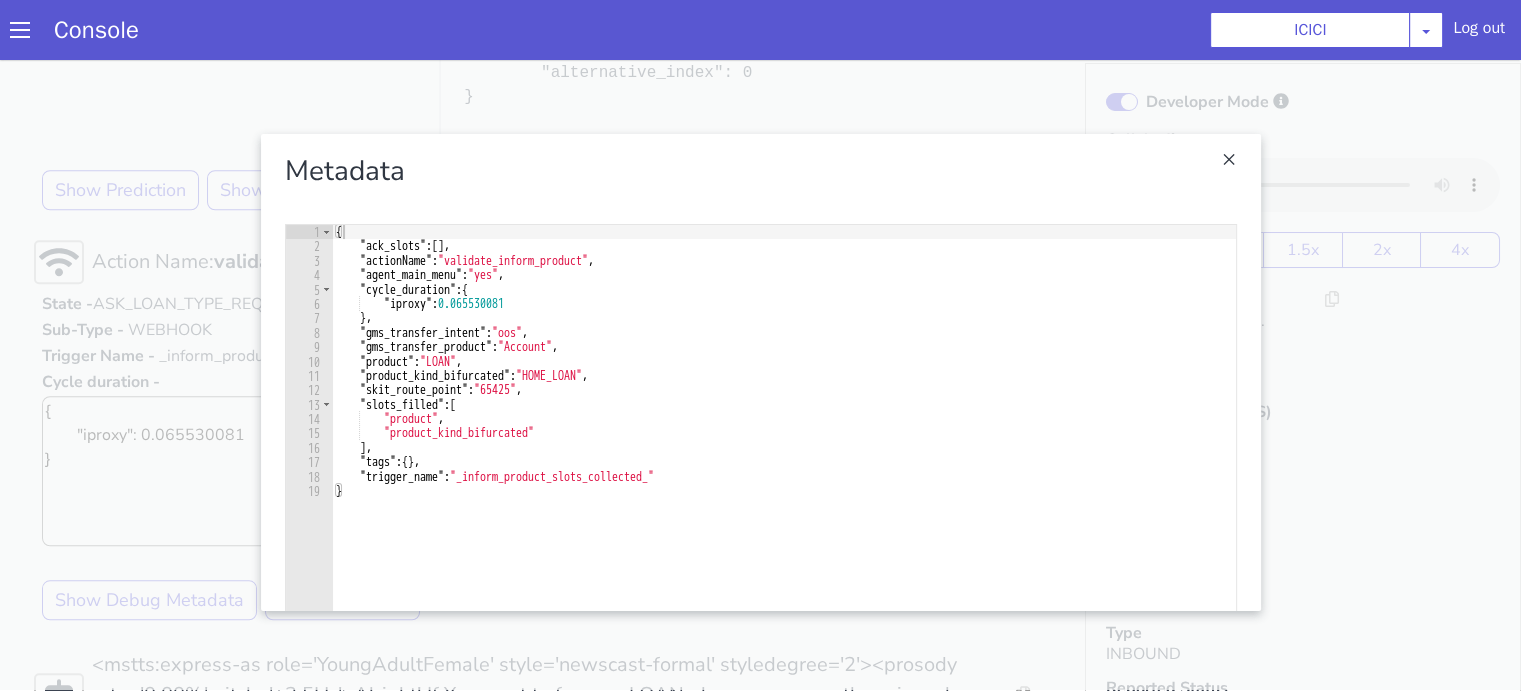 type on ""product_kind_bifurcated": "HOME_LOAN"," 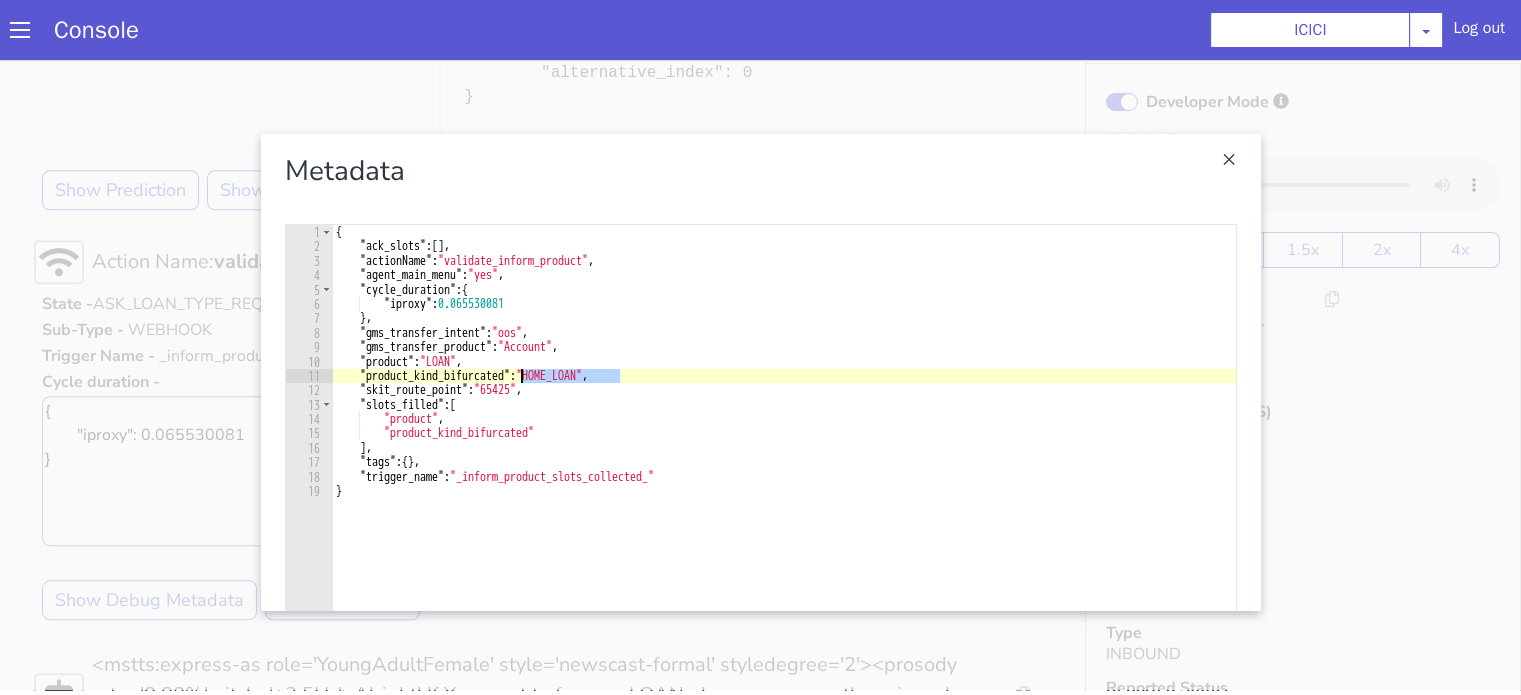 drag, startPoint x: 623, startPoint y: 372, endPoint x: 511, endPoint y: 378, distance: 112.1606 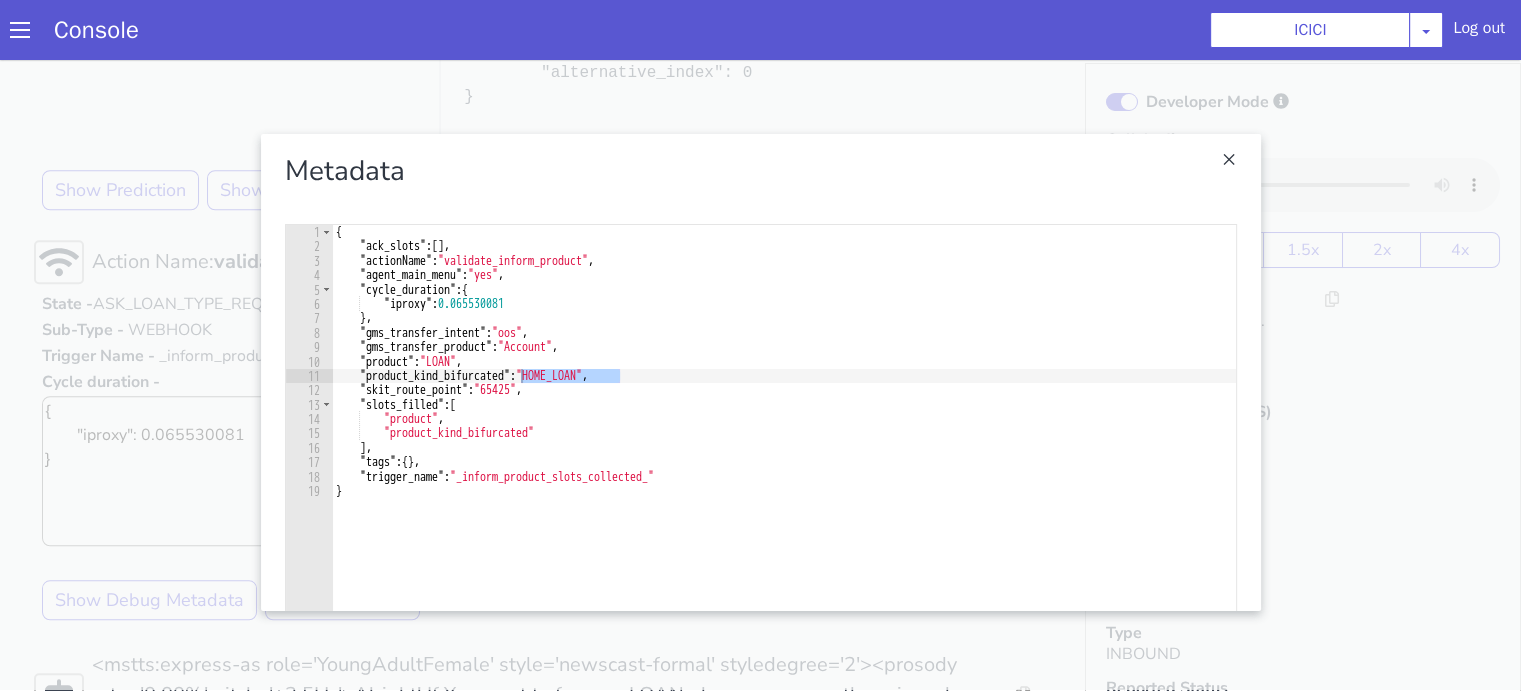 click at bounding box center [760, 372] 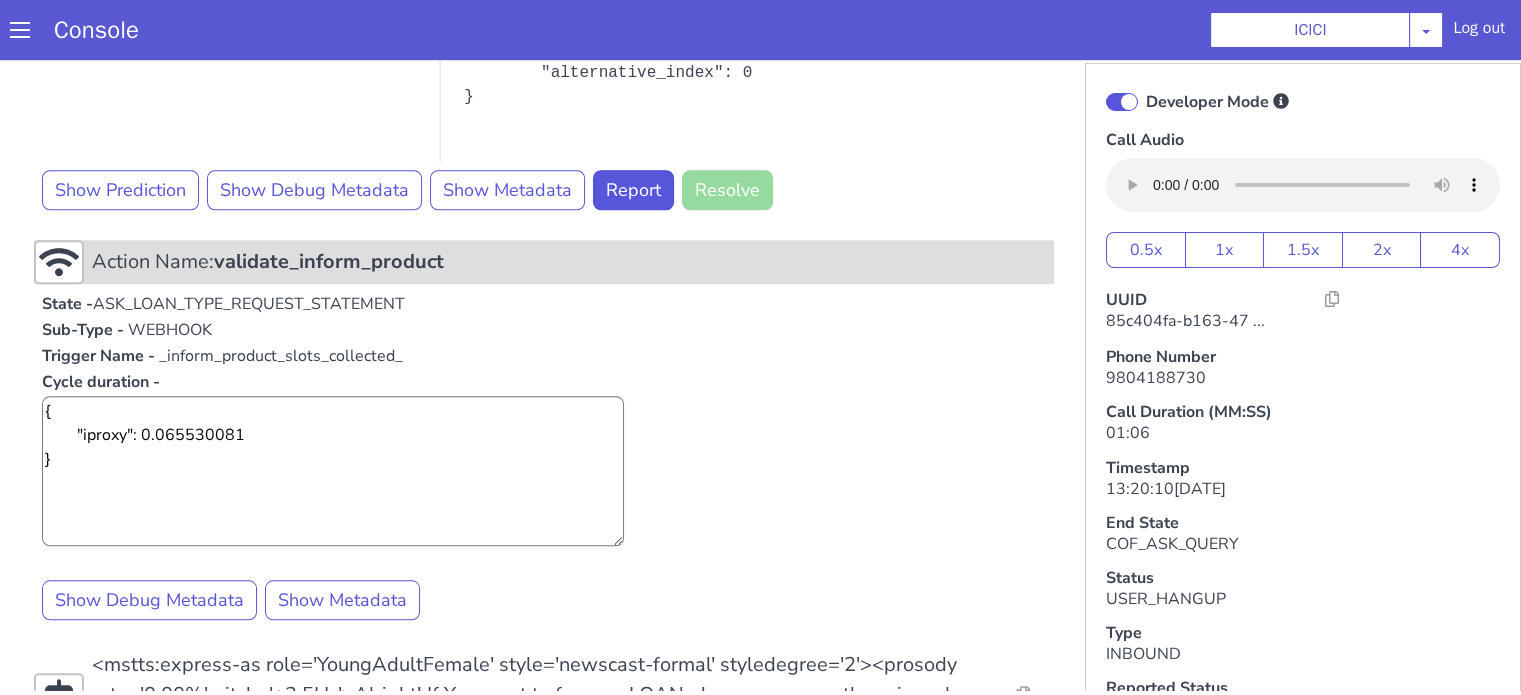 click on "Action Name:  validate_inform_product" at bounding box center (569, 262) 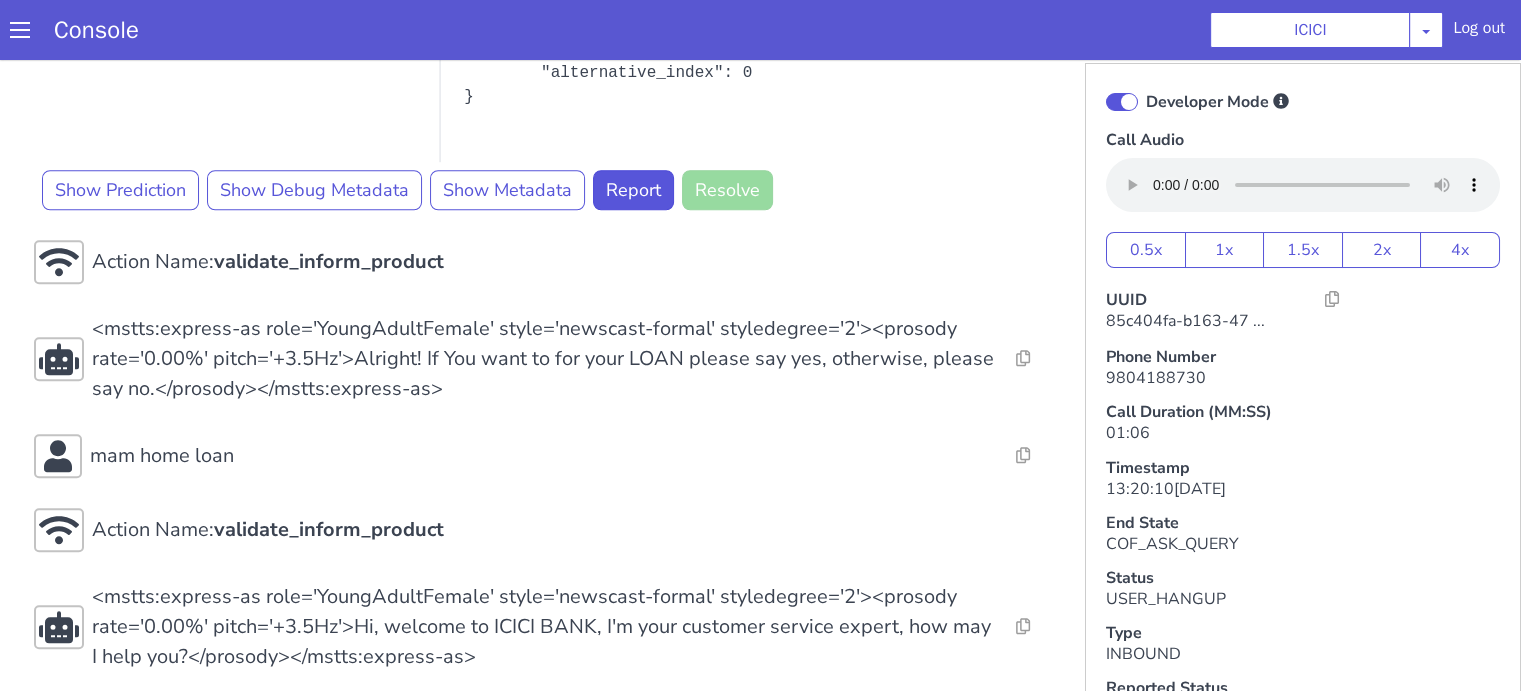 click at bounding box center (1122, 102) 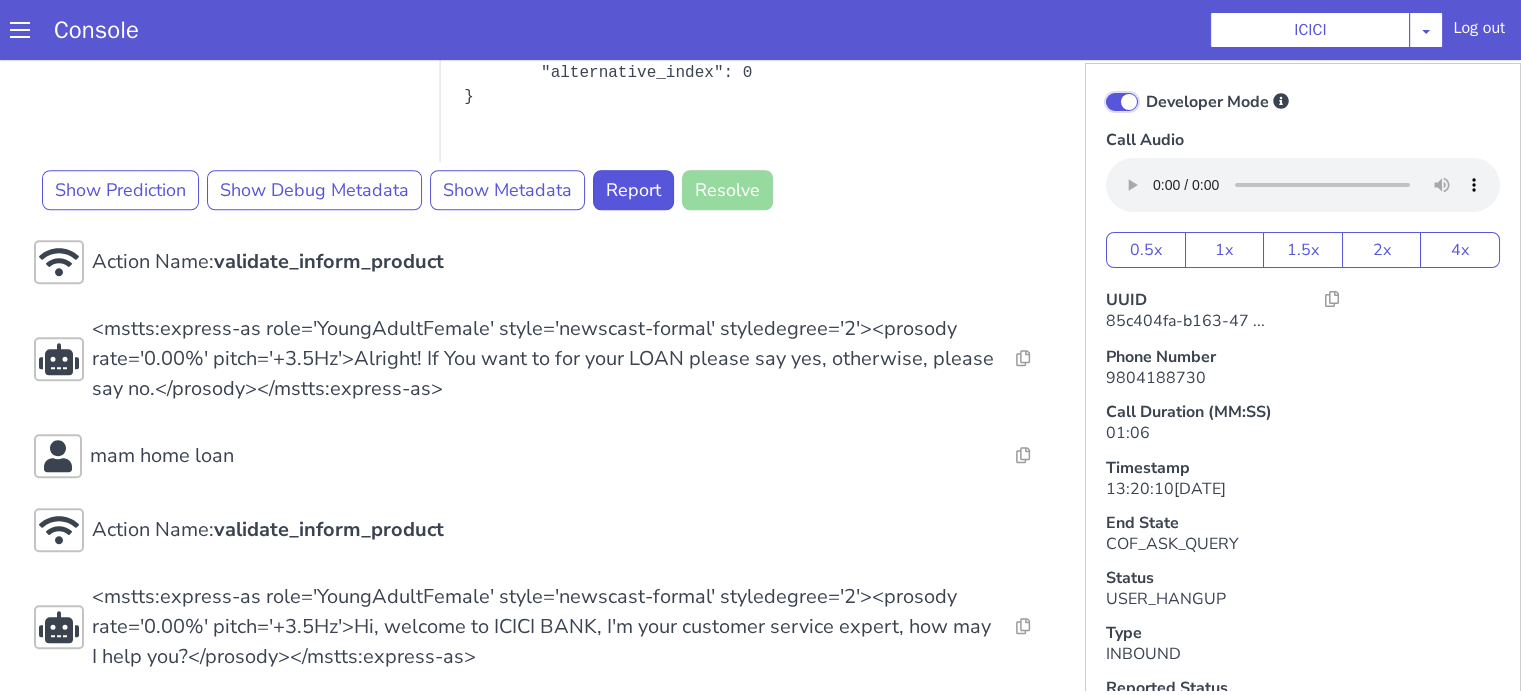 click on "Developer Mode" at bounding box center (1145, 89) 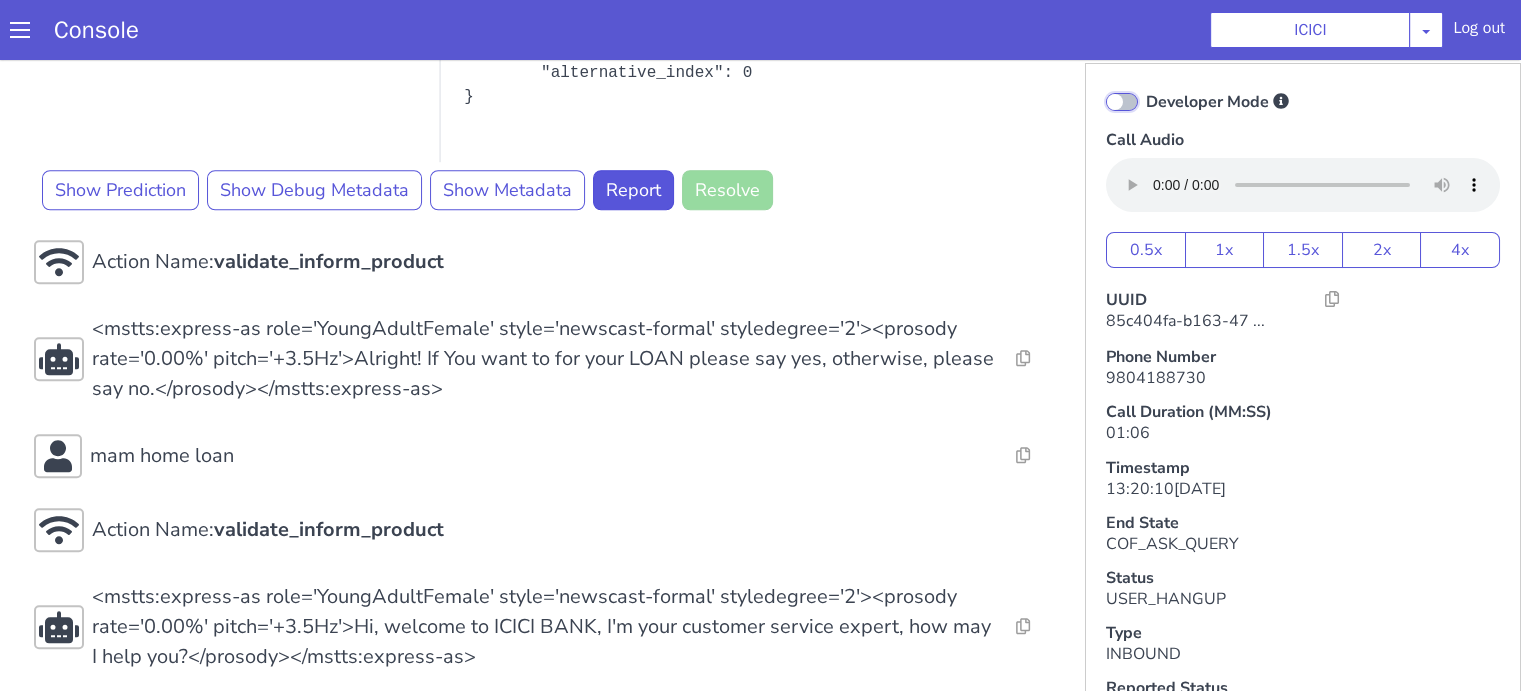 checkbox on "false" 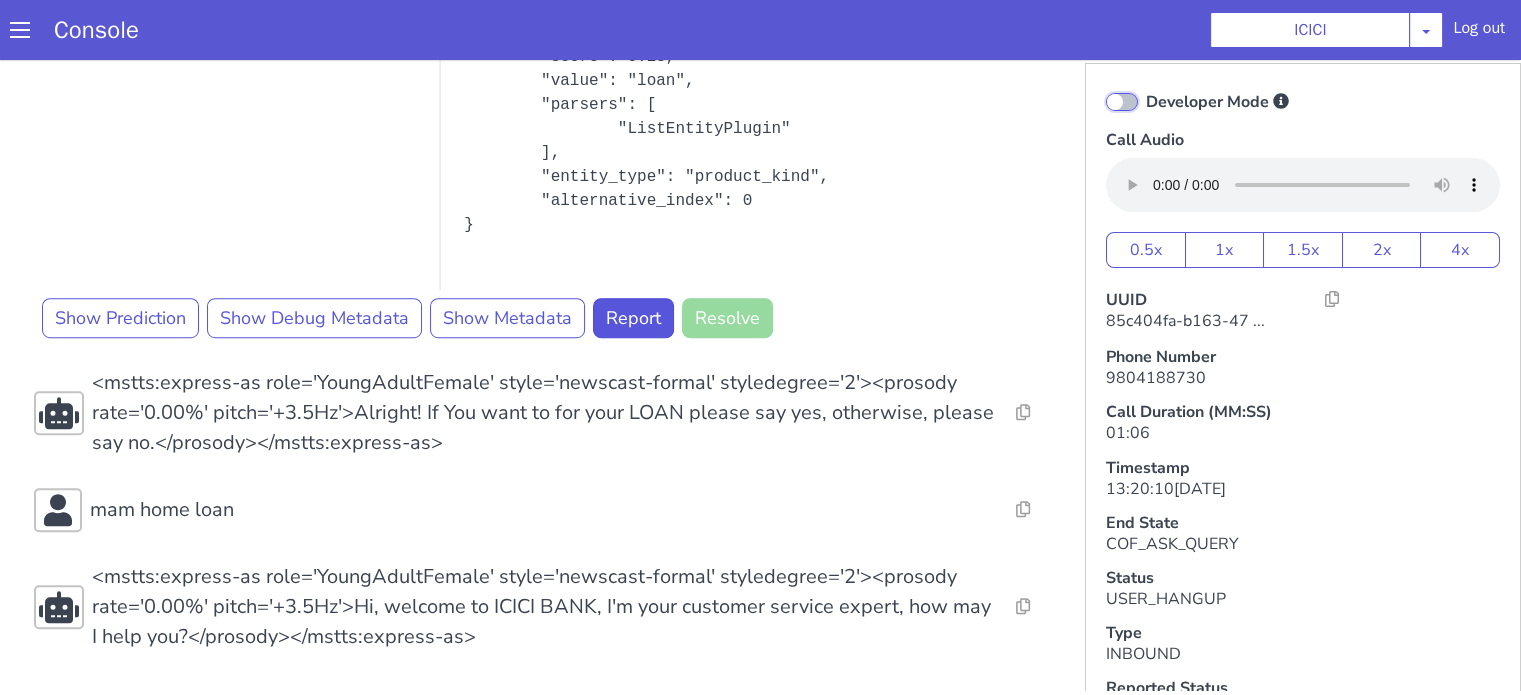 scroll, scrollTop: 1138, scrollLeft: 0, axis: vertical 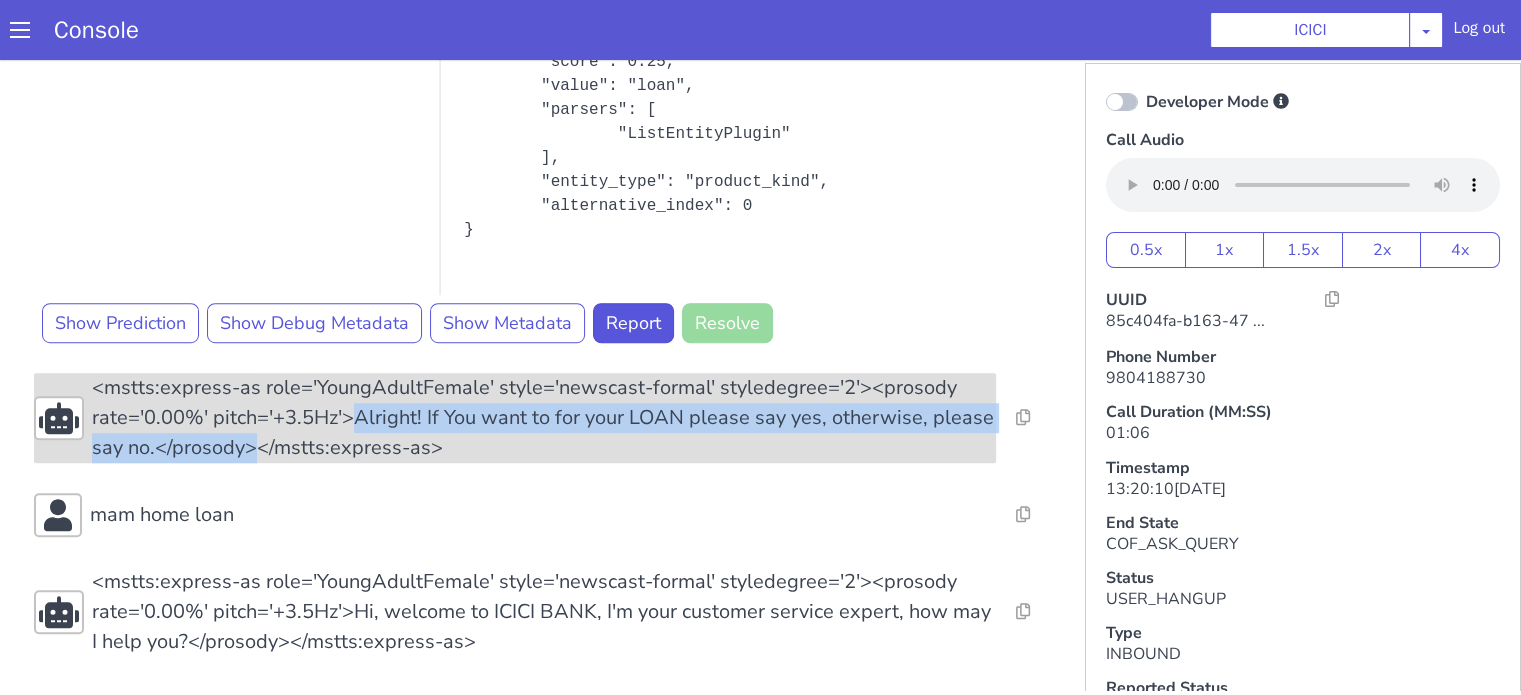 drag, startPoint x: 430, startPoint y: 412, endPoint x: 316, endPoint y: 441, distance: 117.630775 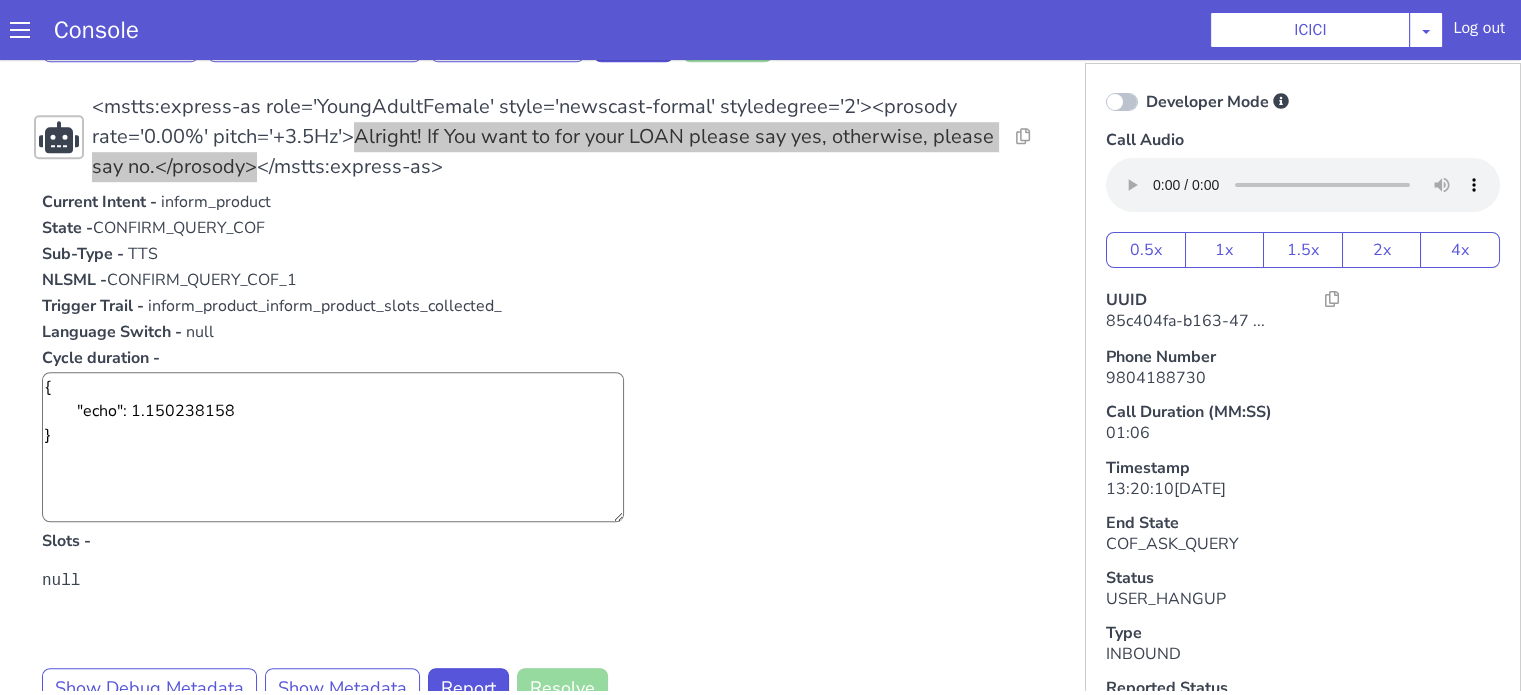 scroll, scrollTop: 1264, scrollLeft: 0, axis: vertical 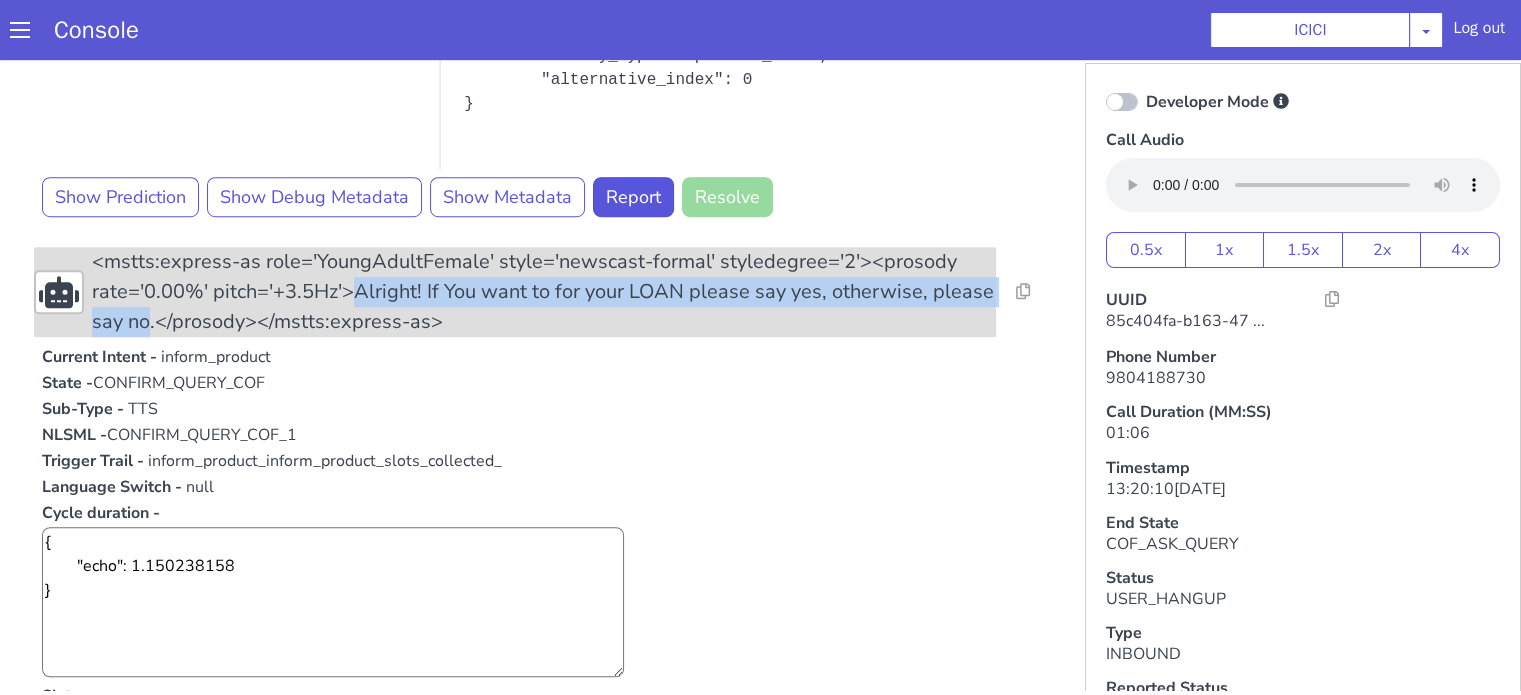 copy on "Alright! If You want to  for your LOAN please say yes, otherwise, please say no" 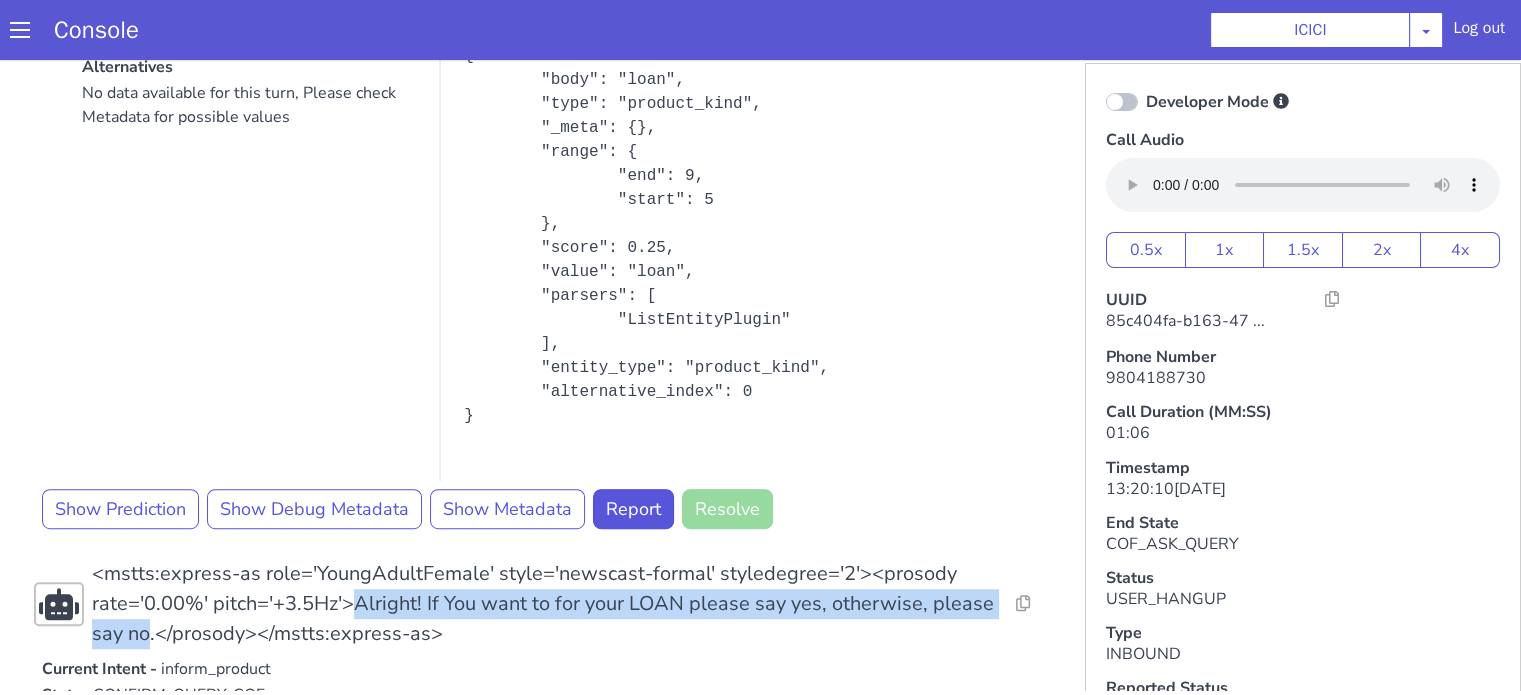 scroll, scrollTop: 764, scrollLeft: 0, axis: vertical 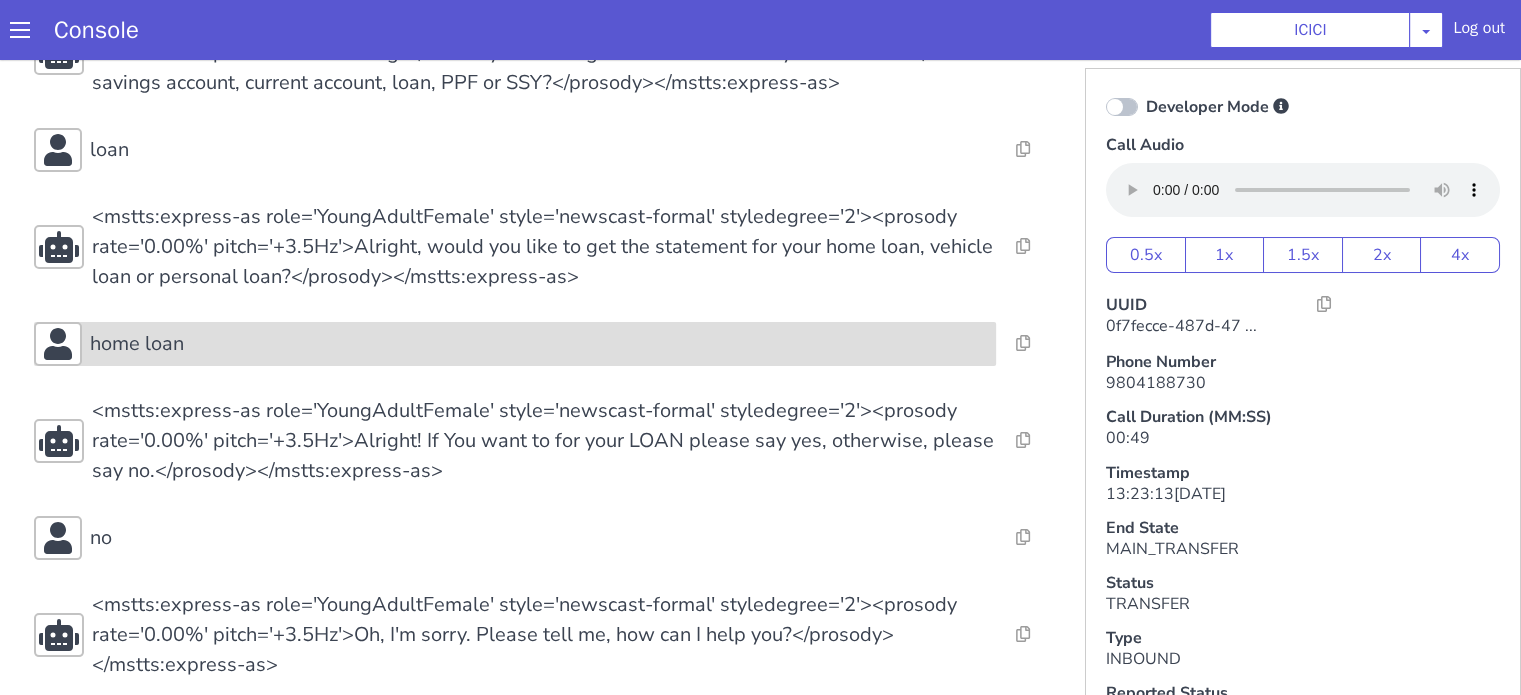 click on "home loan" at bounding box center [689, 68] 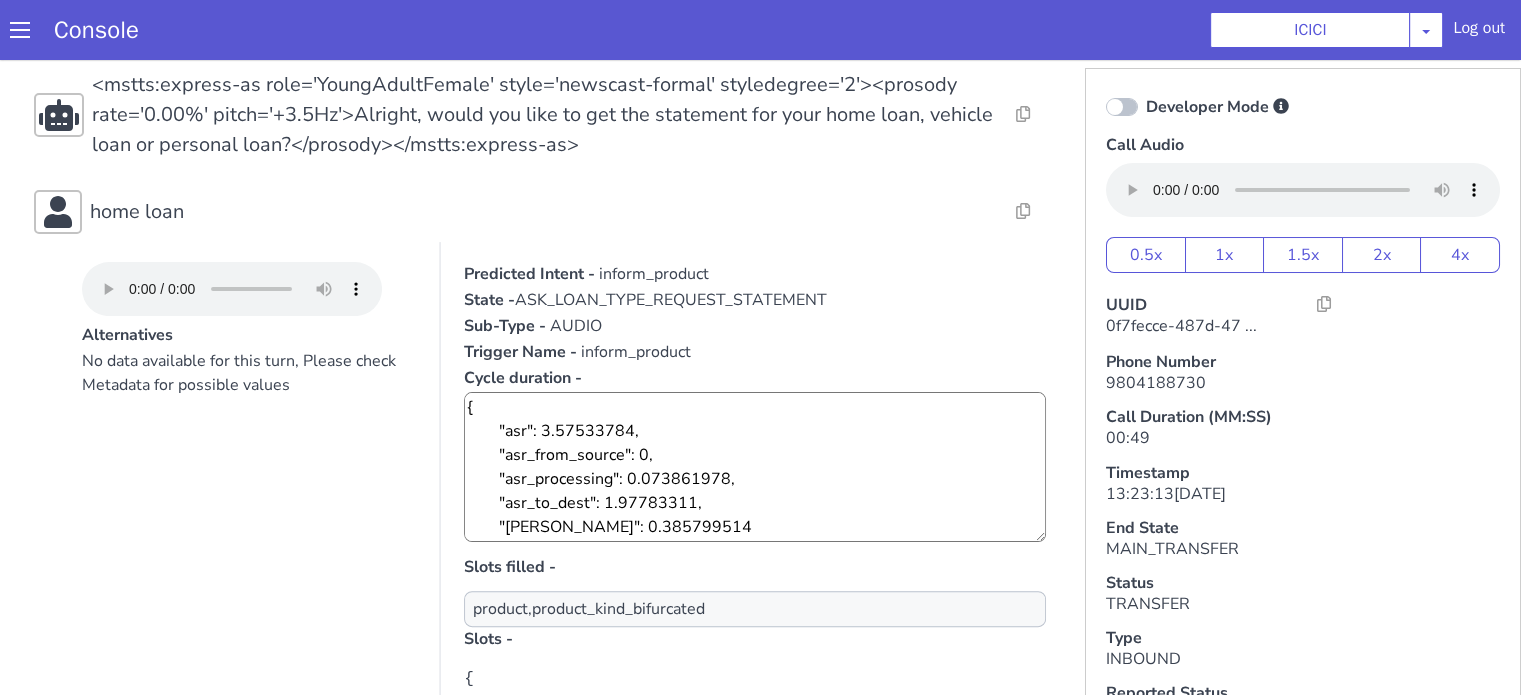 scroll, scrollTop: 600, scrollLeft: 0, axis: vertical 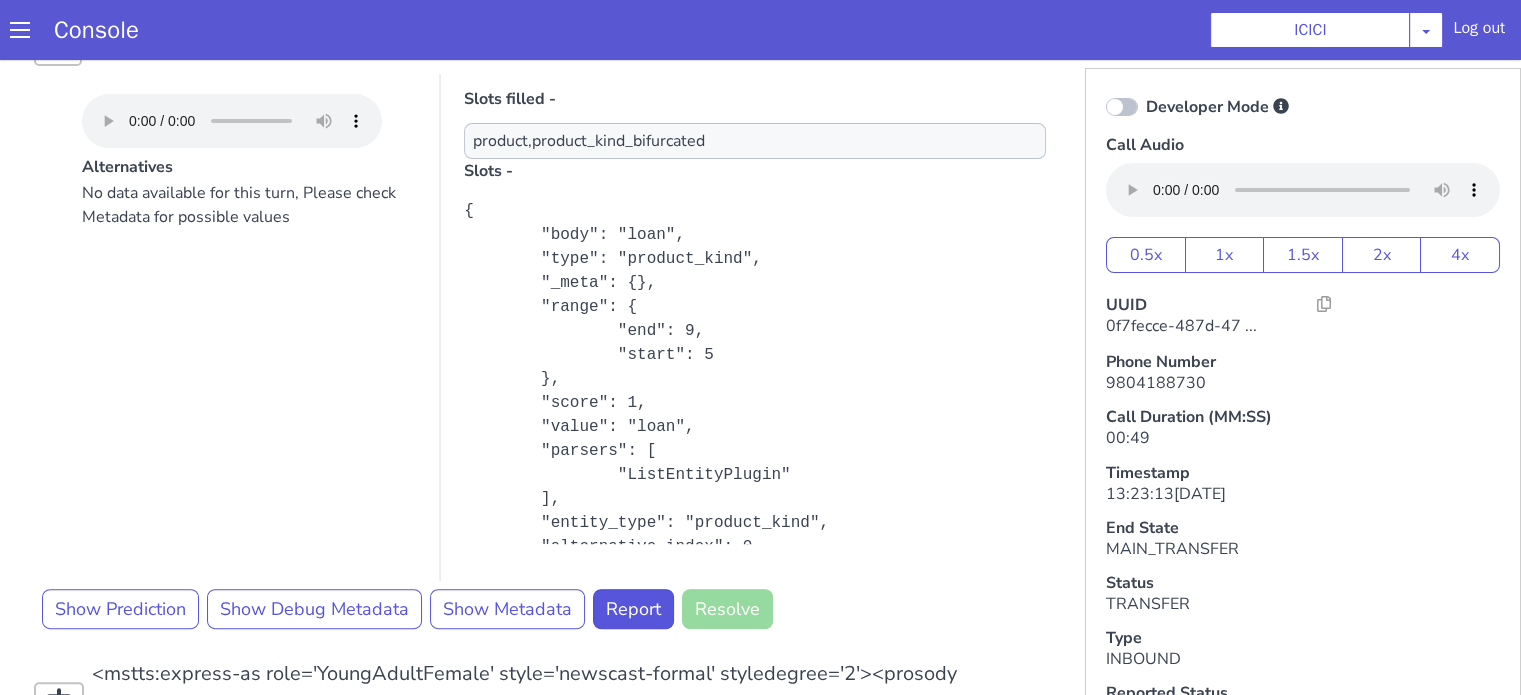 click at bounding box center (1256, -123) 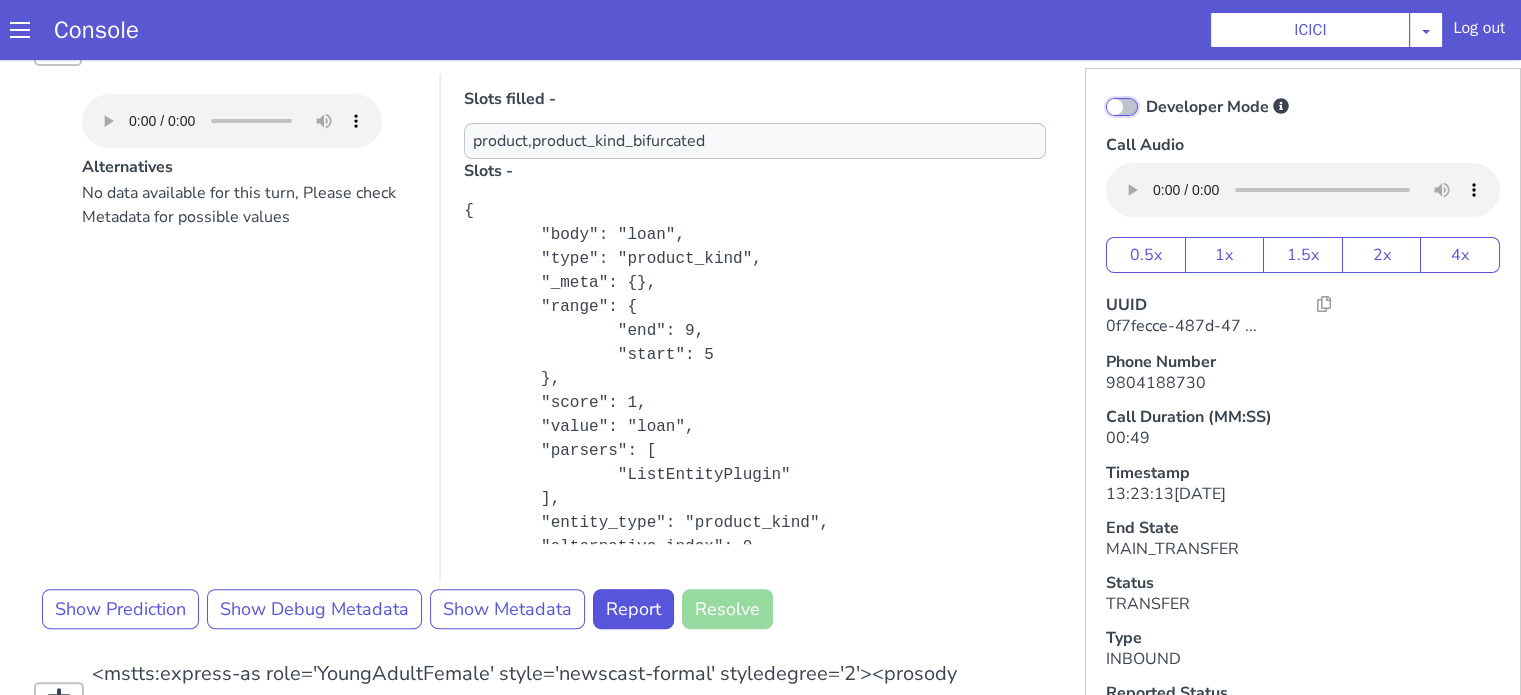 click on "Developer Mode" at bounding box center [1490, -317] 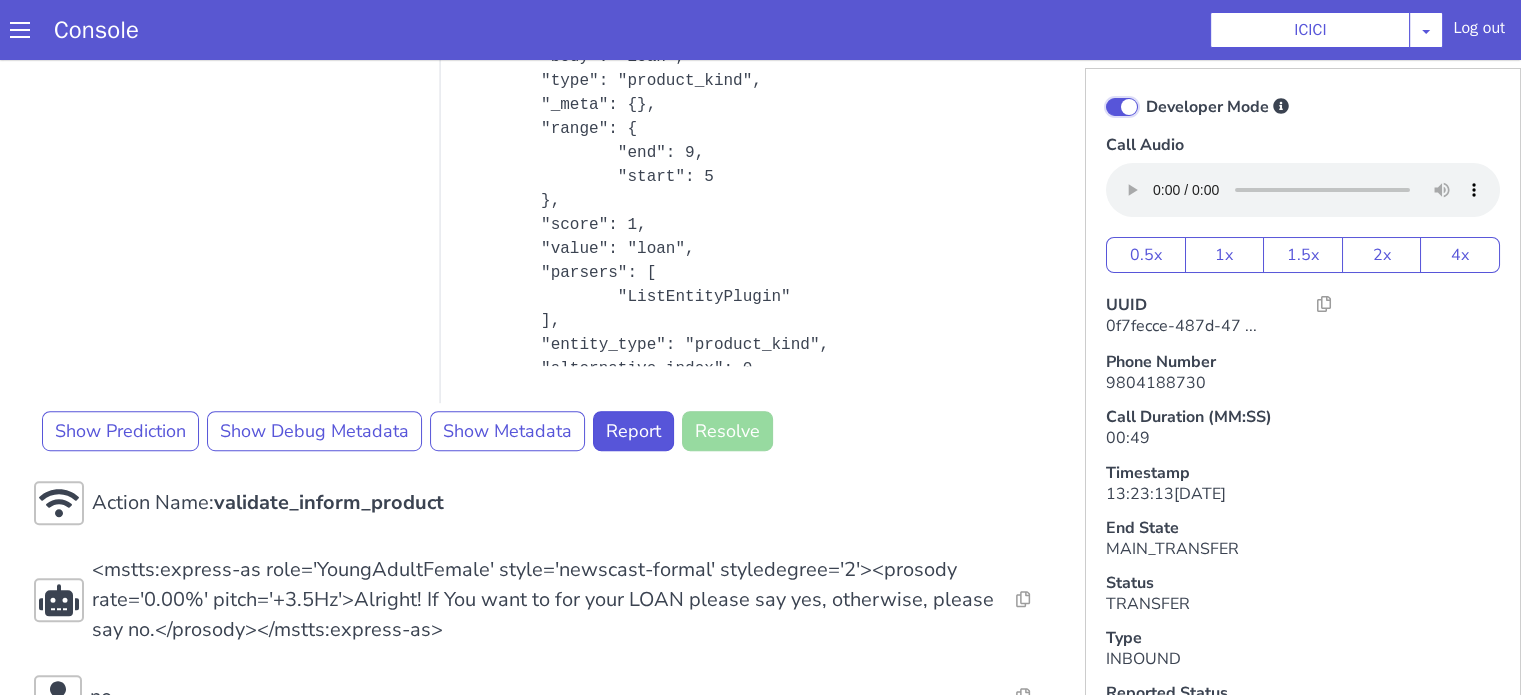 scroll, scrollTop: 1365, scrollLeft: 0, axis: vertical 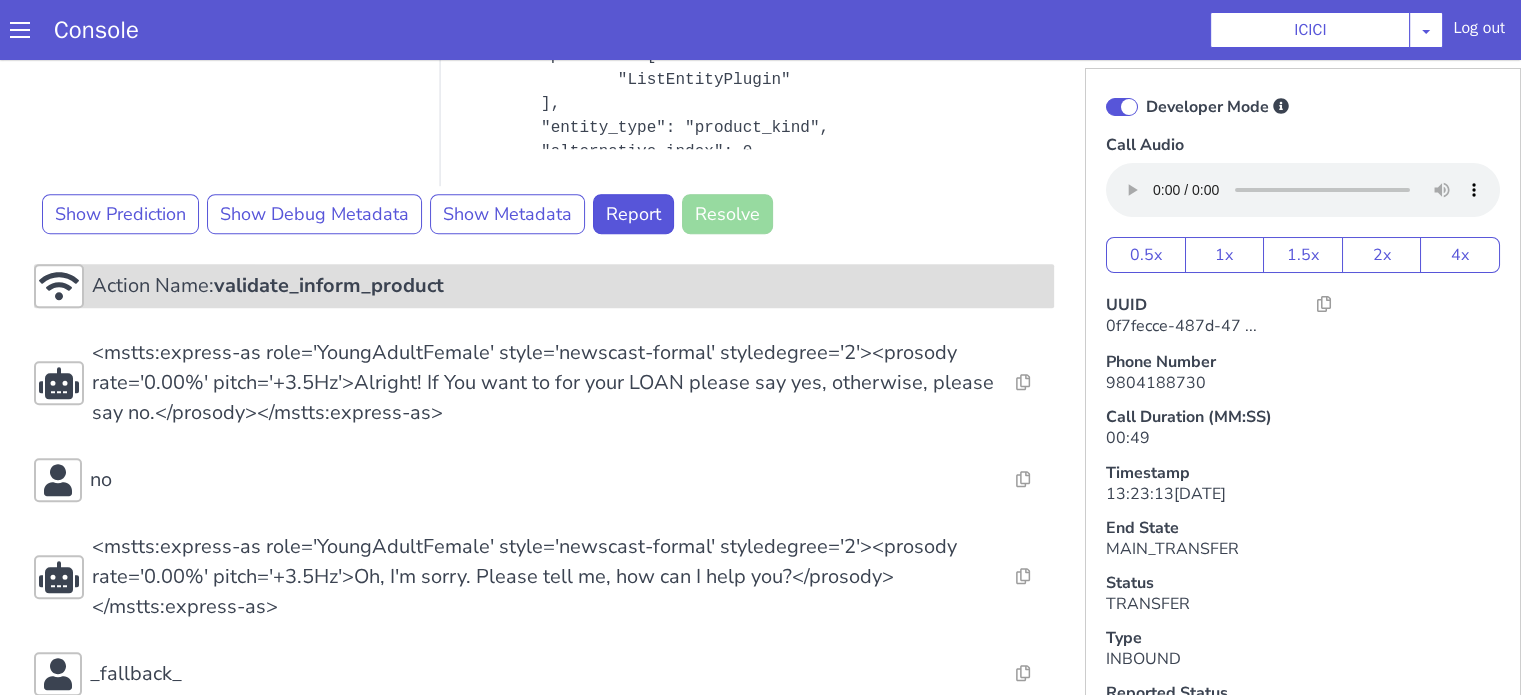 click on "validate_inform_product" at bounding box center [463, 55] 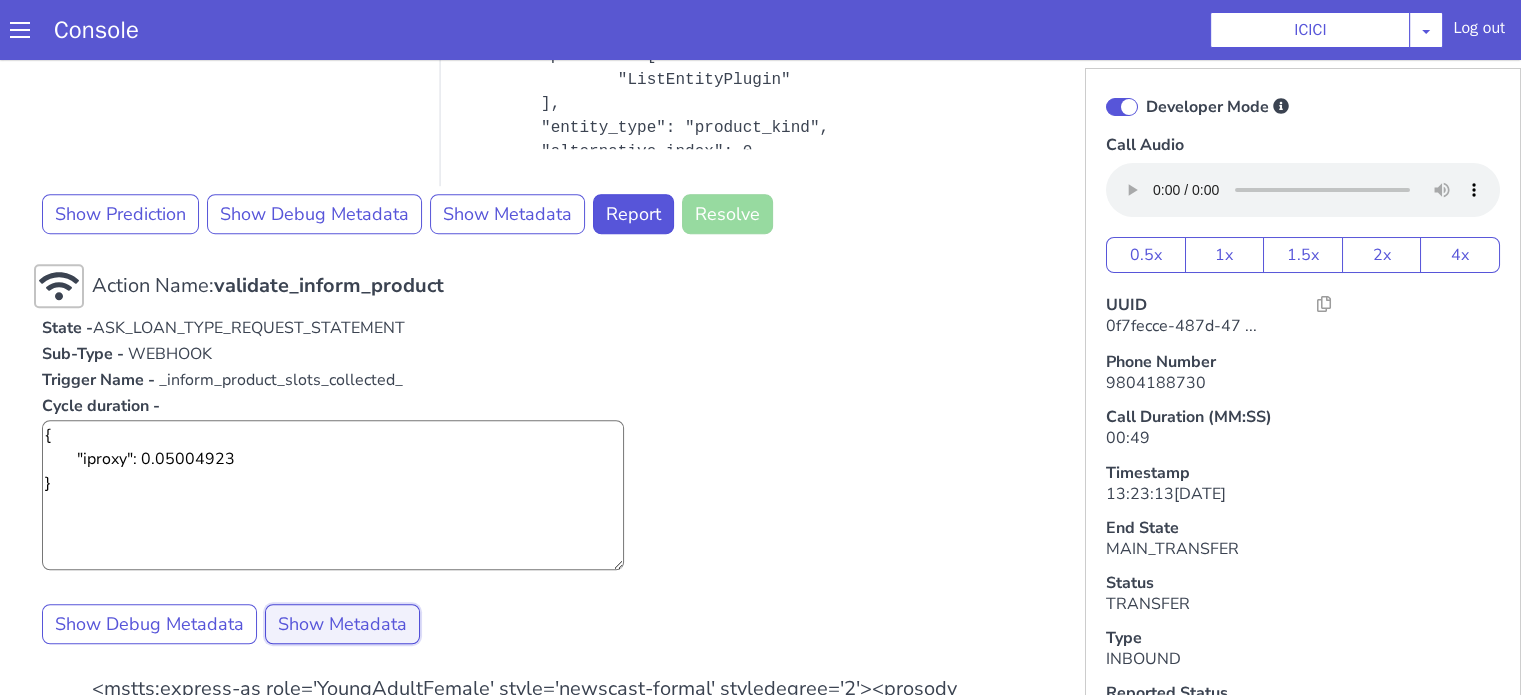 click on "Show Metadata" at bounding box center [342, 624] 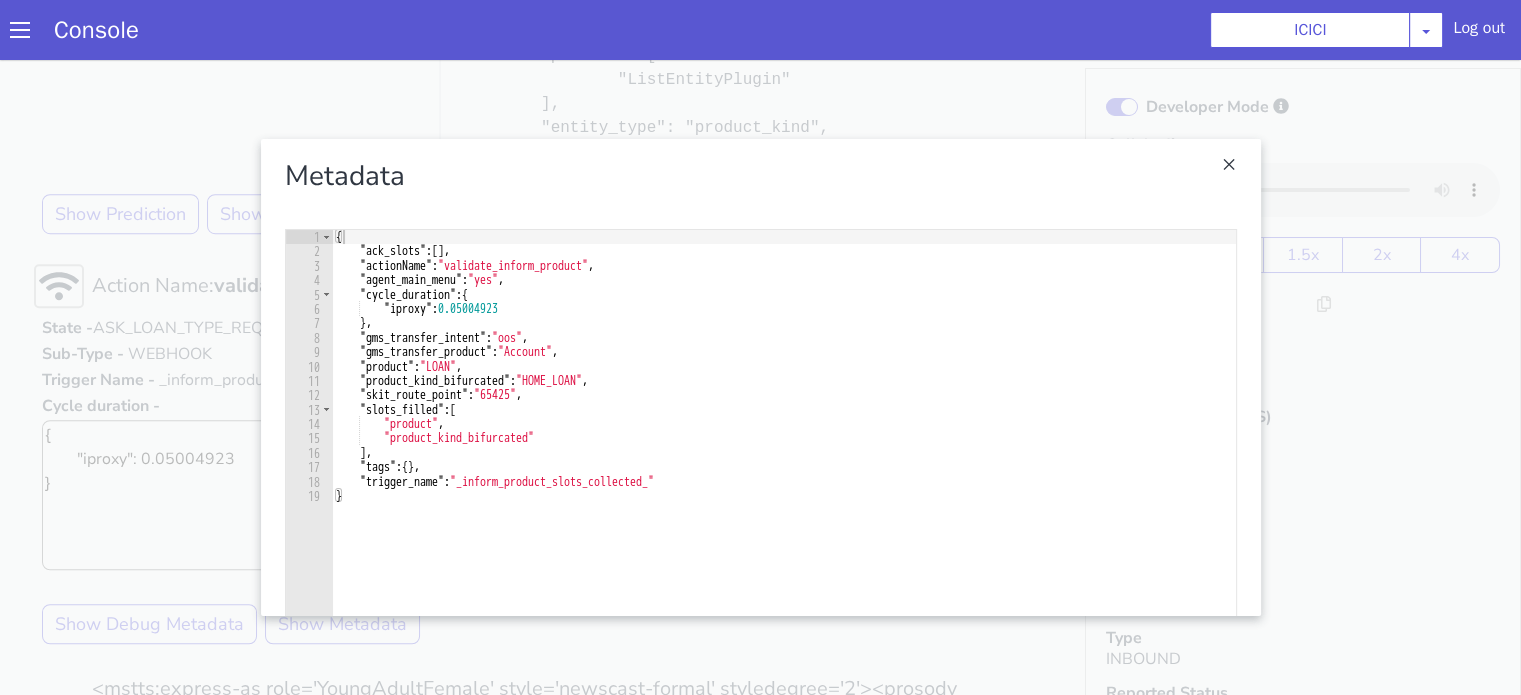 click at bounding box center (1180, -73) 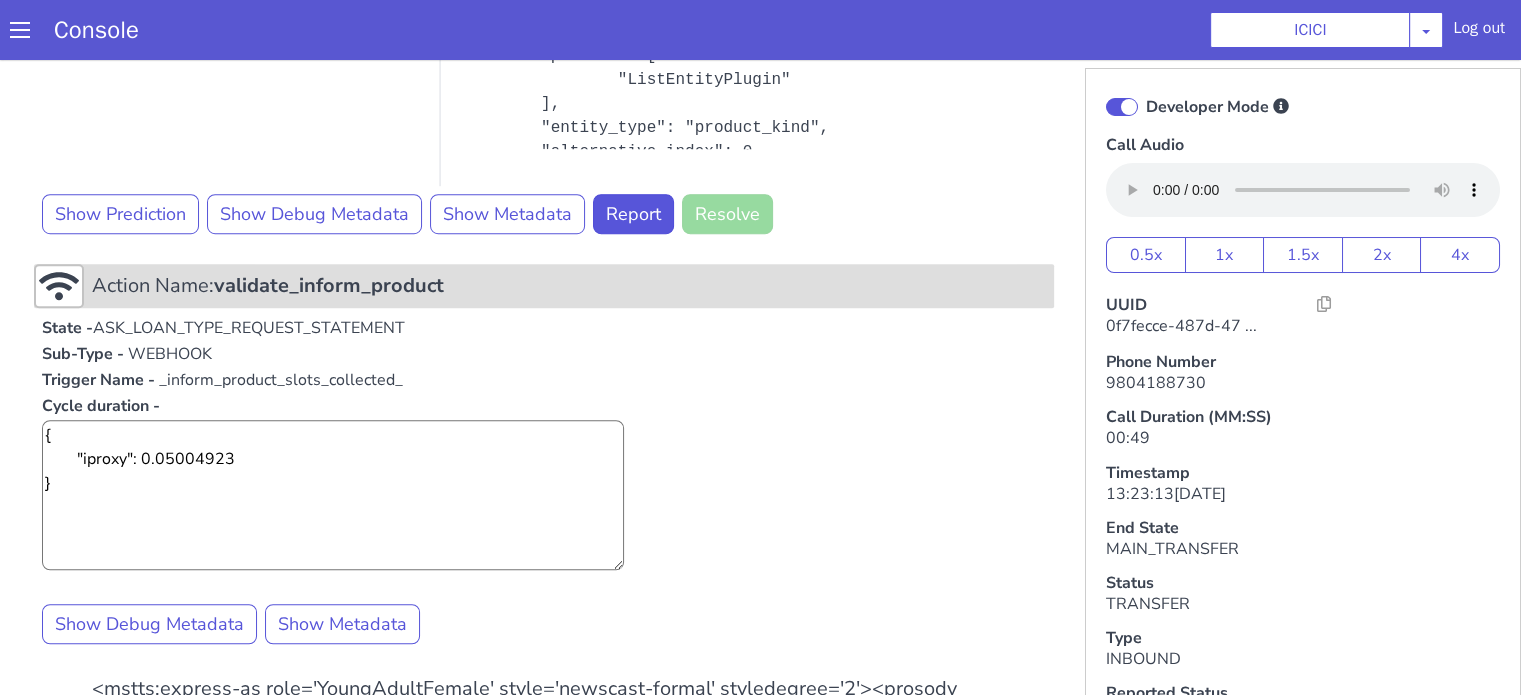 click on "validate_inform_product" at bounding box center [674, -126] 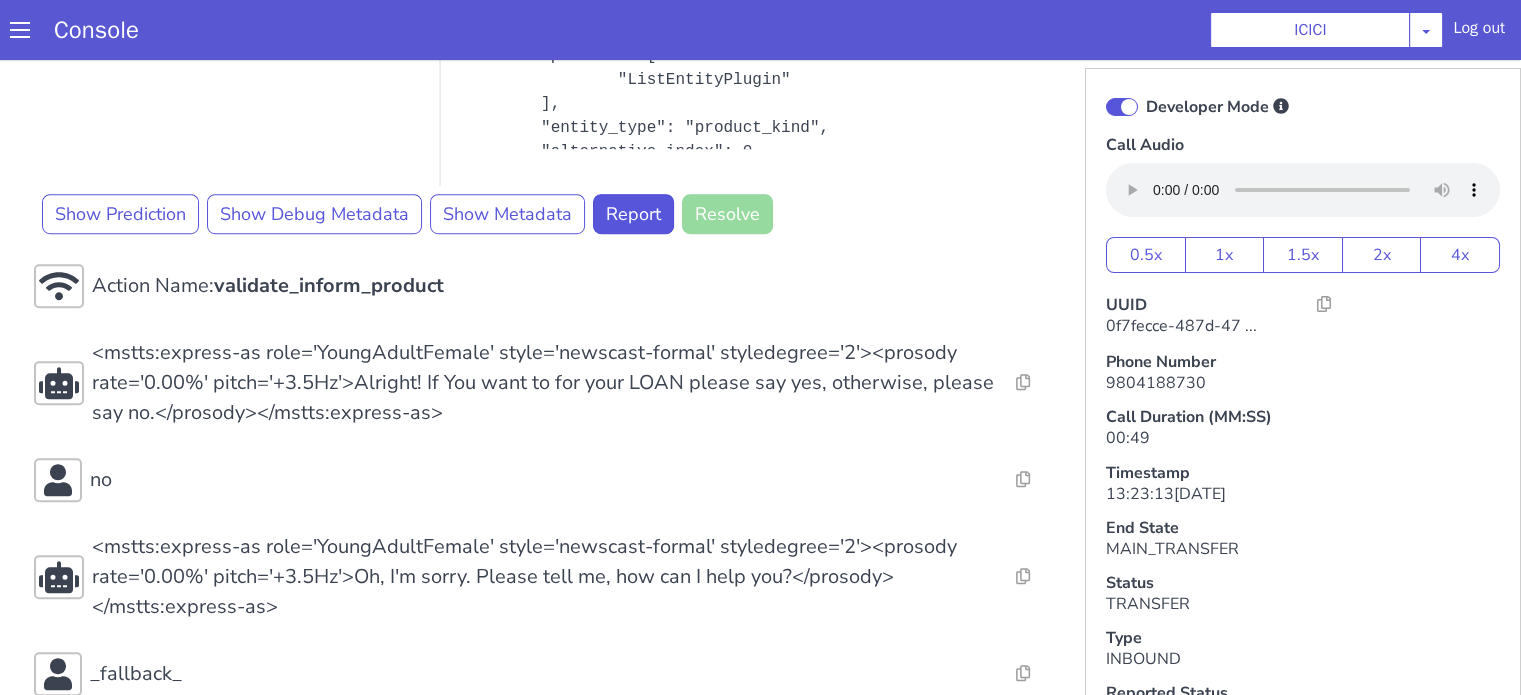 click at bounding box center (1344, -215) 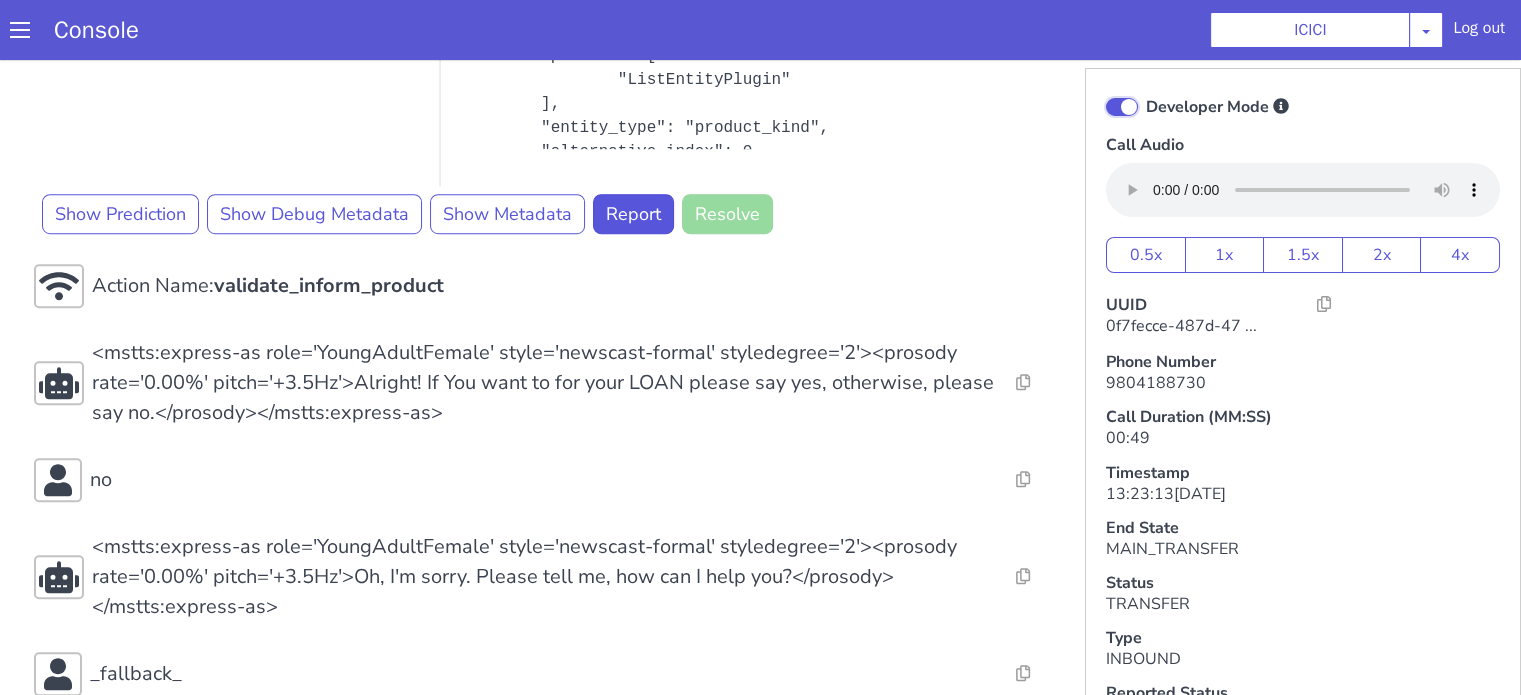 click on "Developer Mode" at bounding box center [1367, -228] 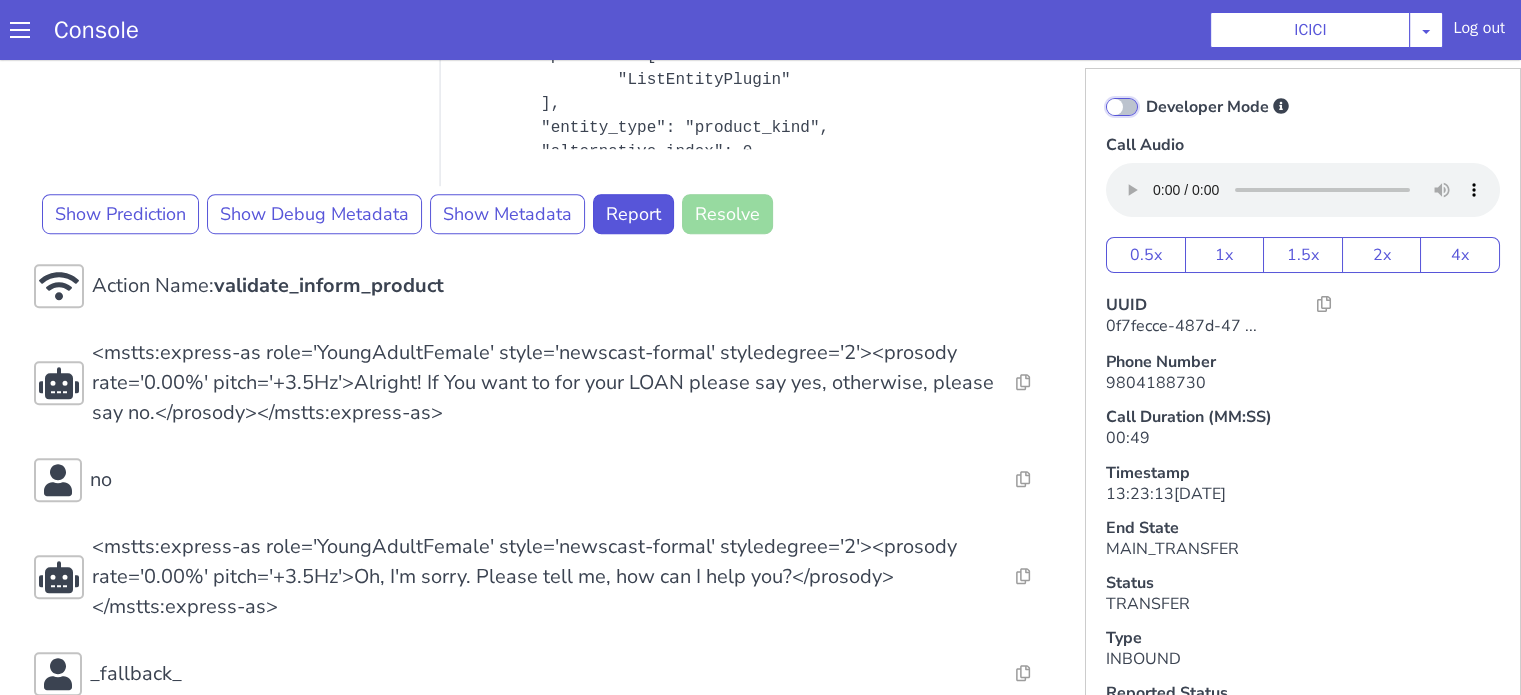 checkbox on "false" 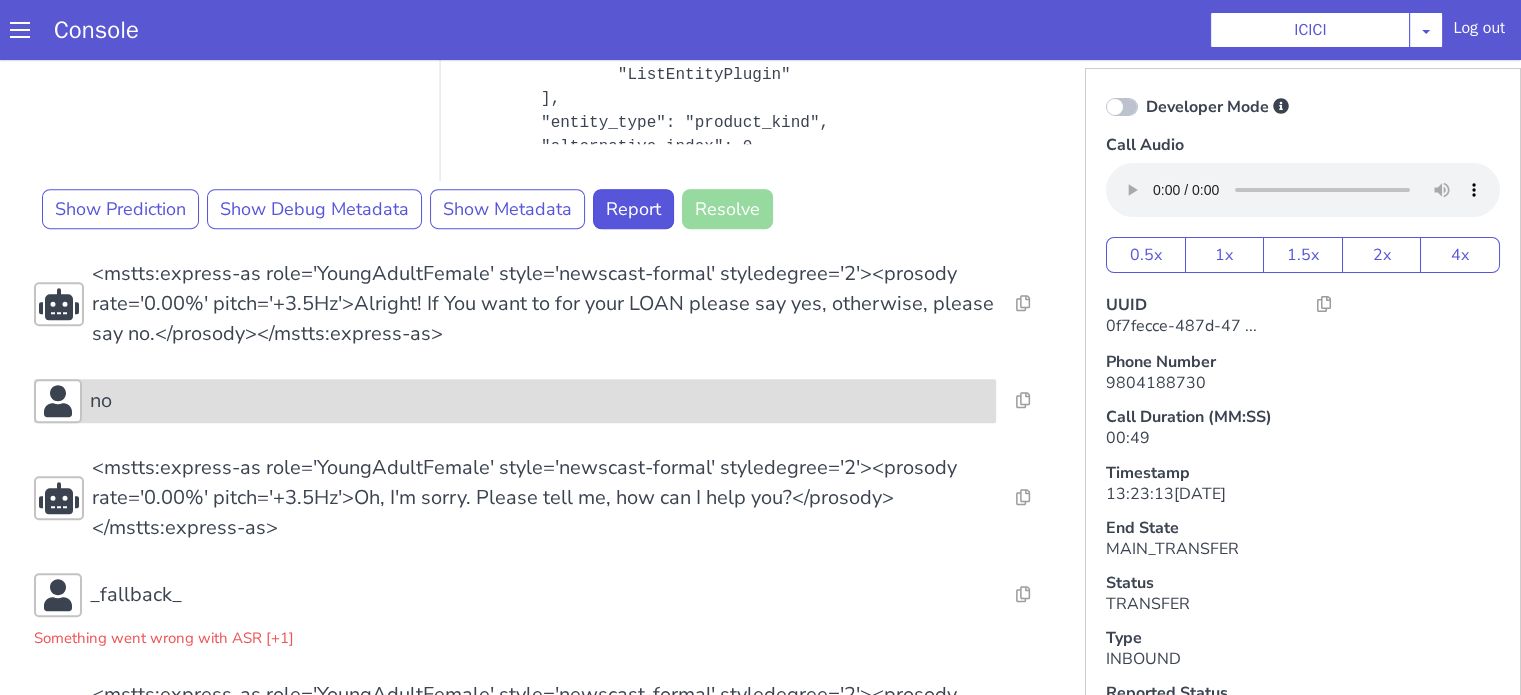 click on "no" at bounding box center (762, 79) 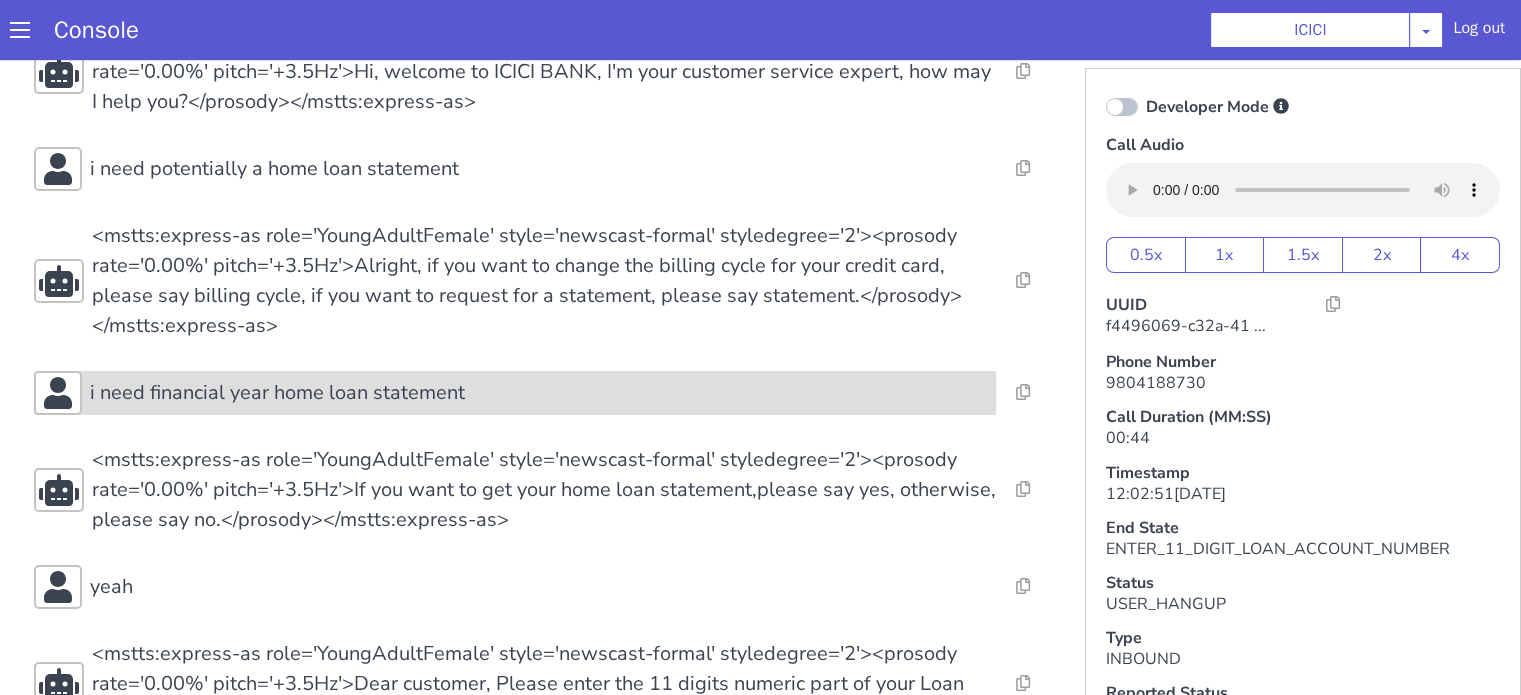 scroll, scrollTop: 156, scrollLeft: 0, axis: vertical 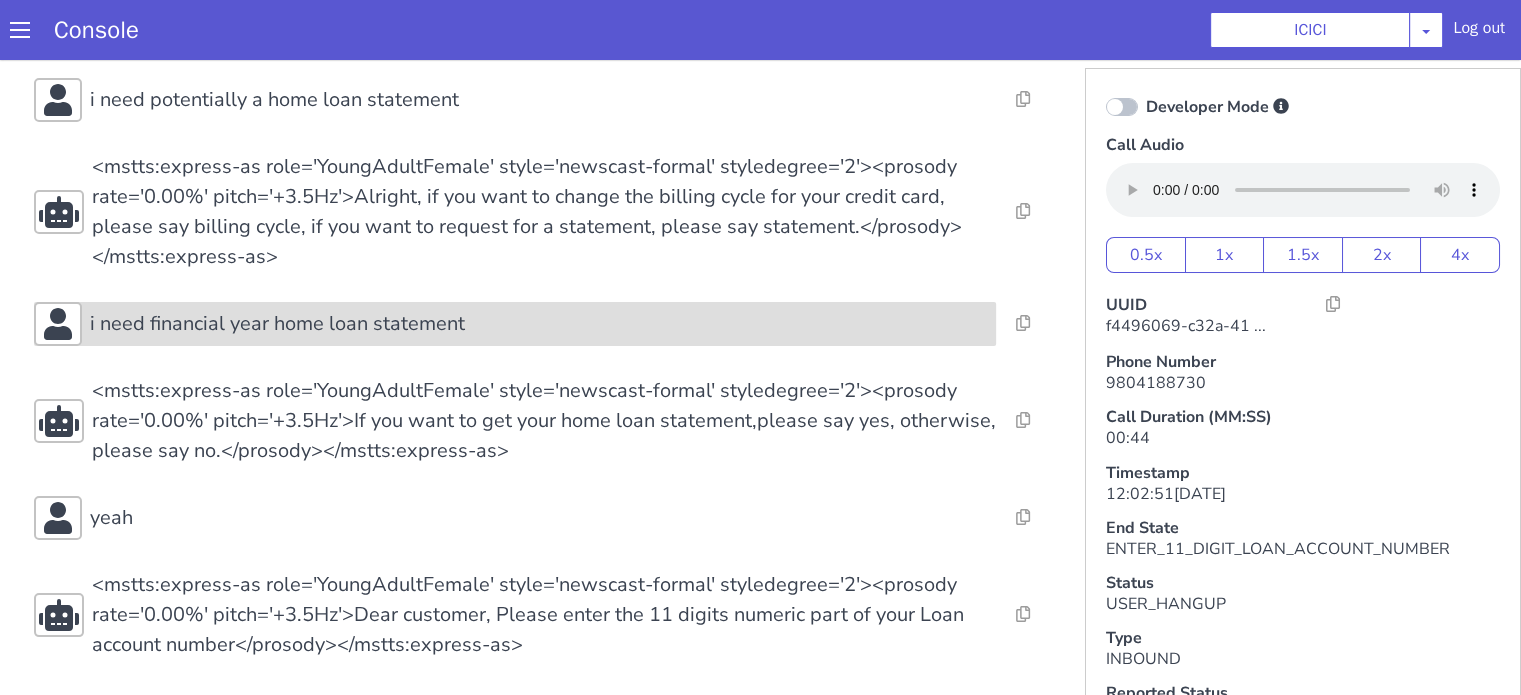 click on "i need financial year home loan statement" at bounding box center (277, 324) 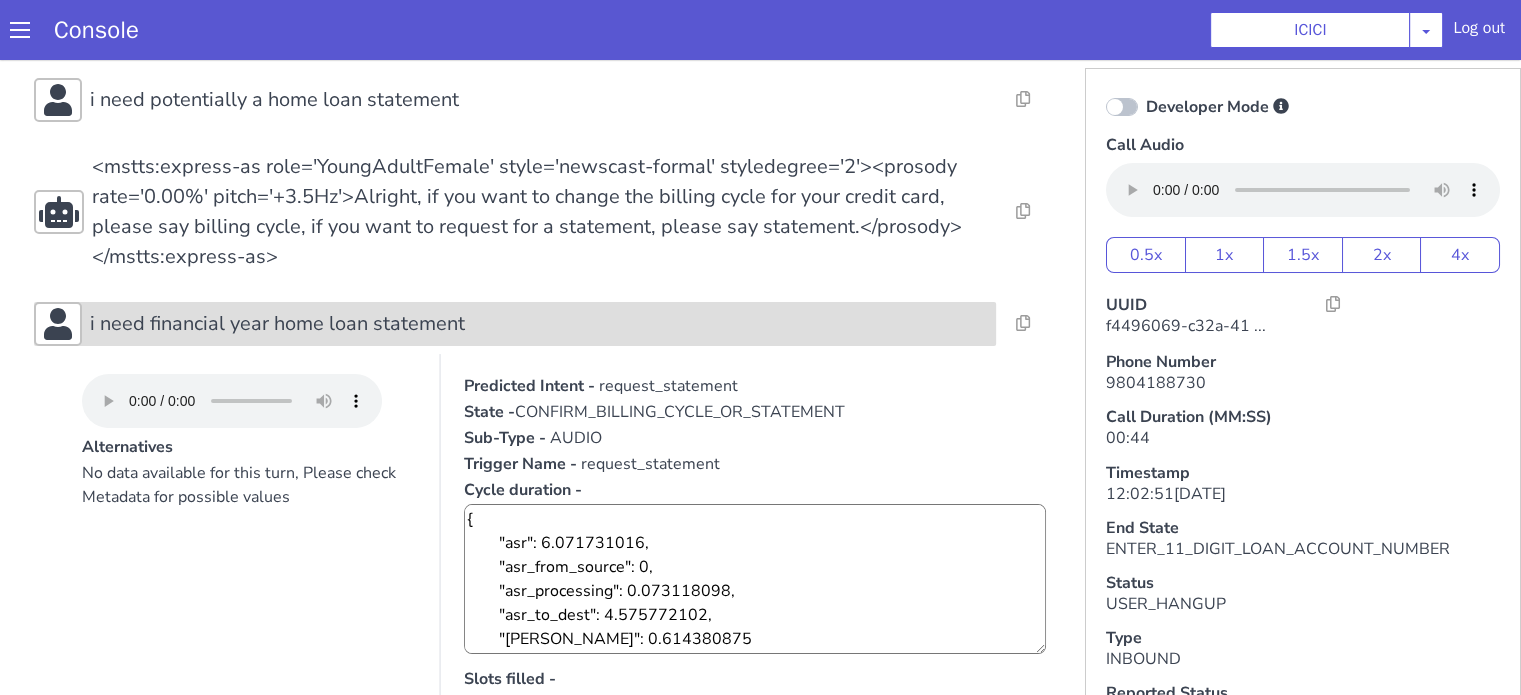 click on "i need financial year home loan statement" at bounding box center [277, 324] 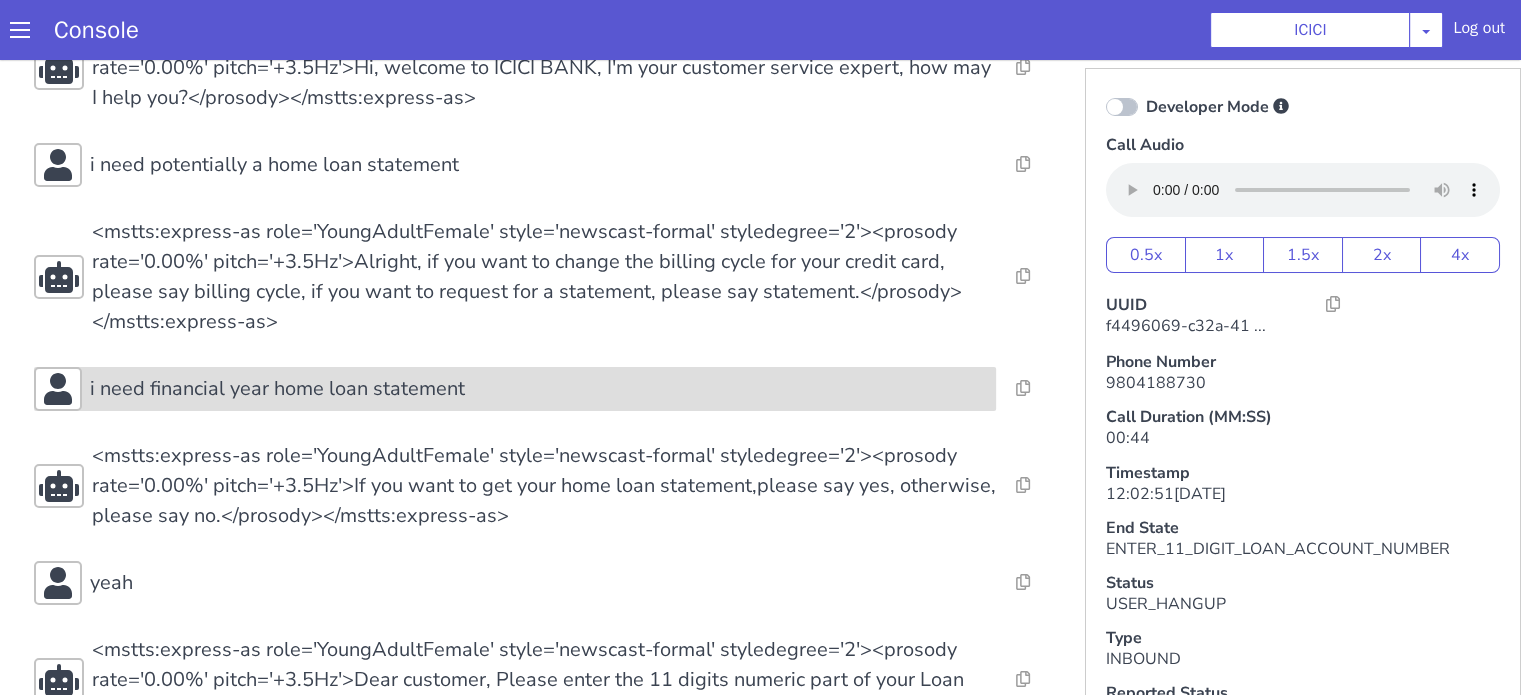 scroll, scrollTop: 56, scrollLeft: 0, axis: vertical 